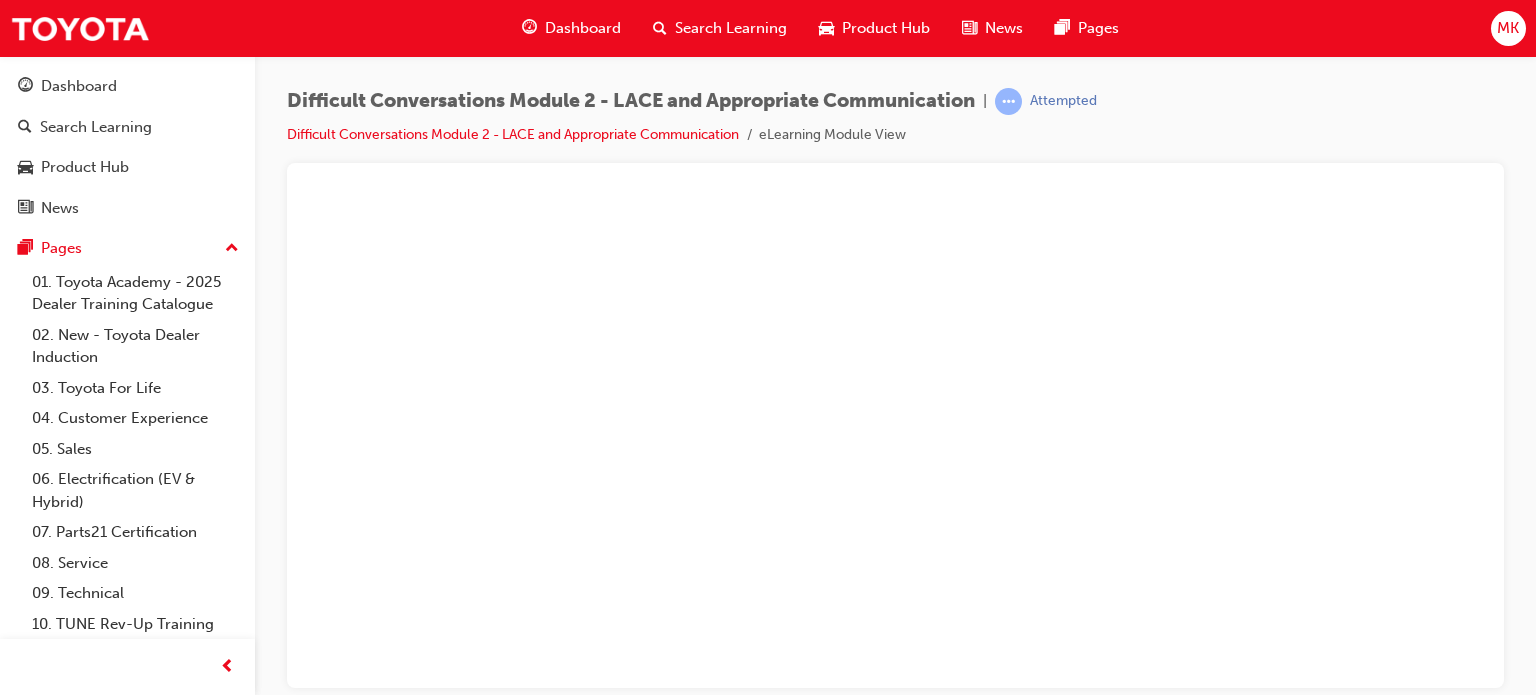 scroll, scrollTop: 0, scrollLeft: 0, axis: both 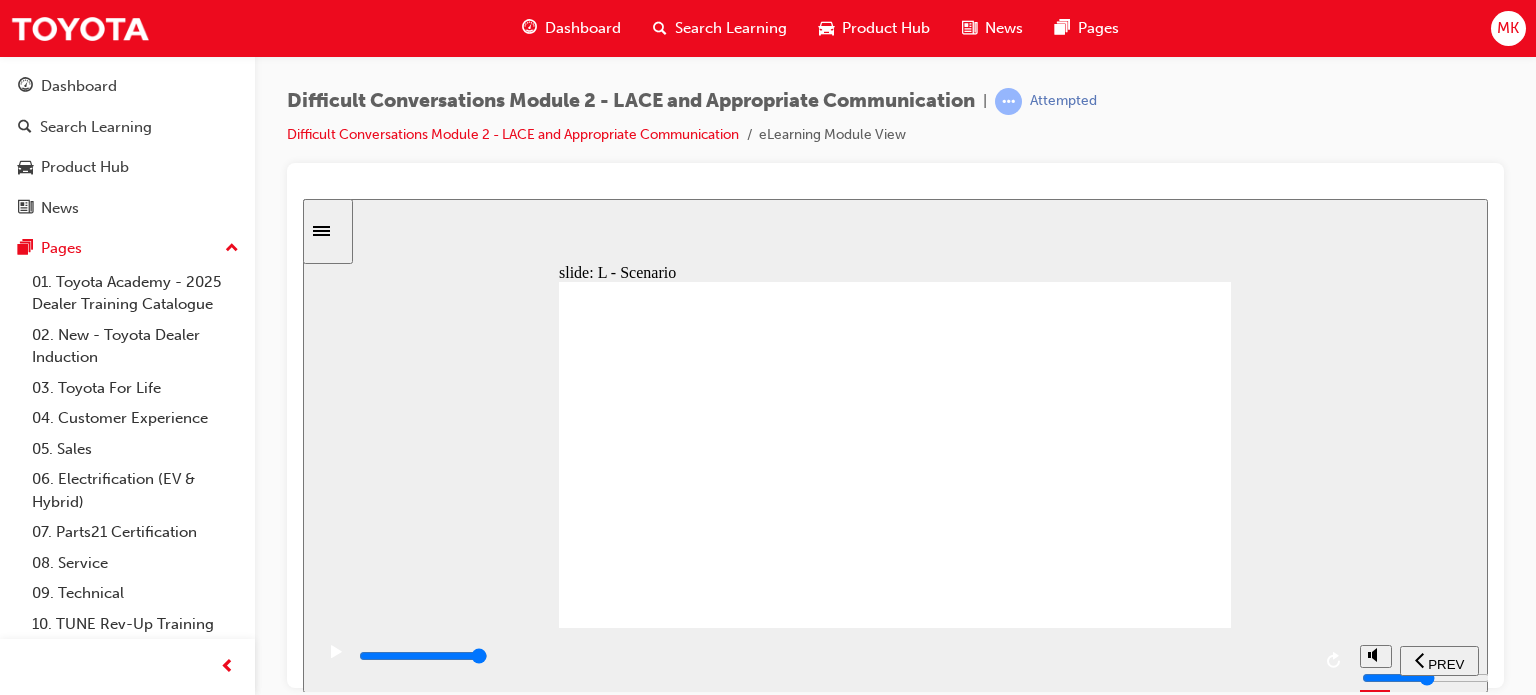 click 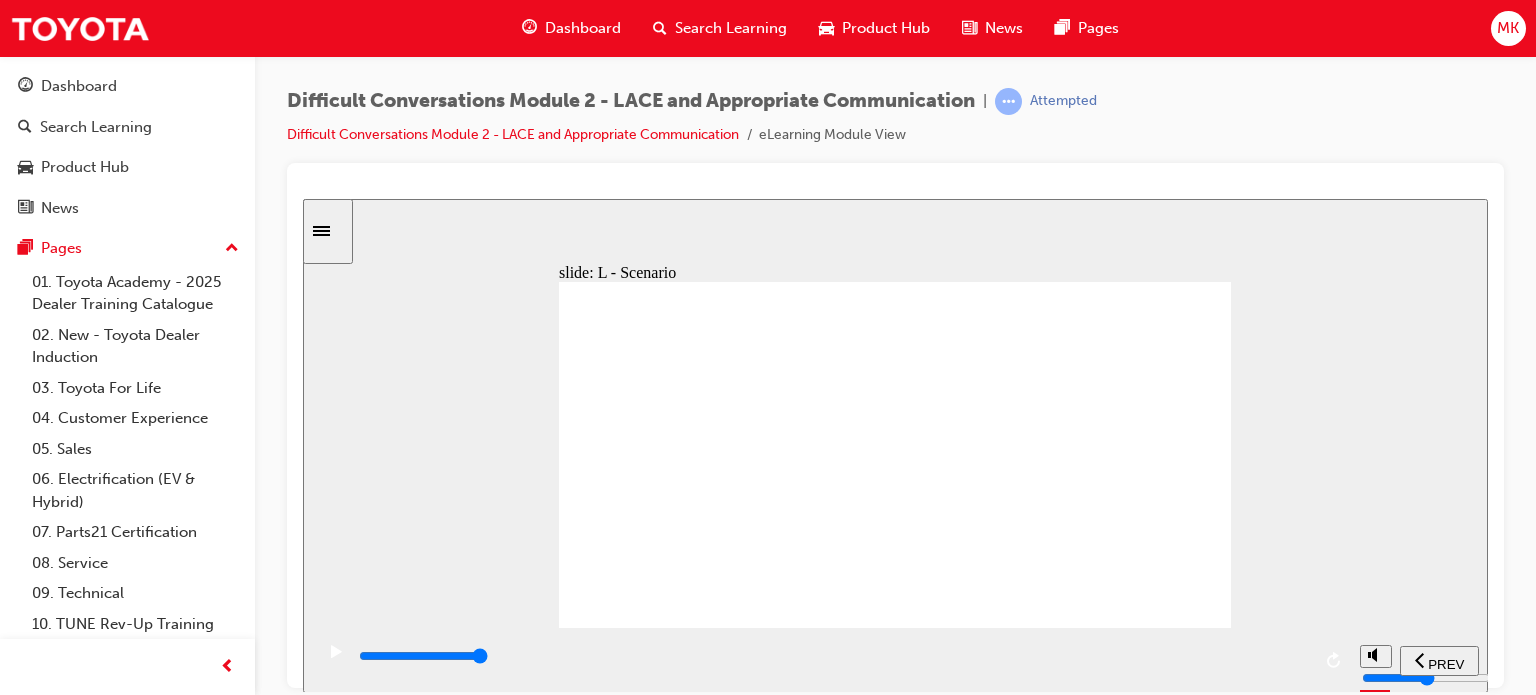 click 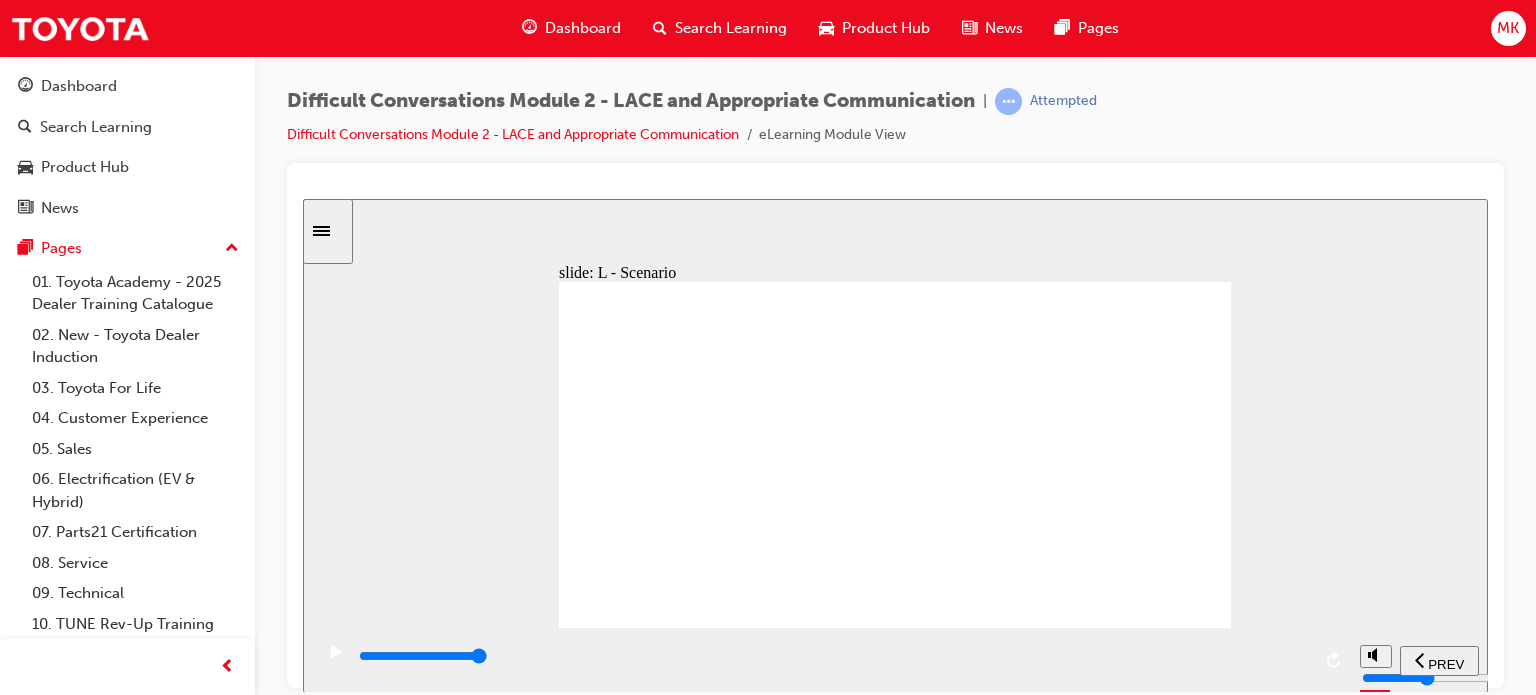 click 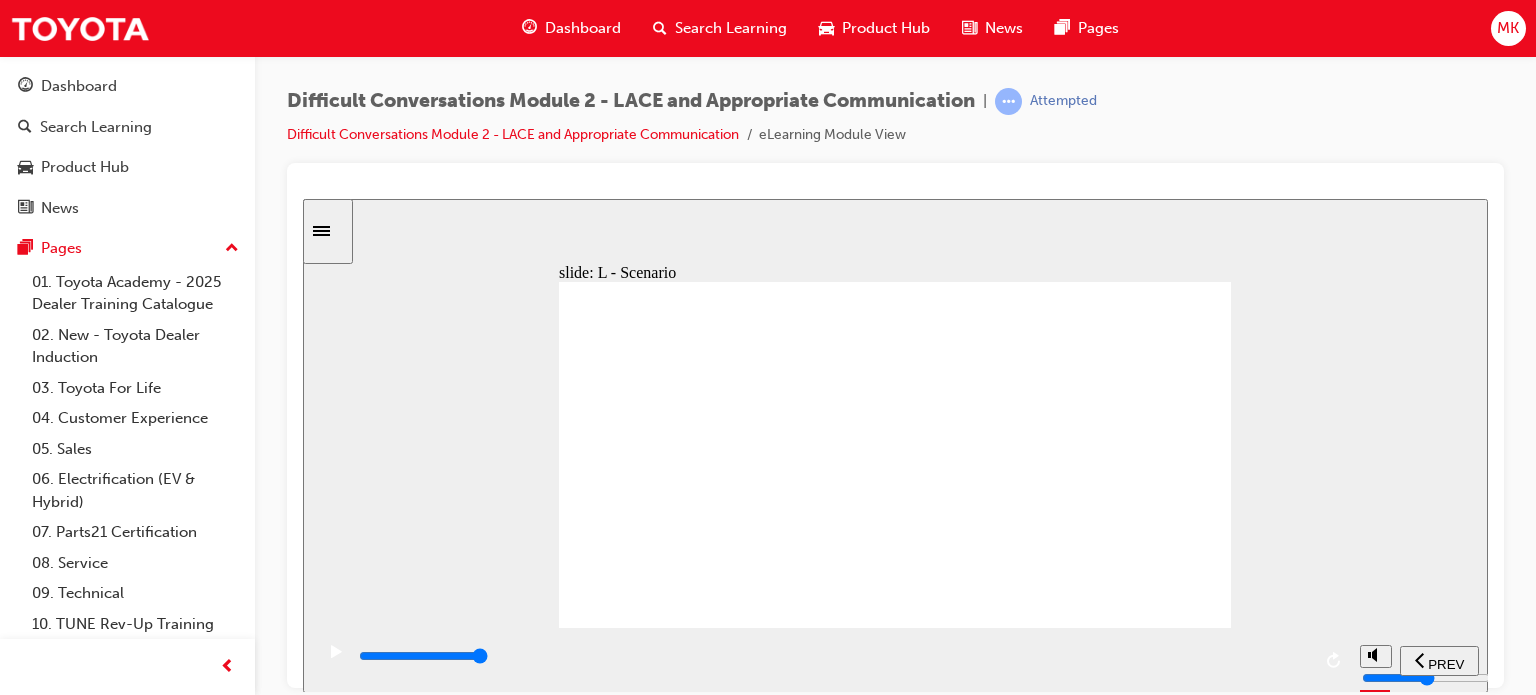 click 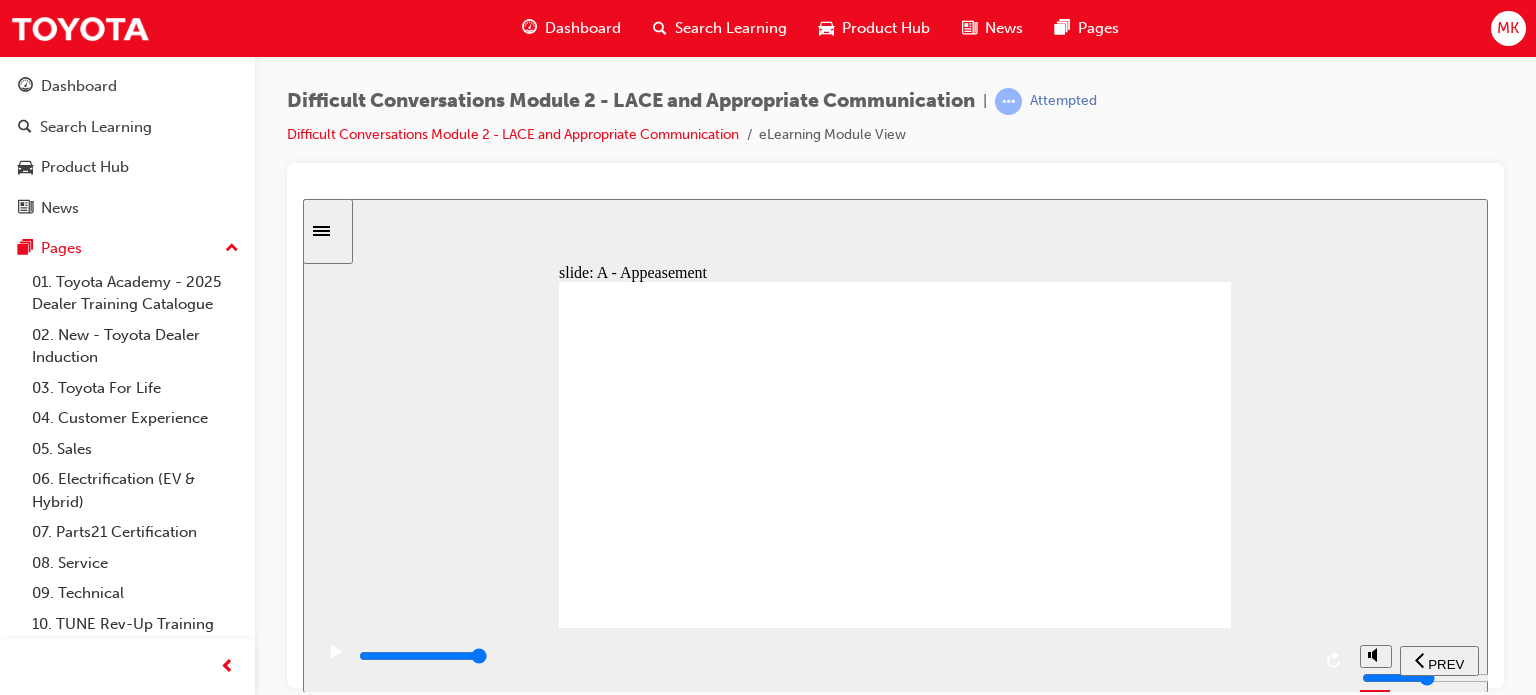 click 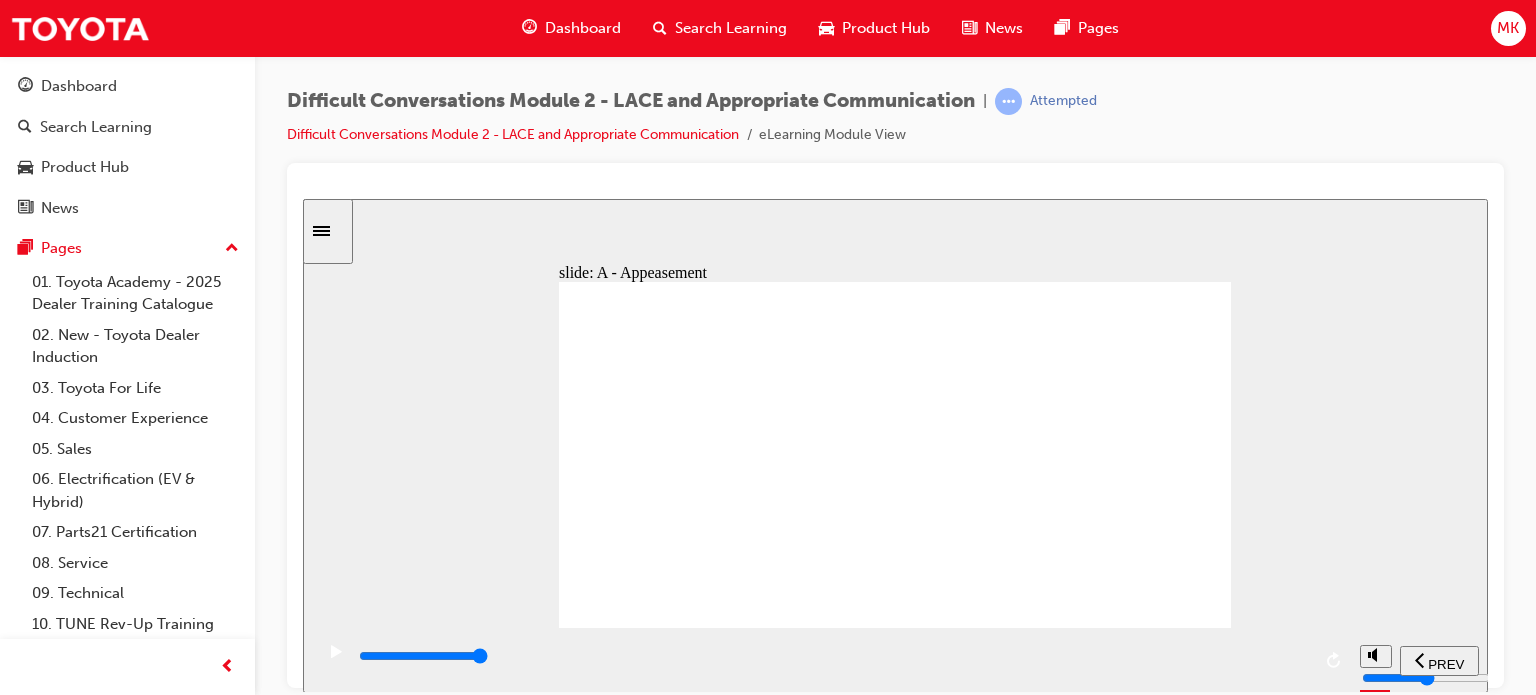 click 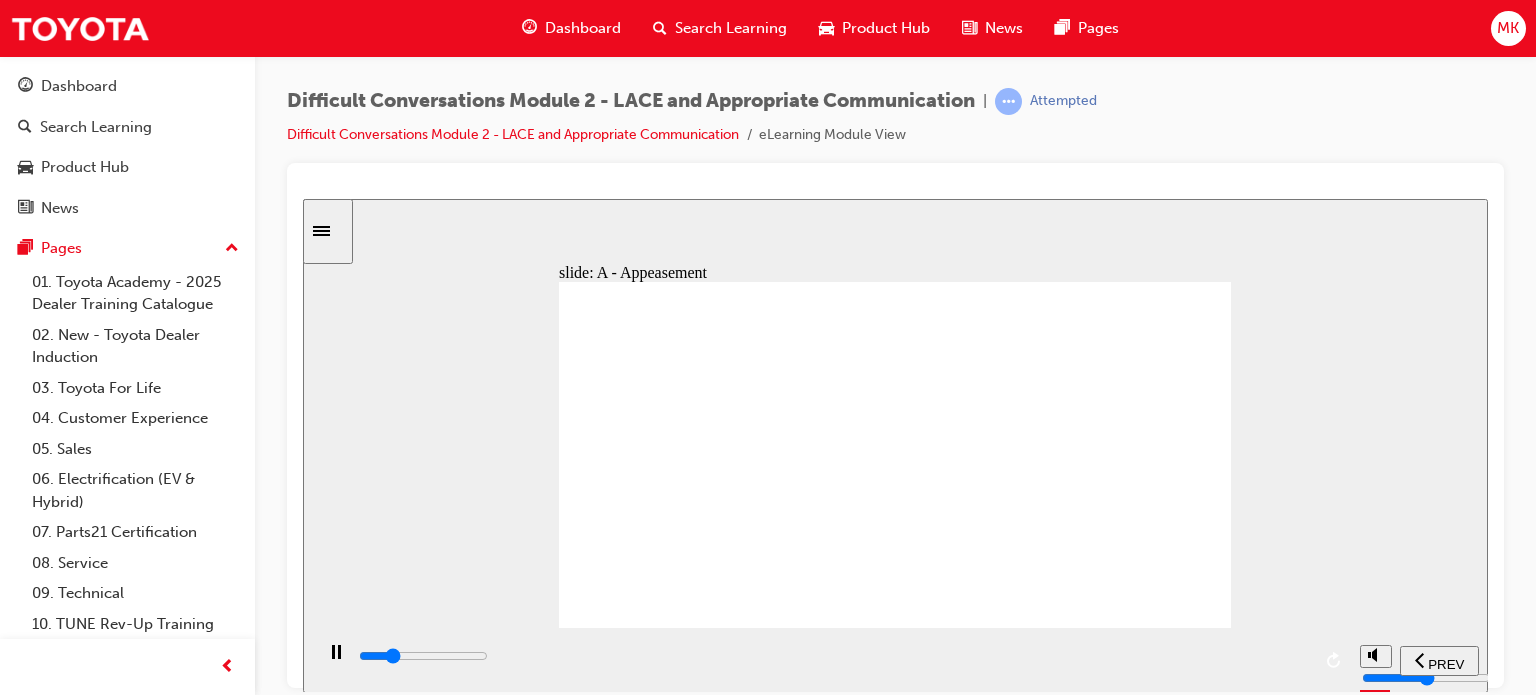 click 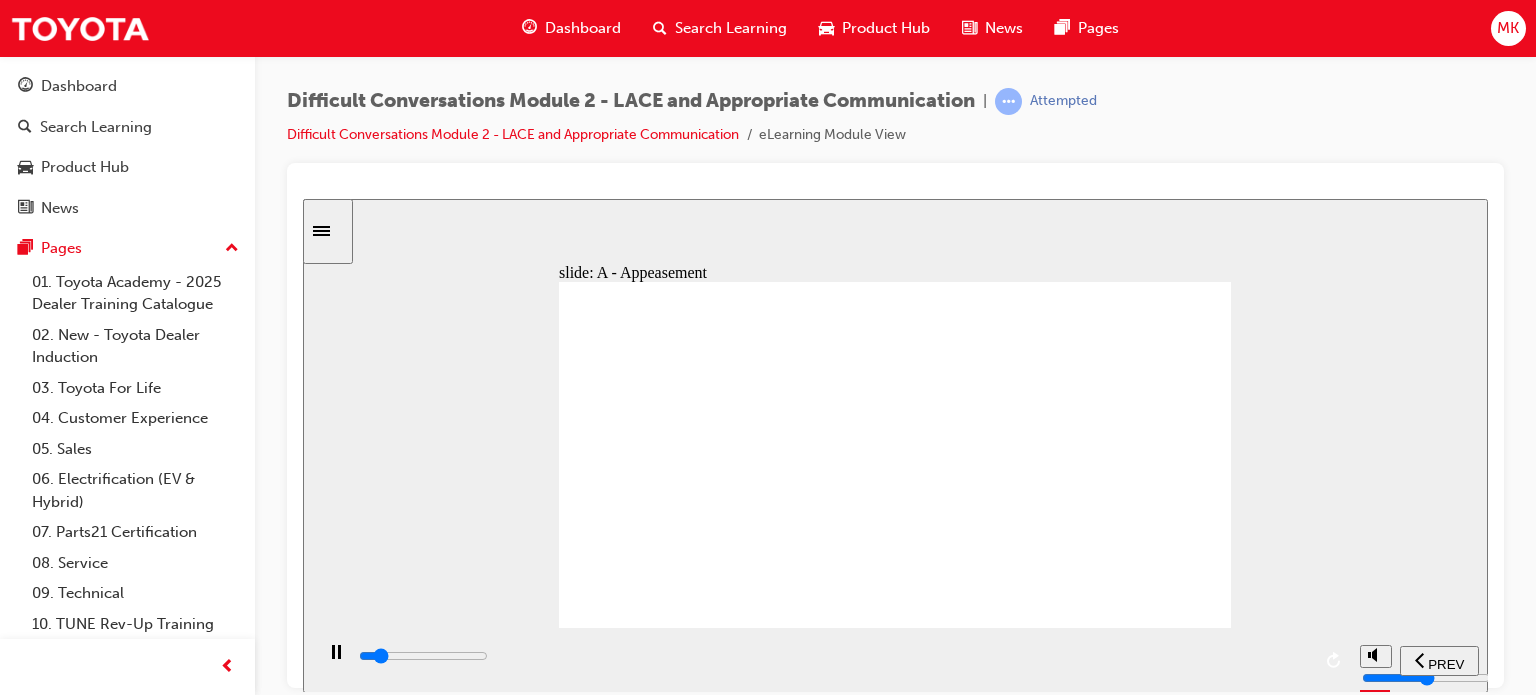click 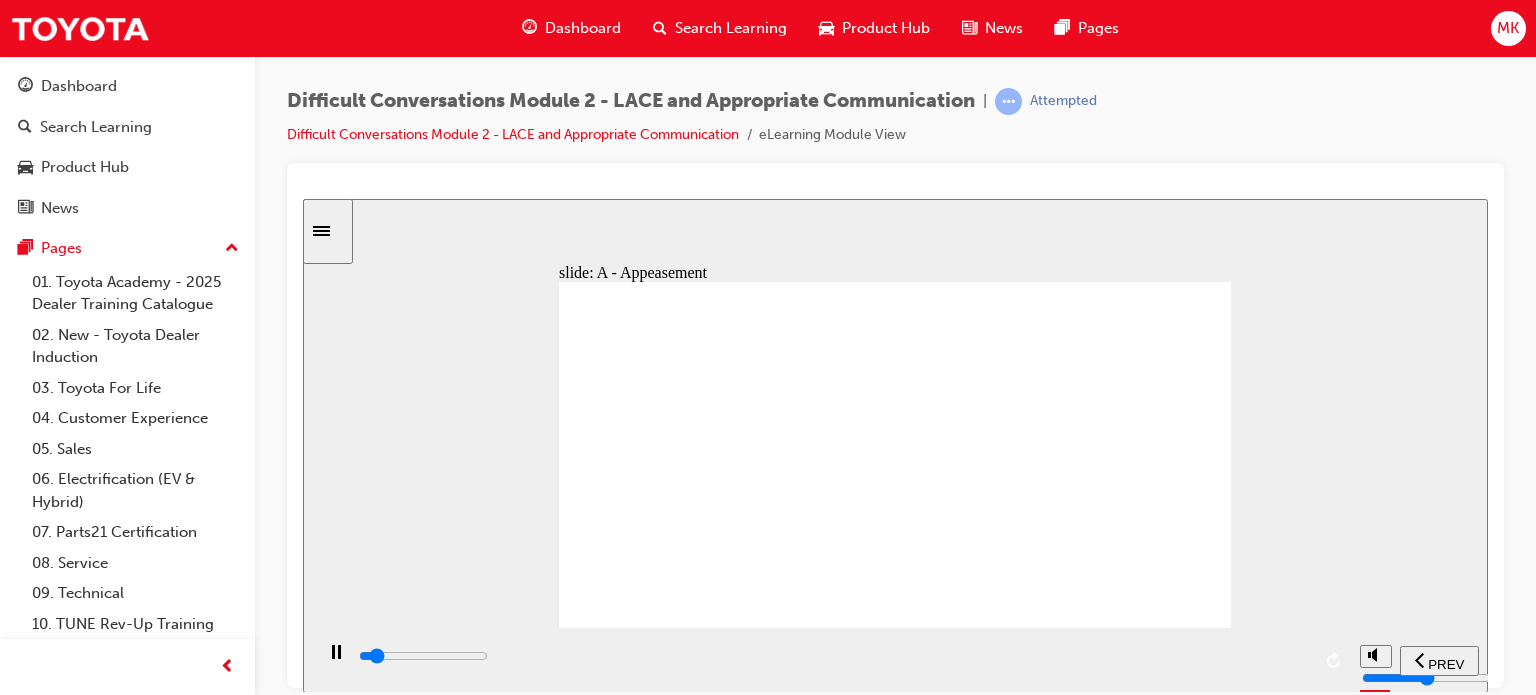 click 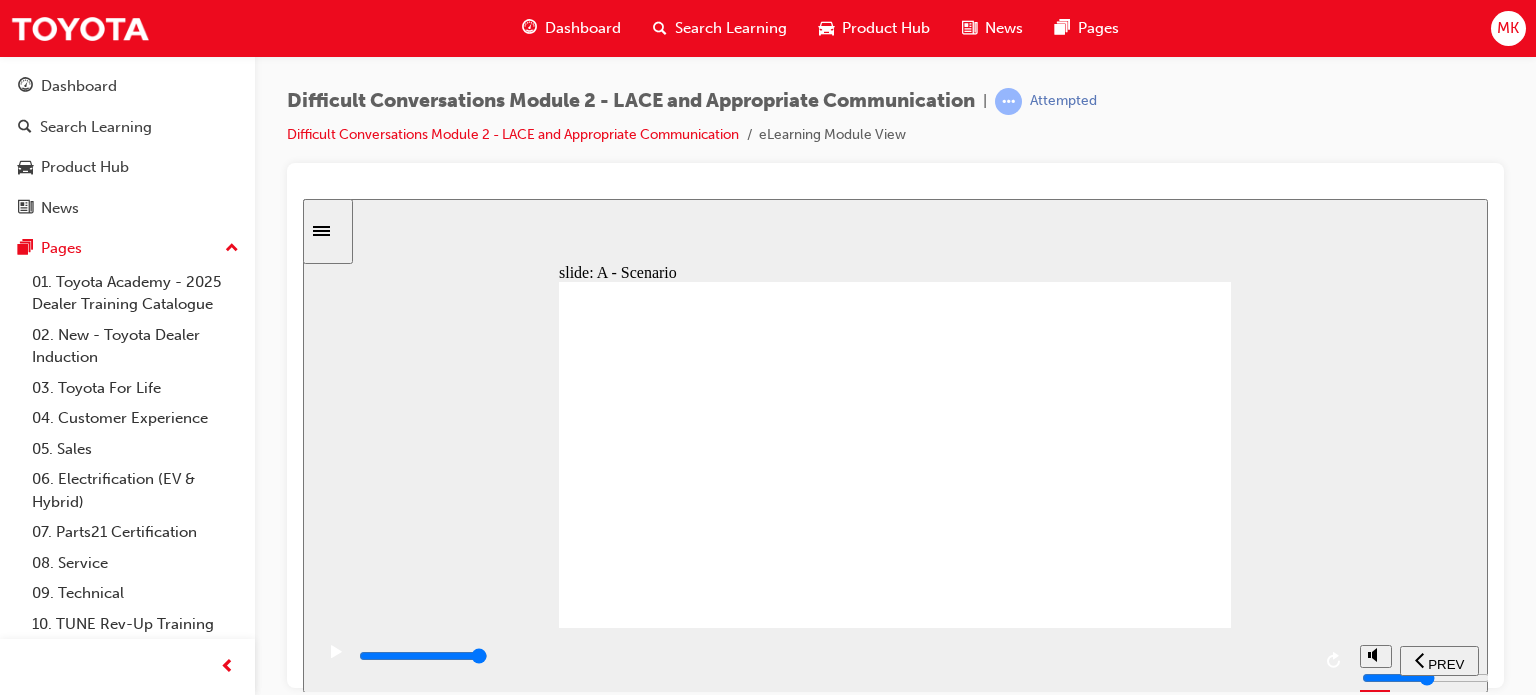 click 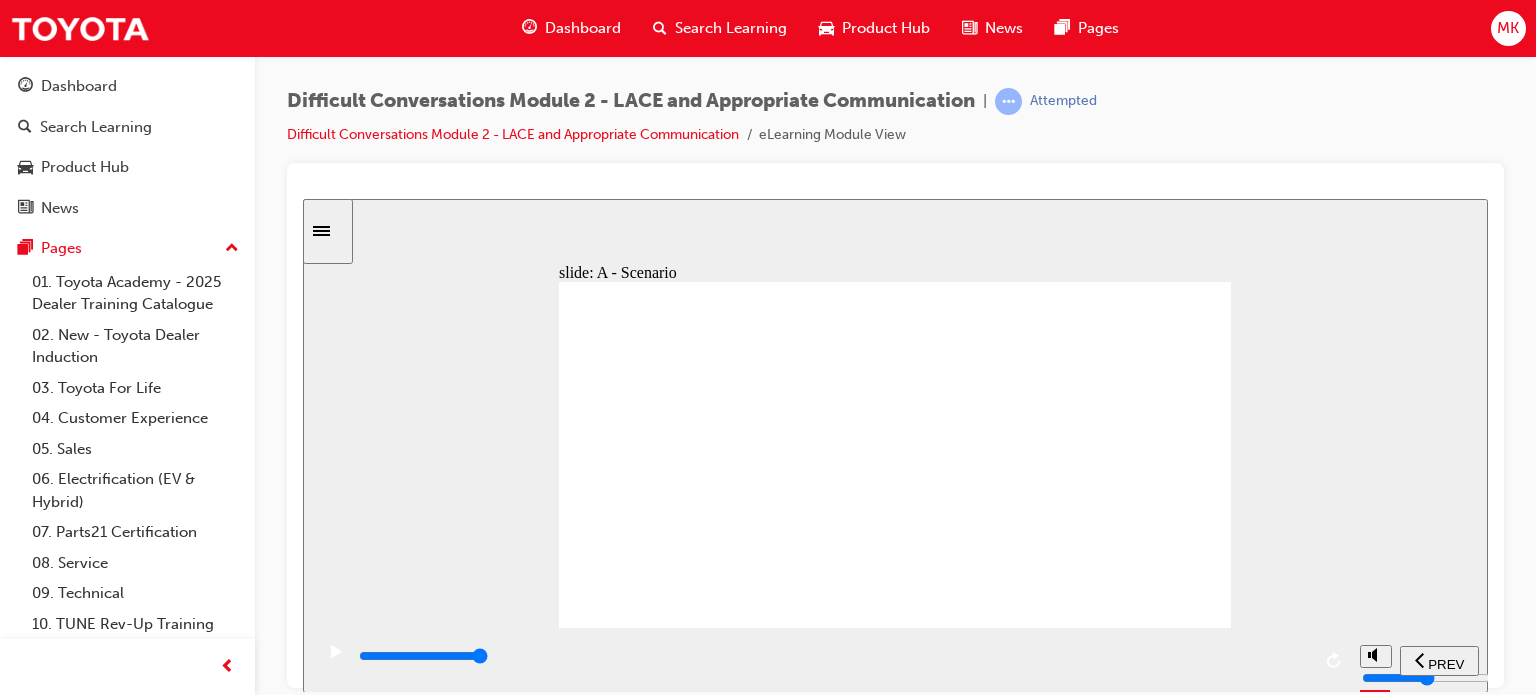click 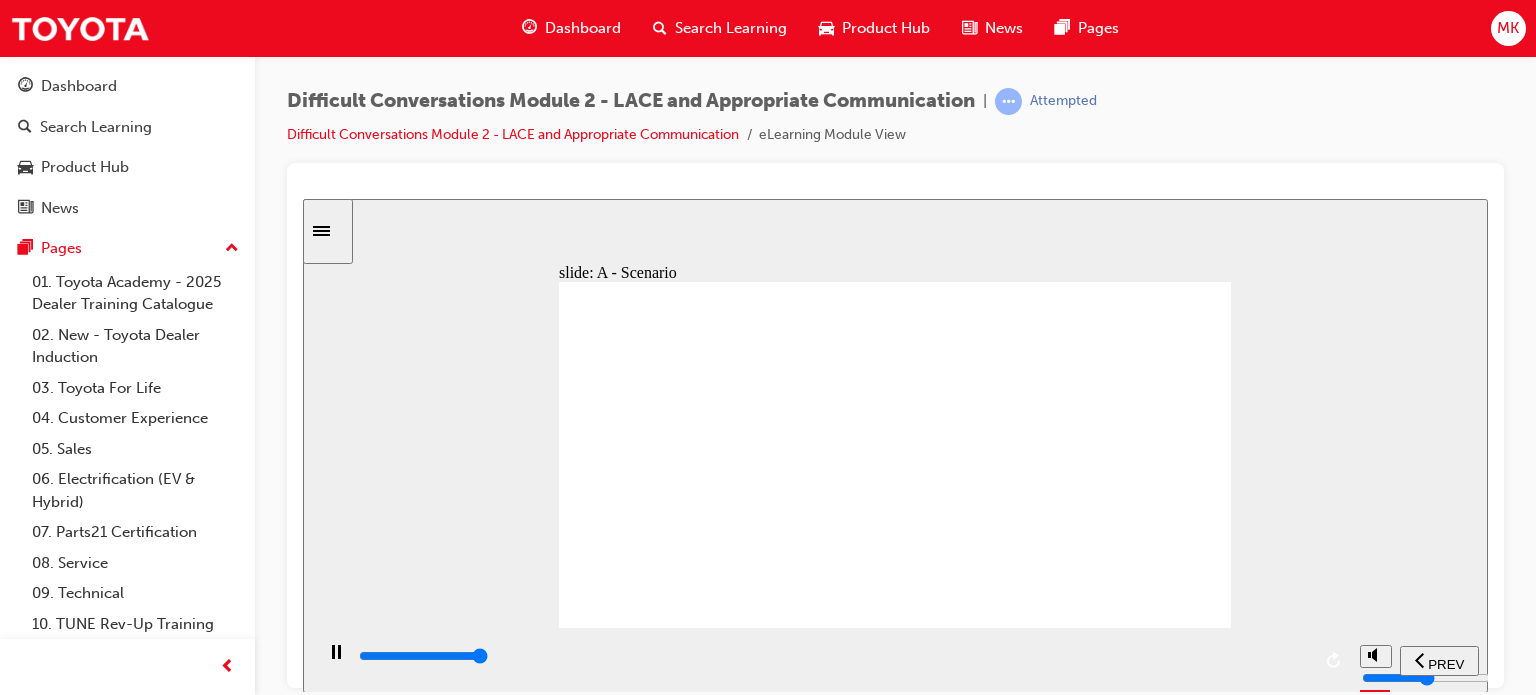 click 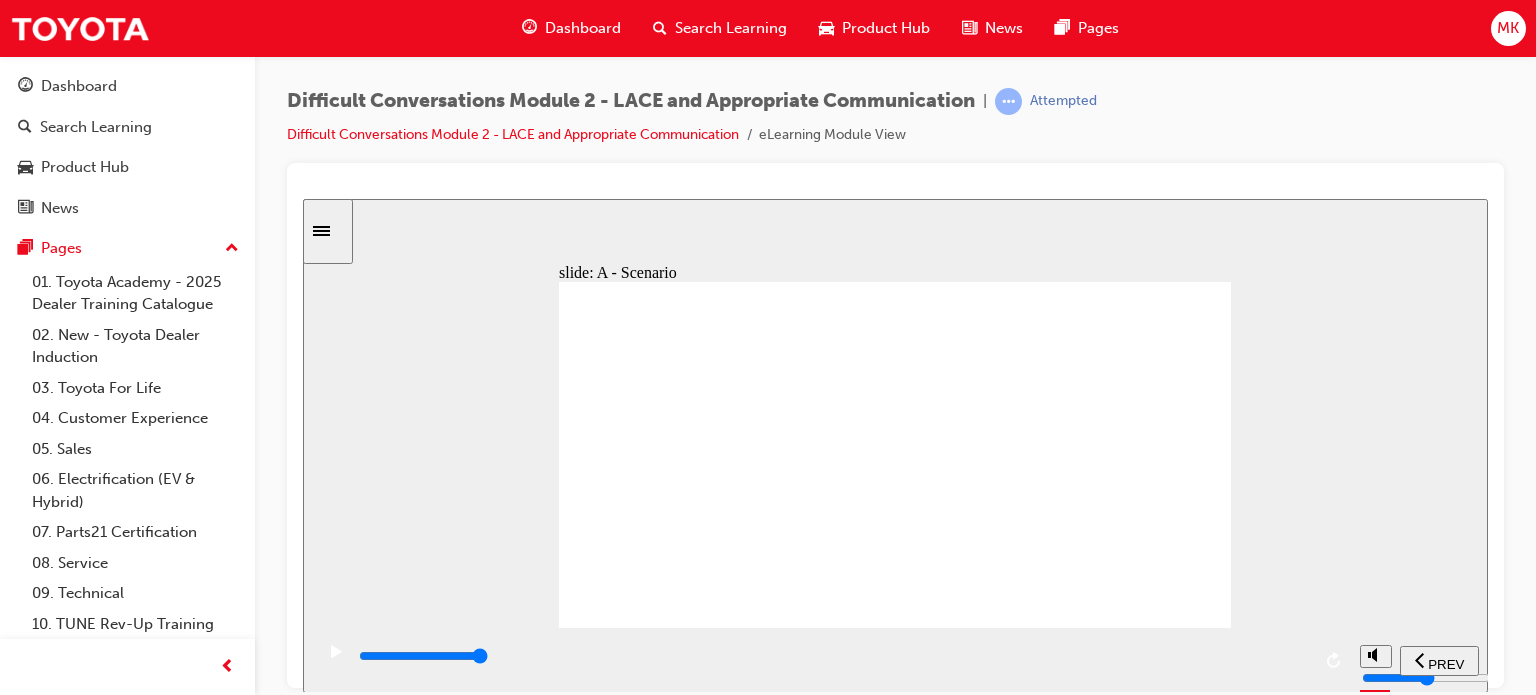 click 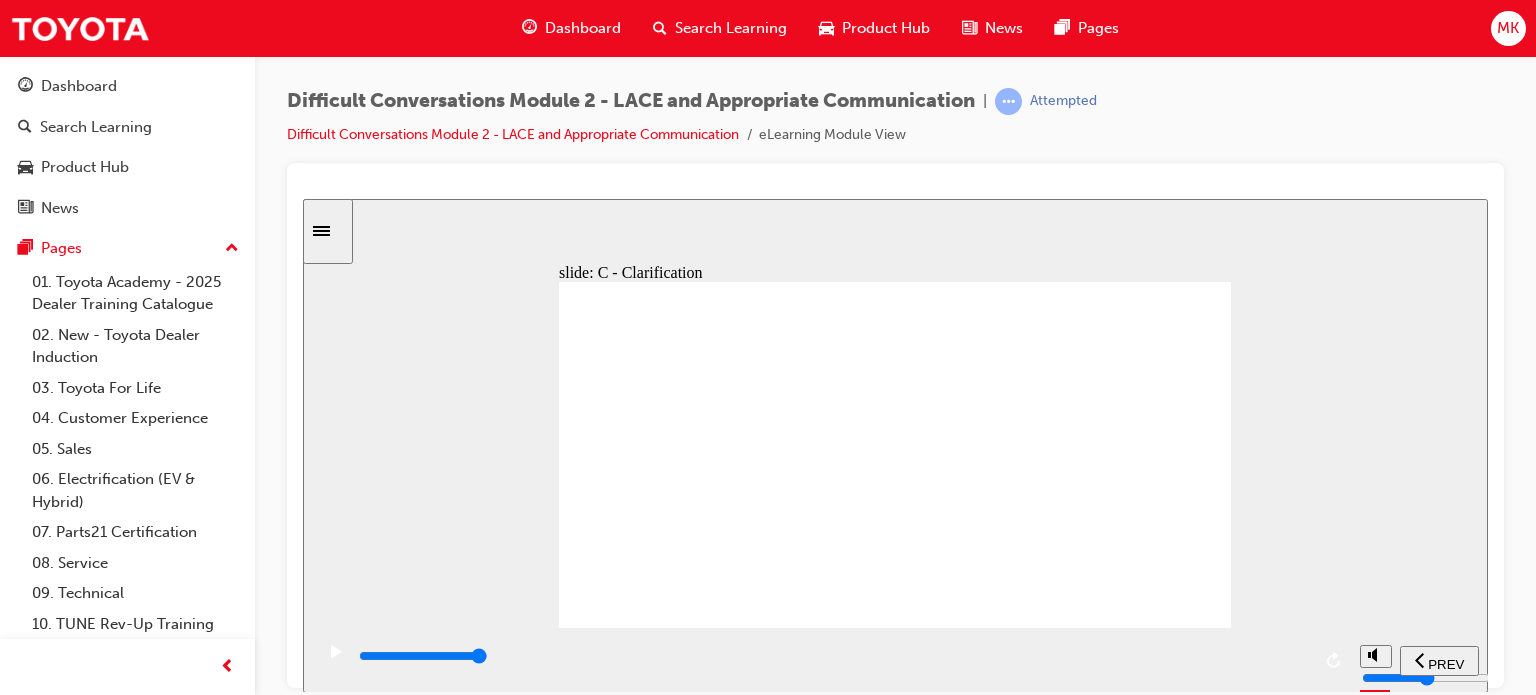 click 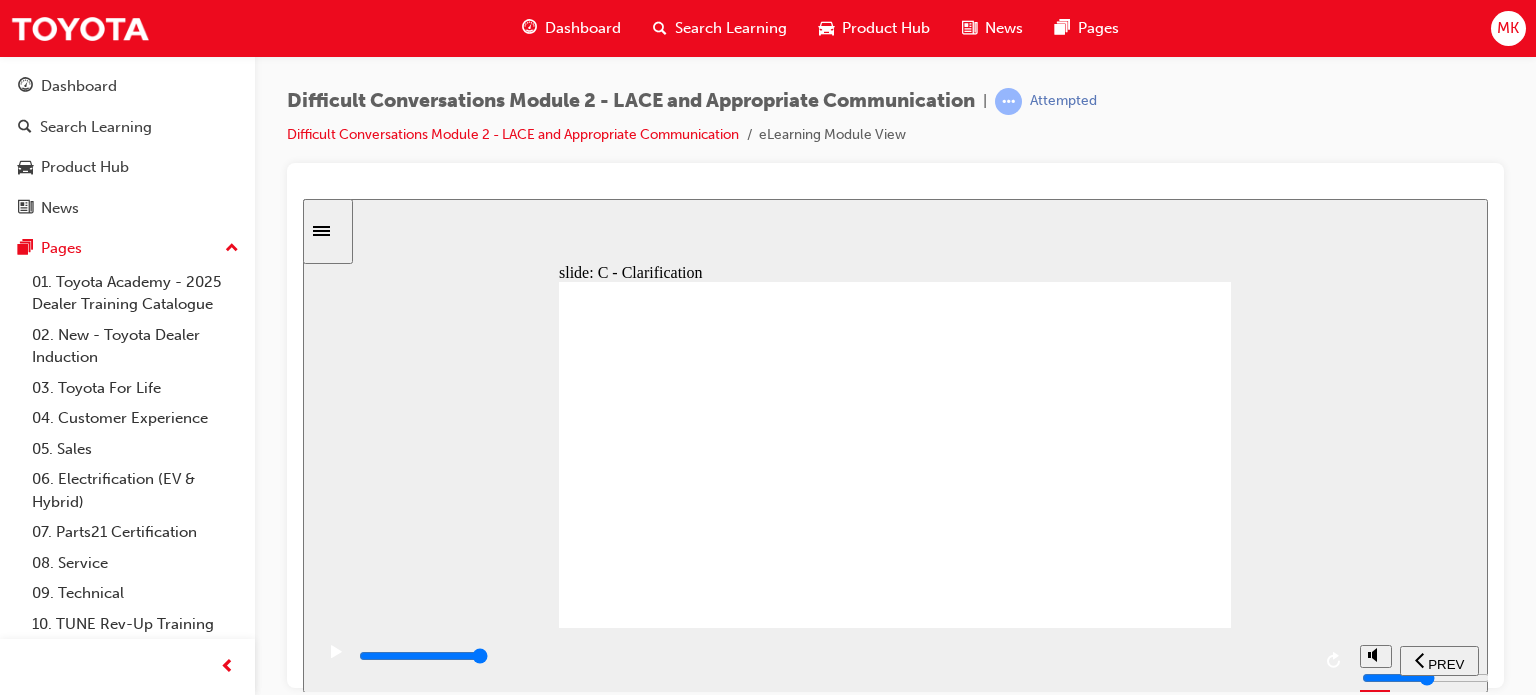 click 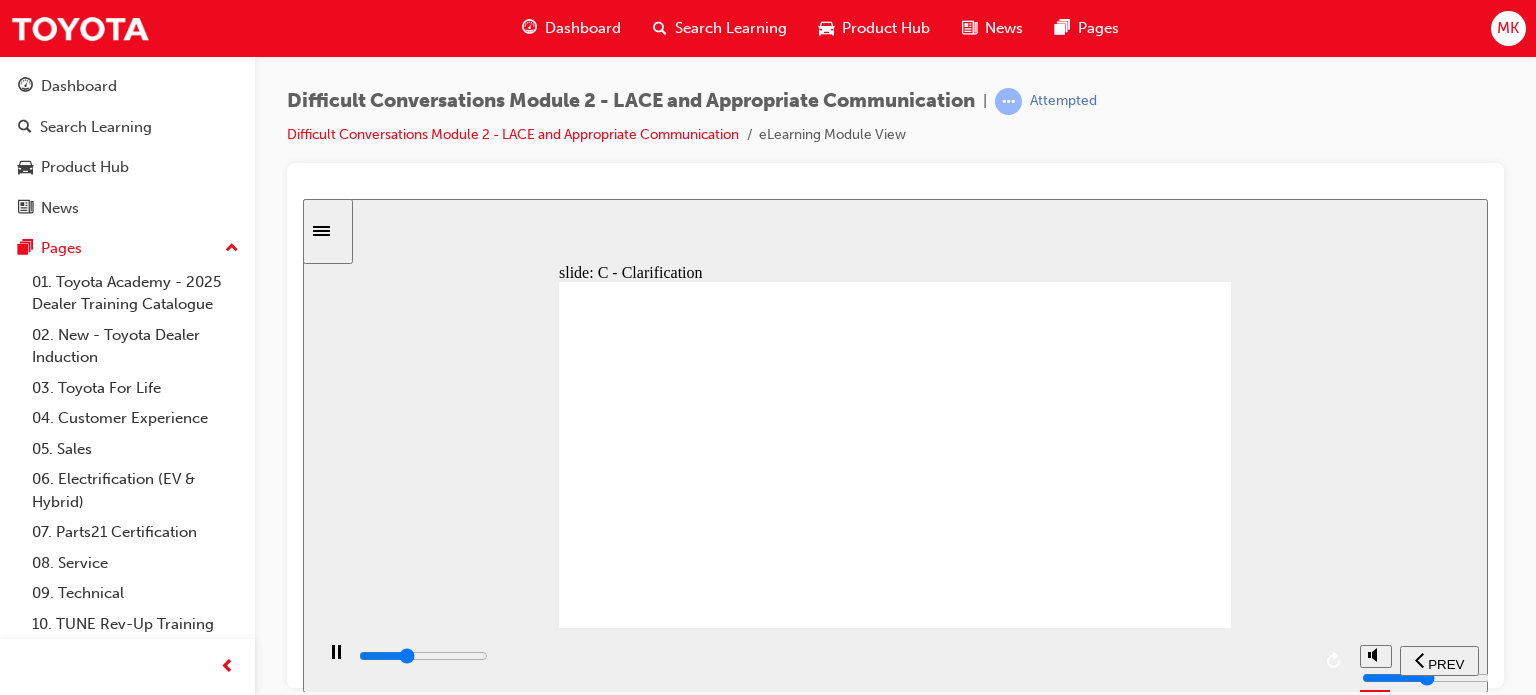 click 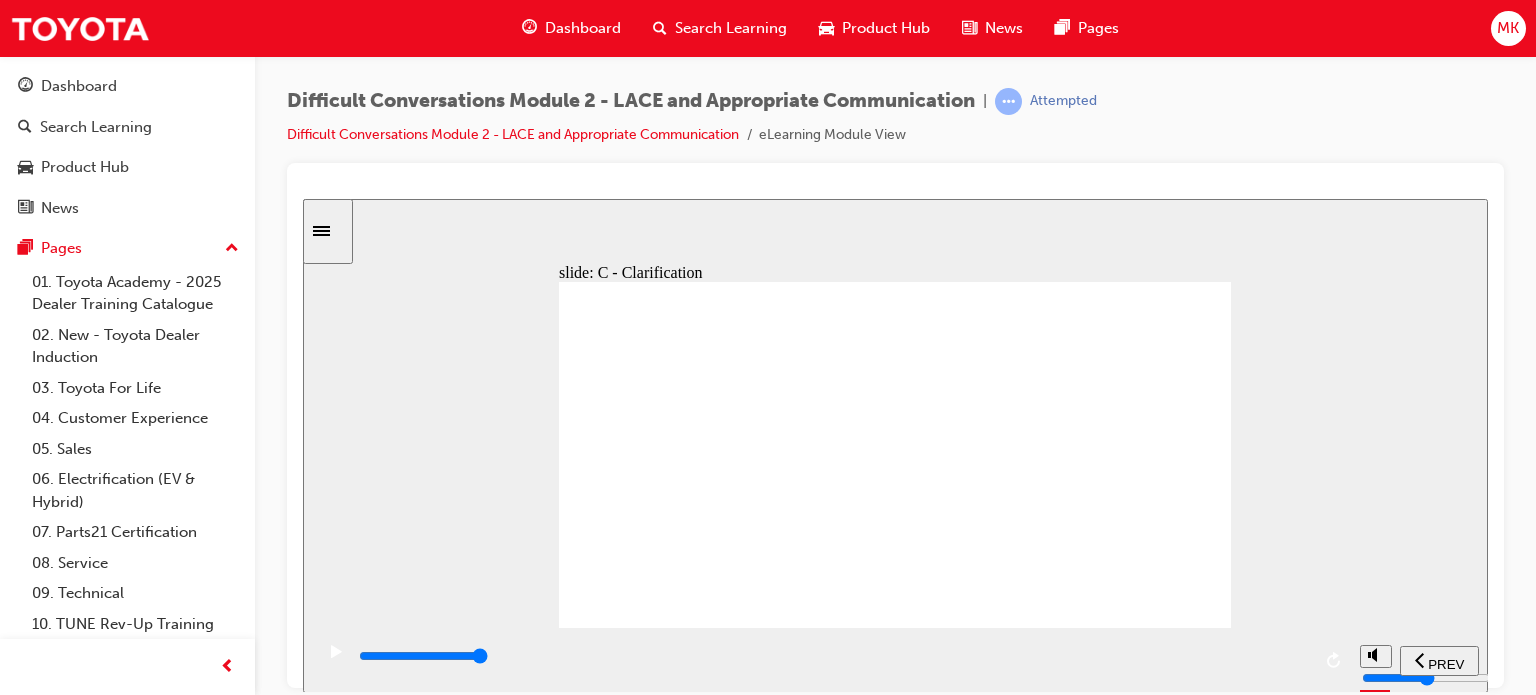 click 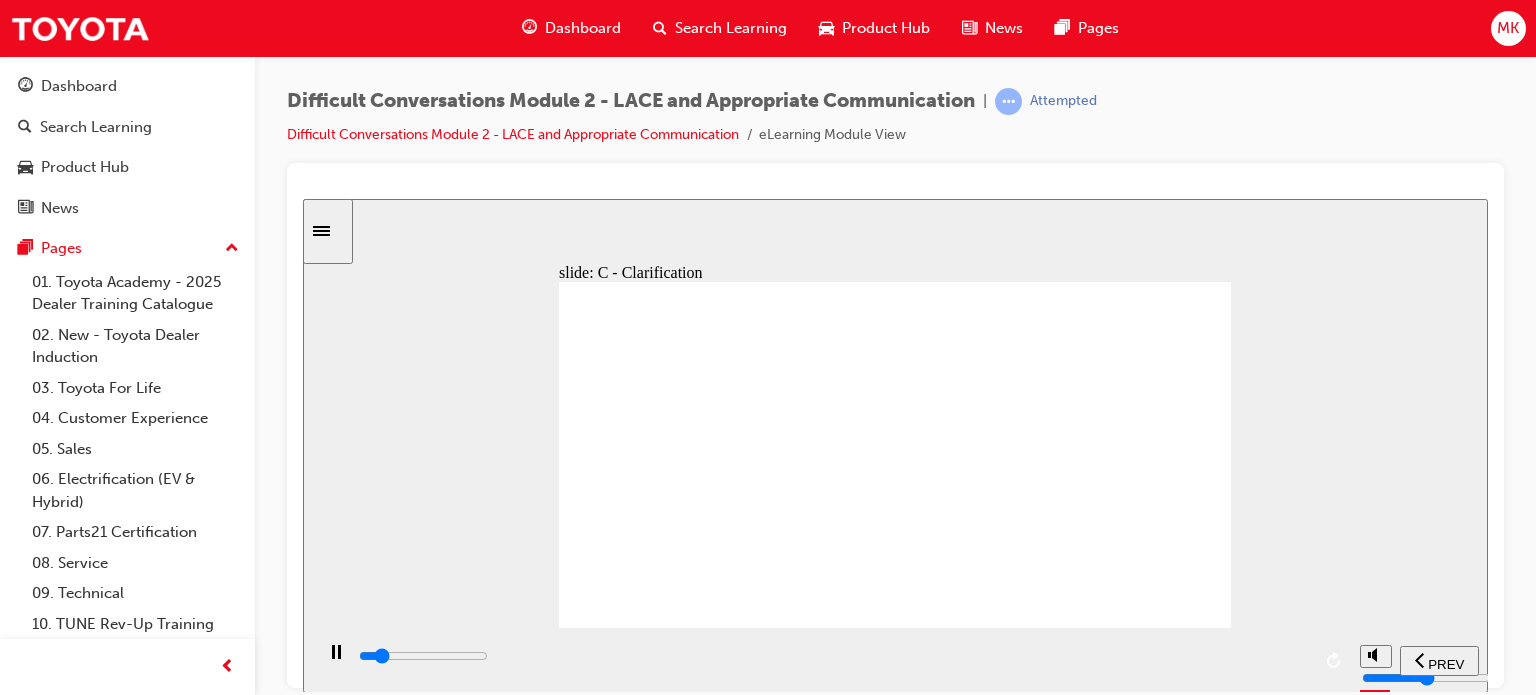 click 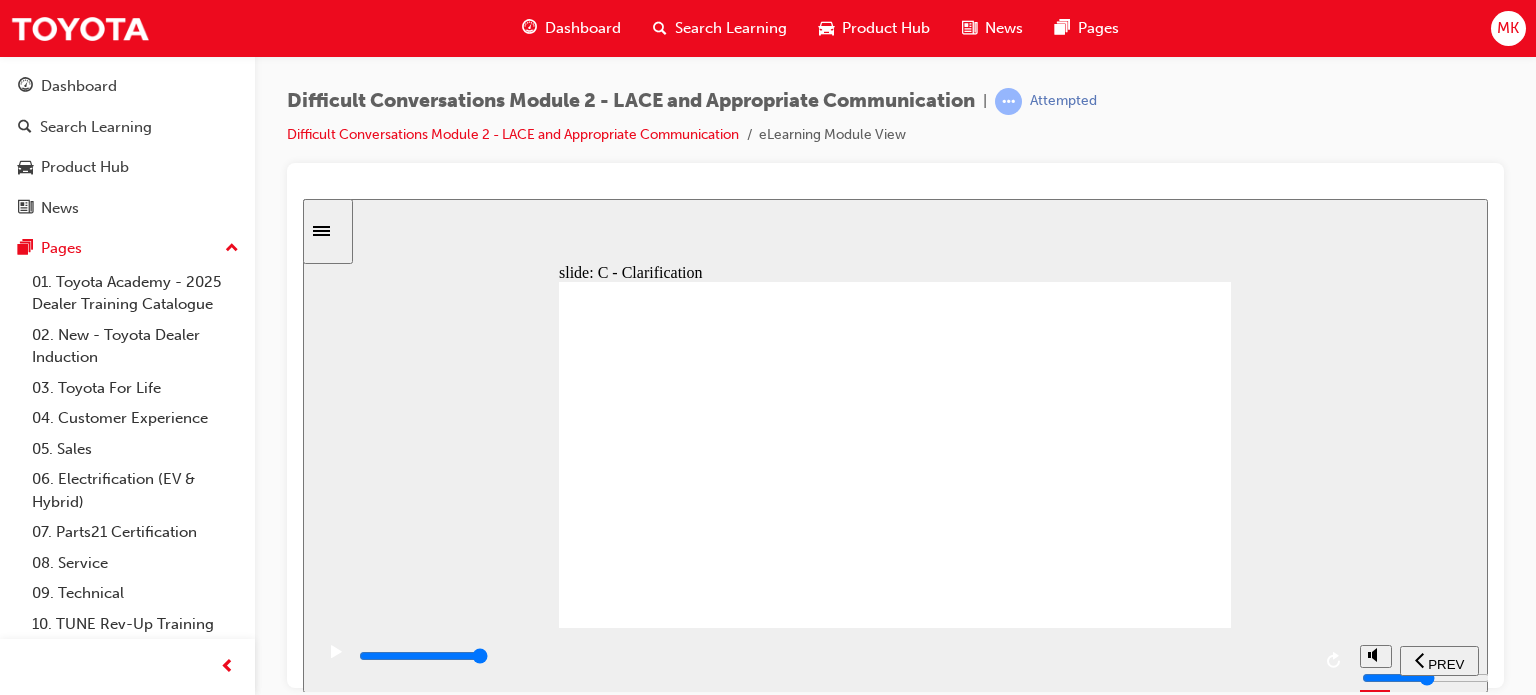 click 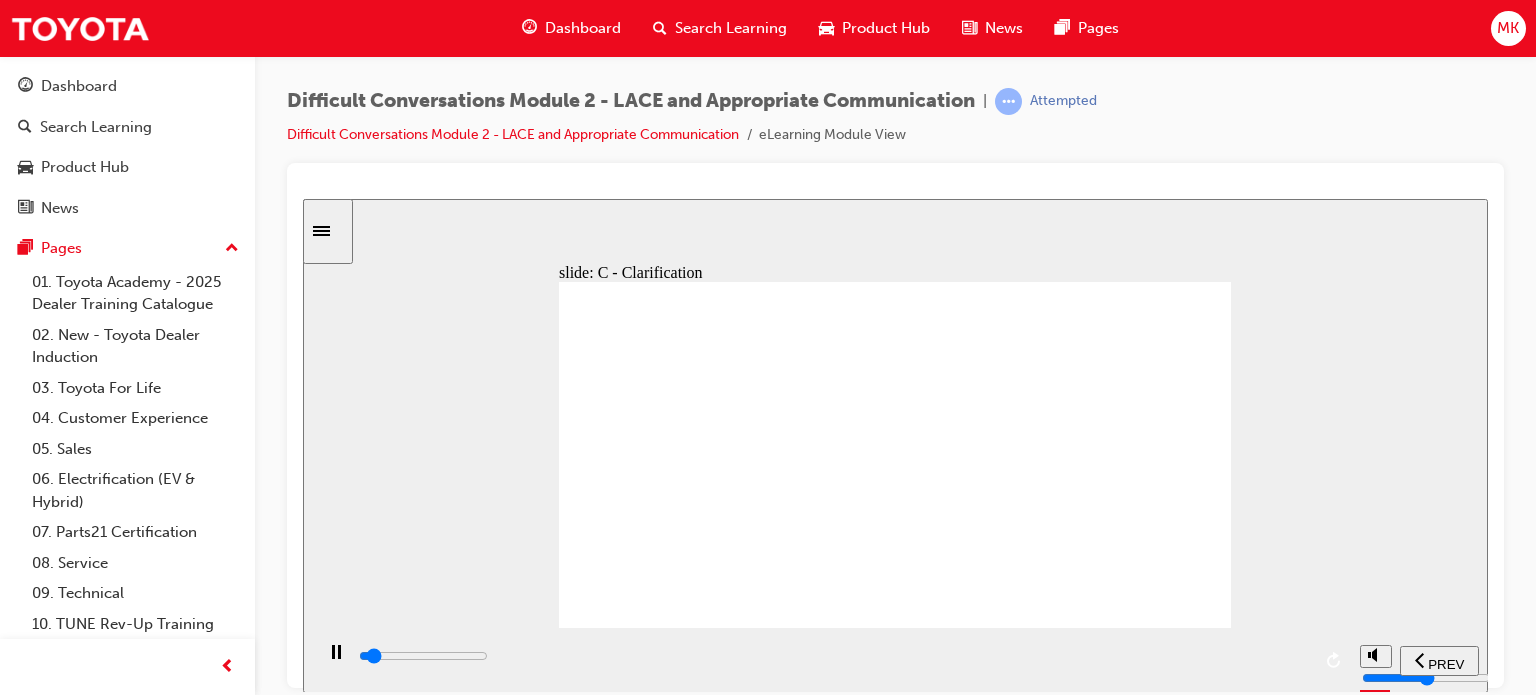 click 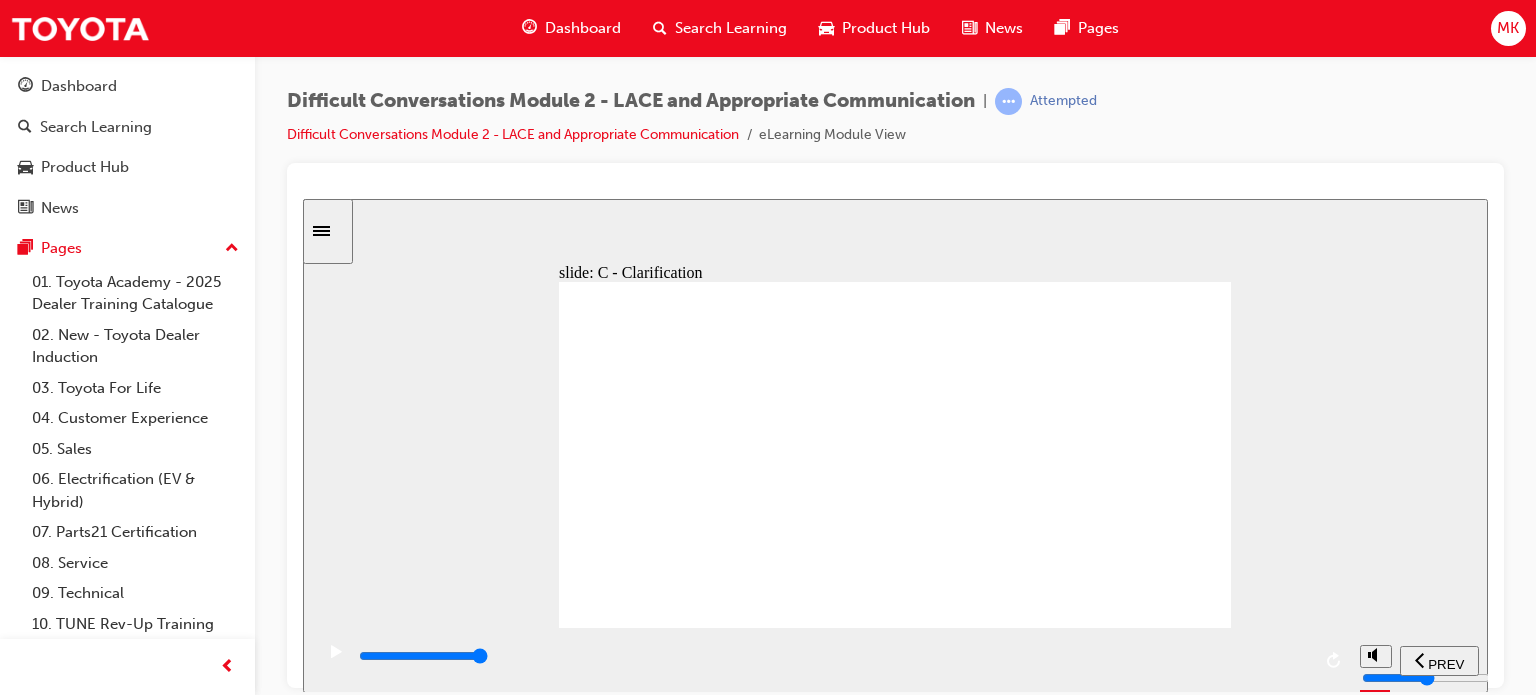 click 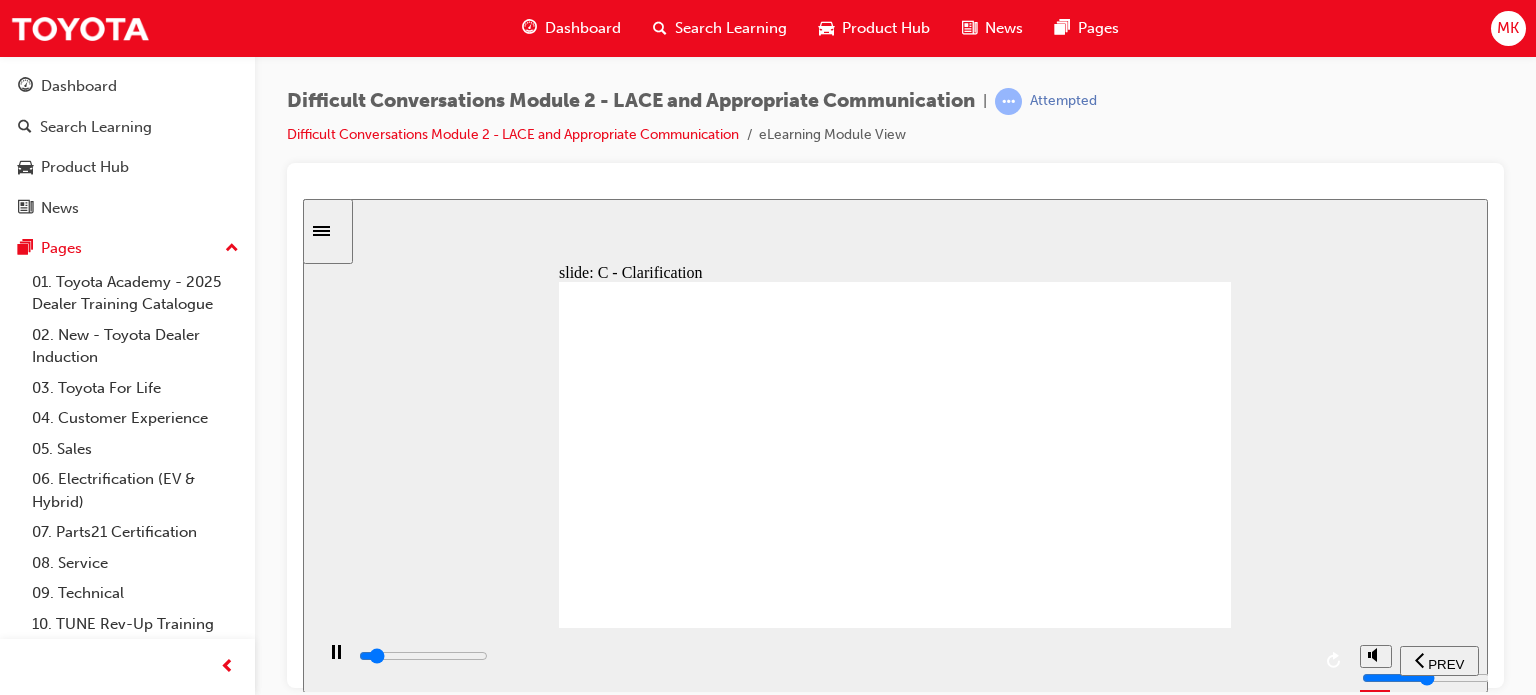 click 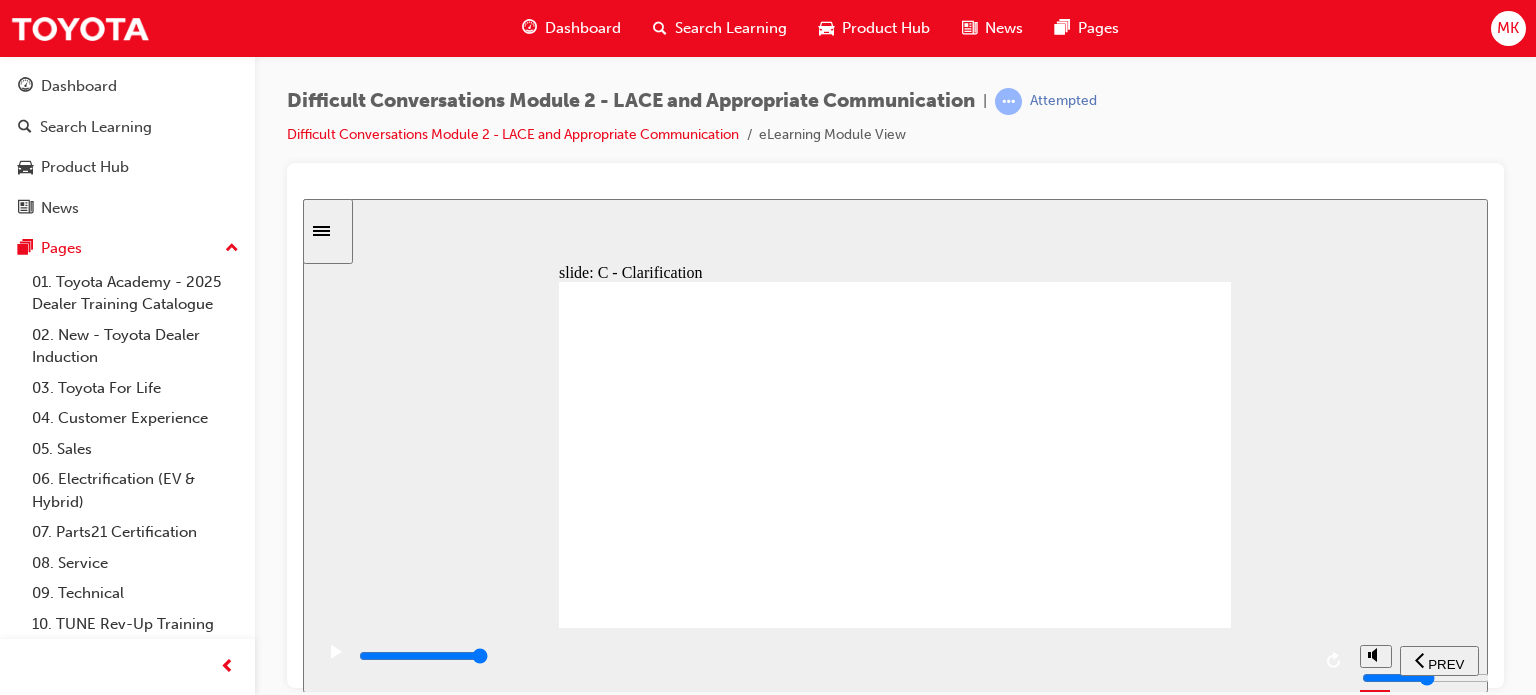 click 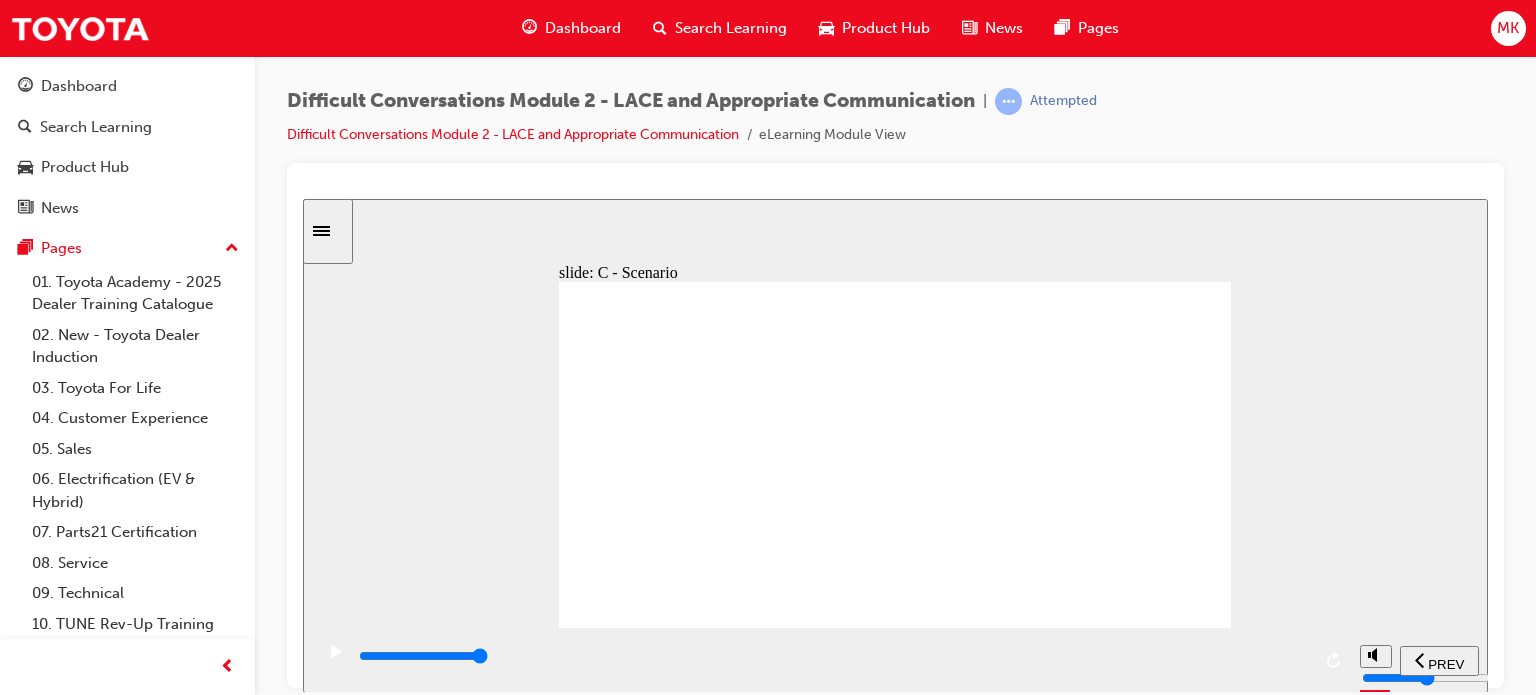 click 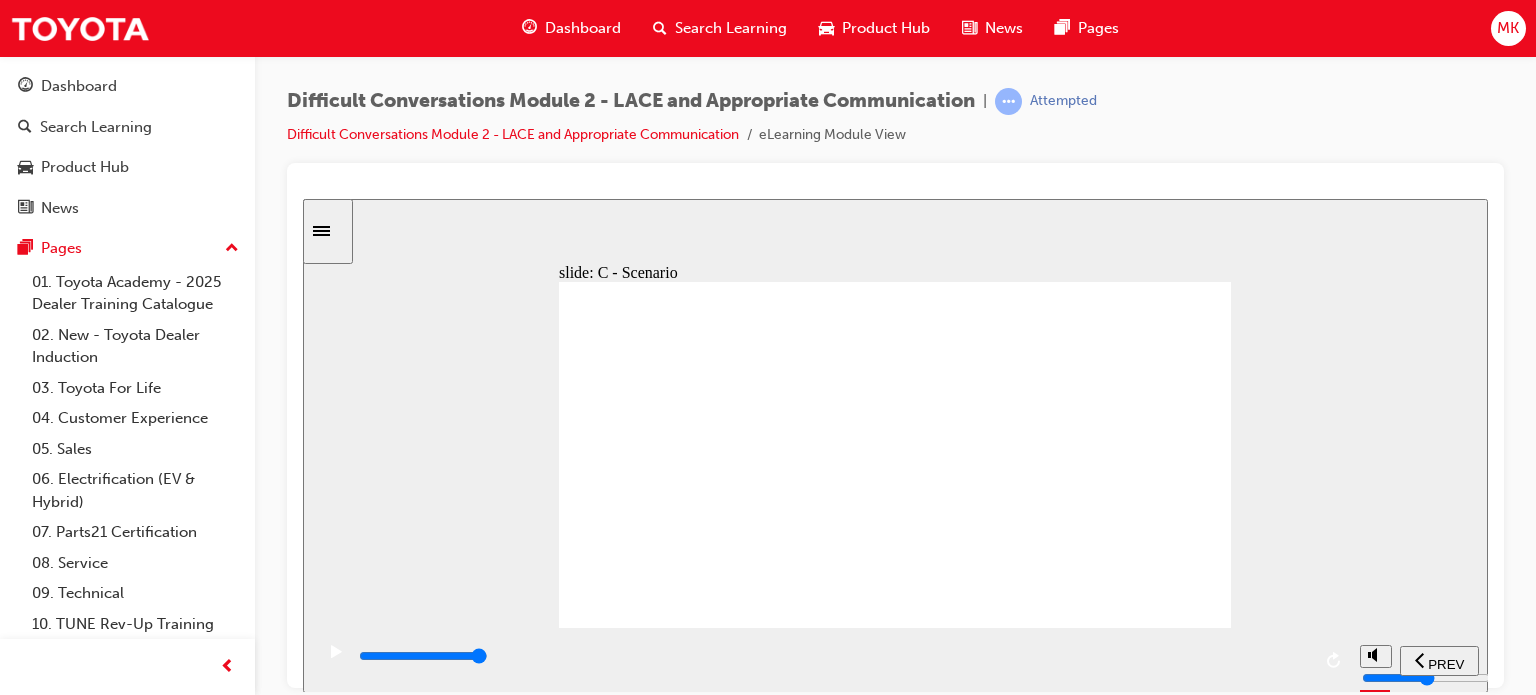 click 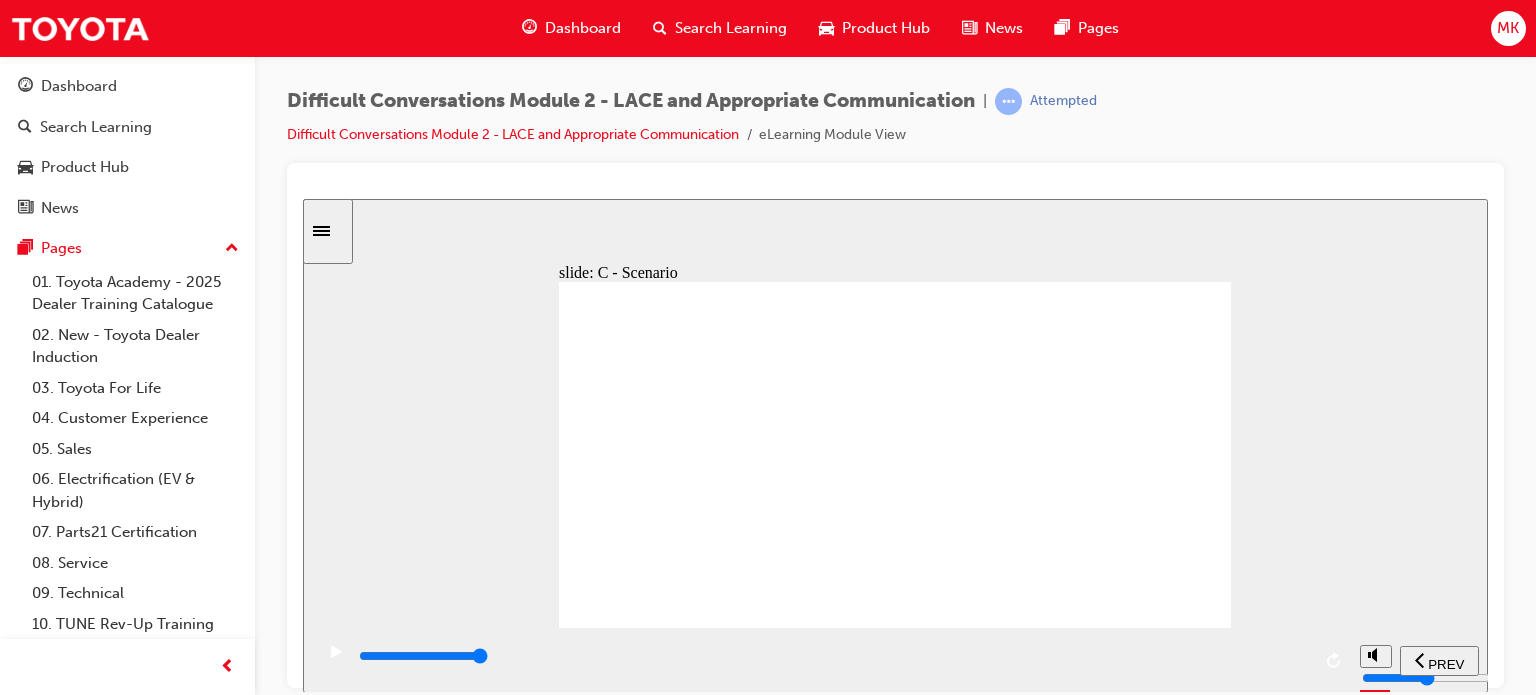 click 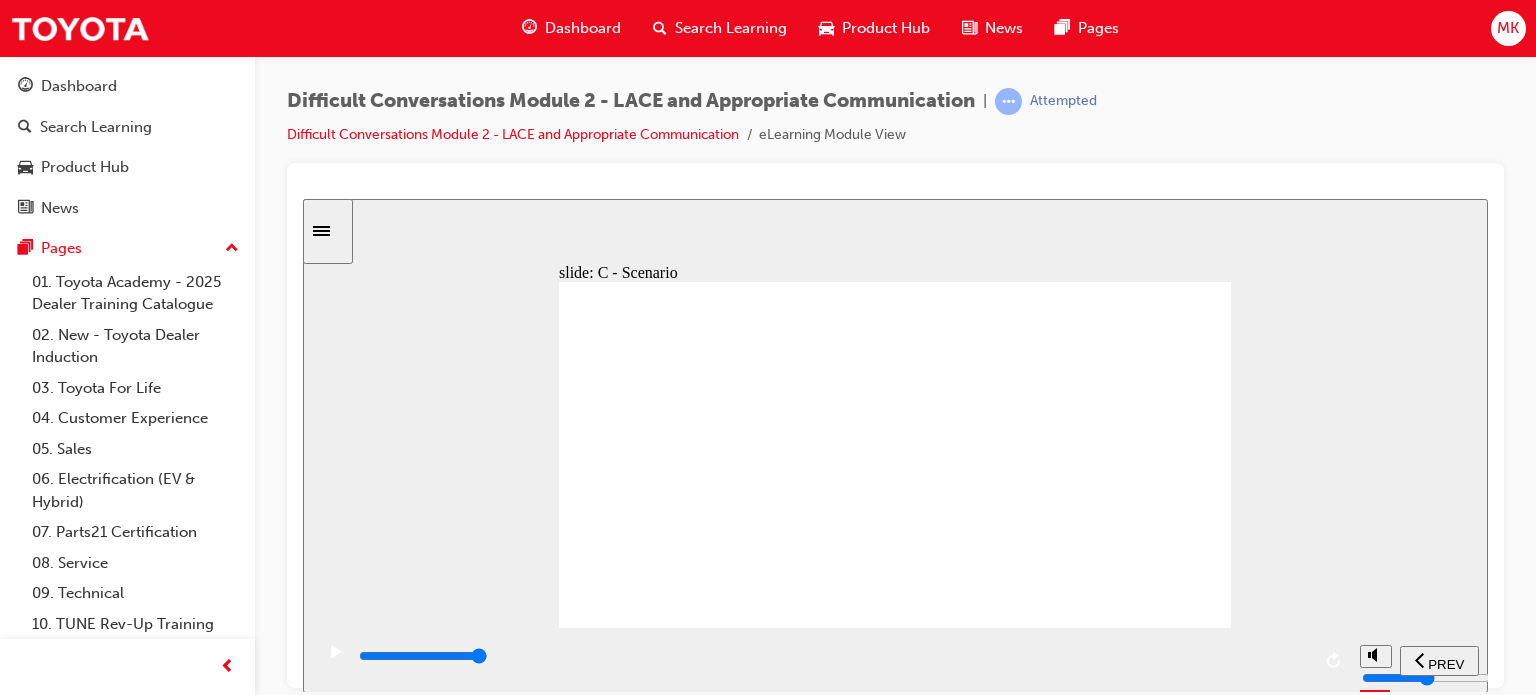 click 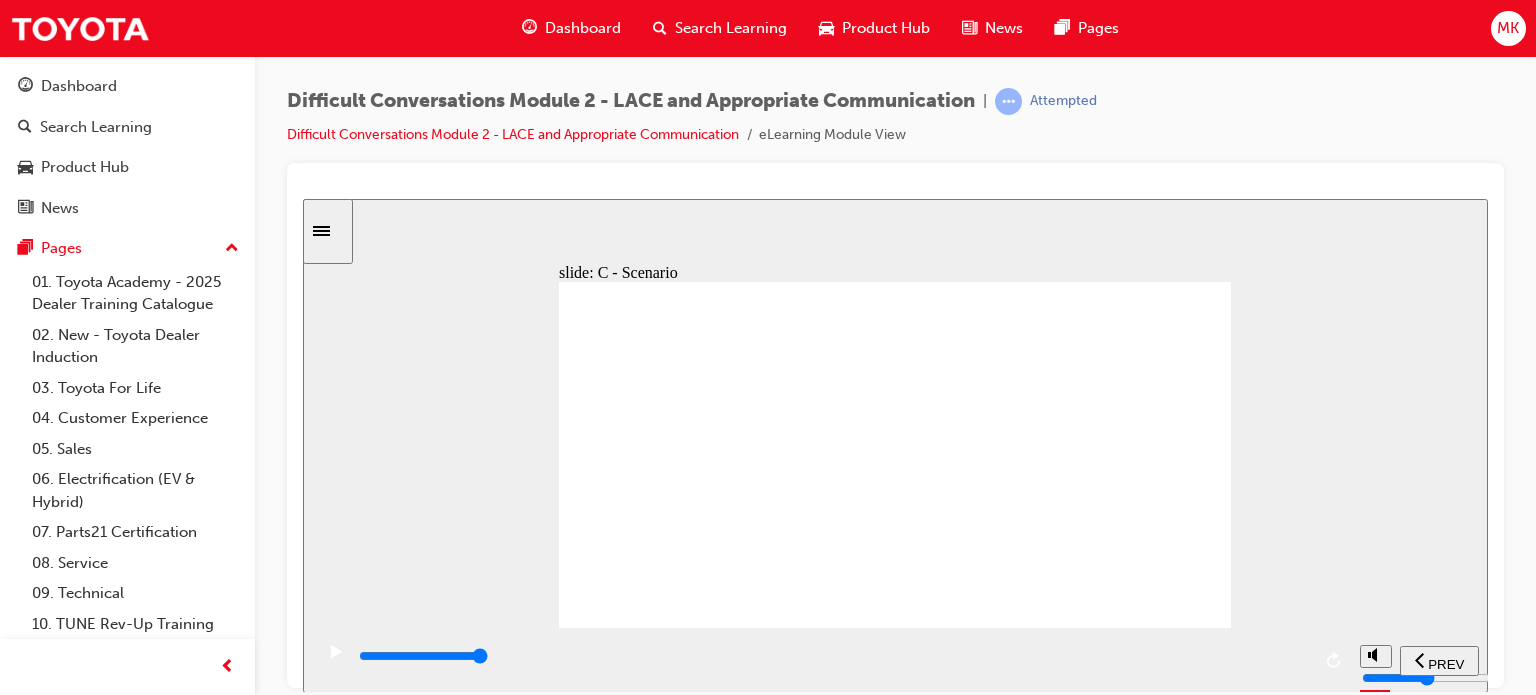 click 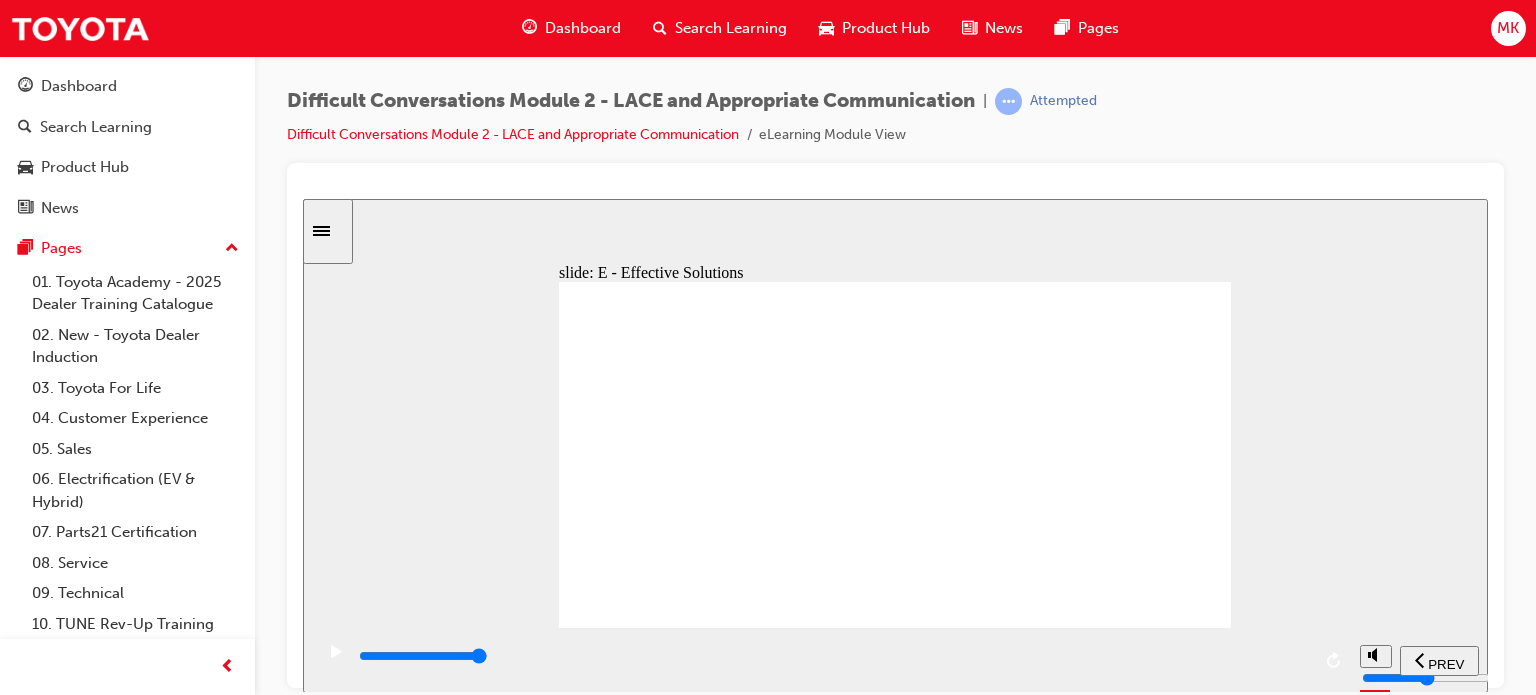 click 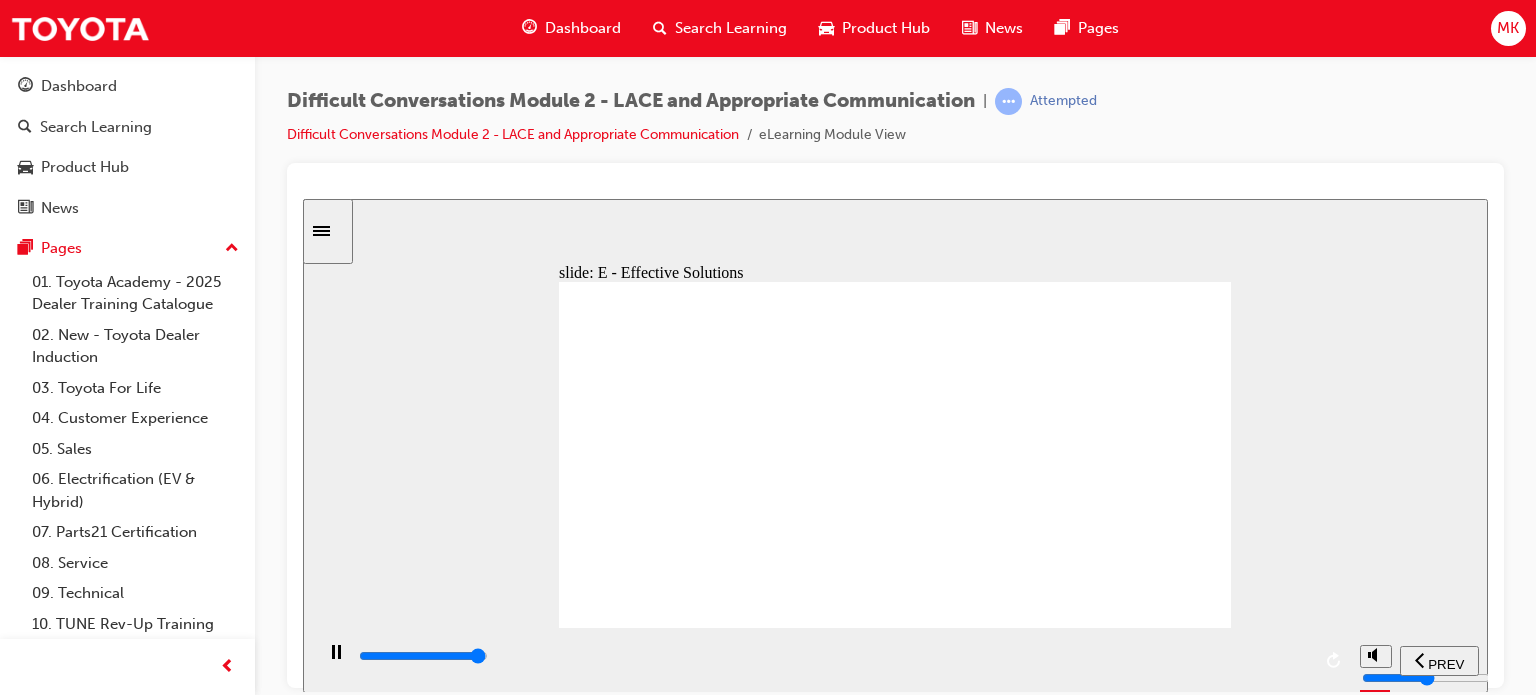 click 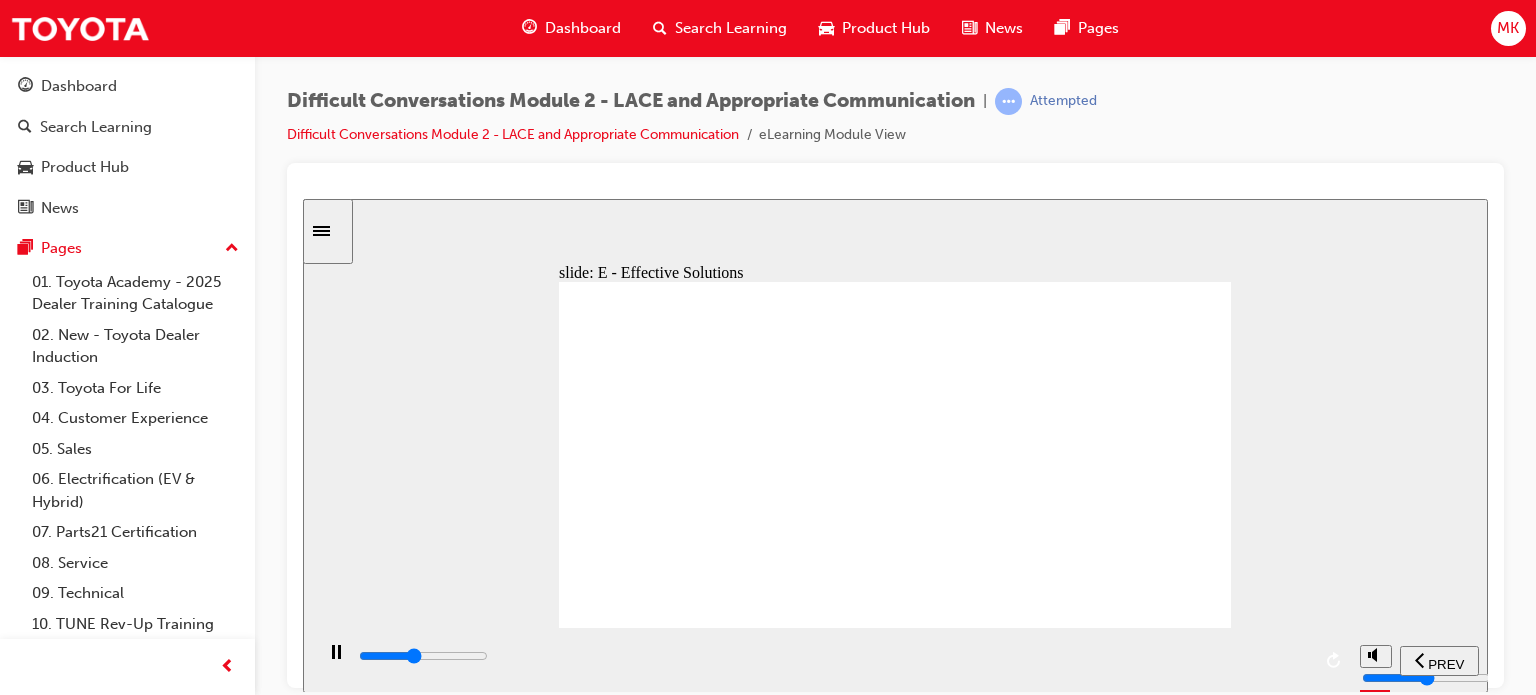 click 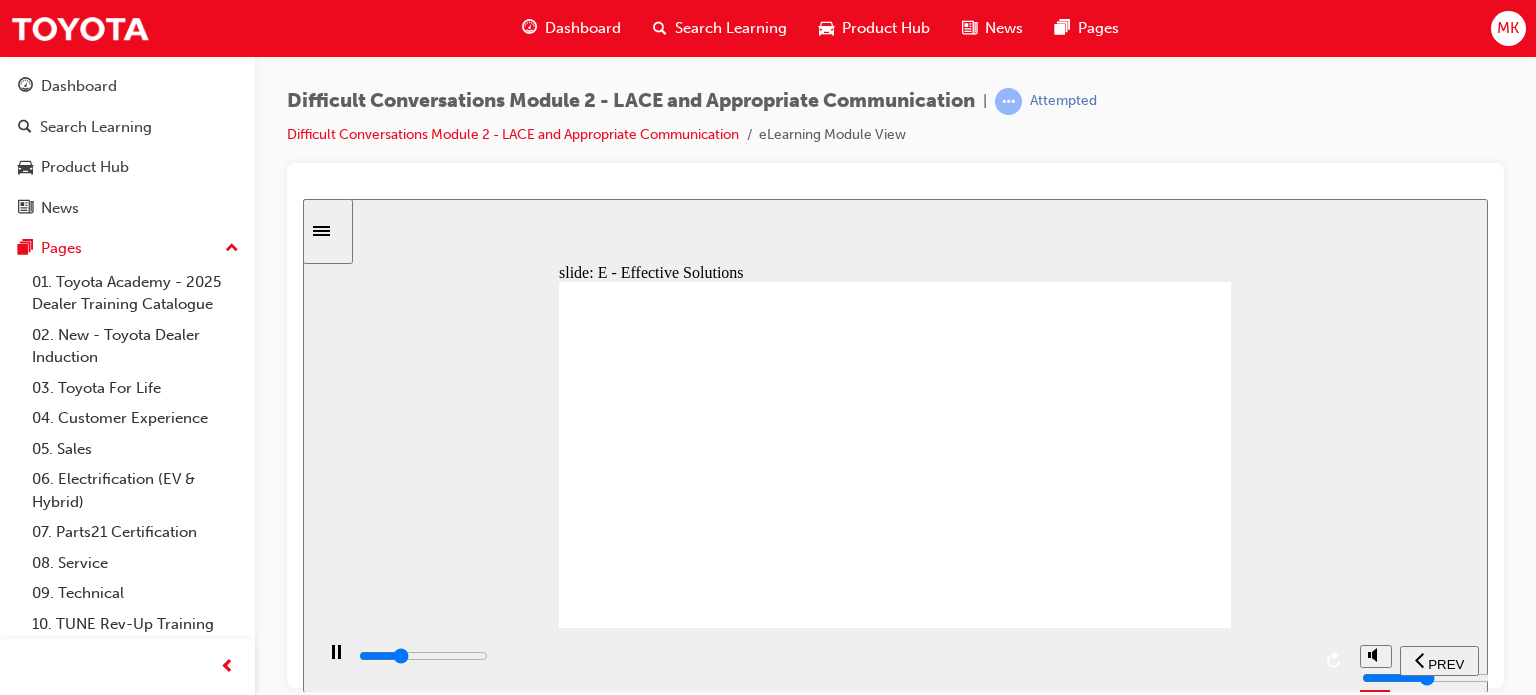 click 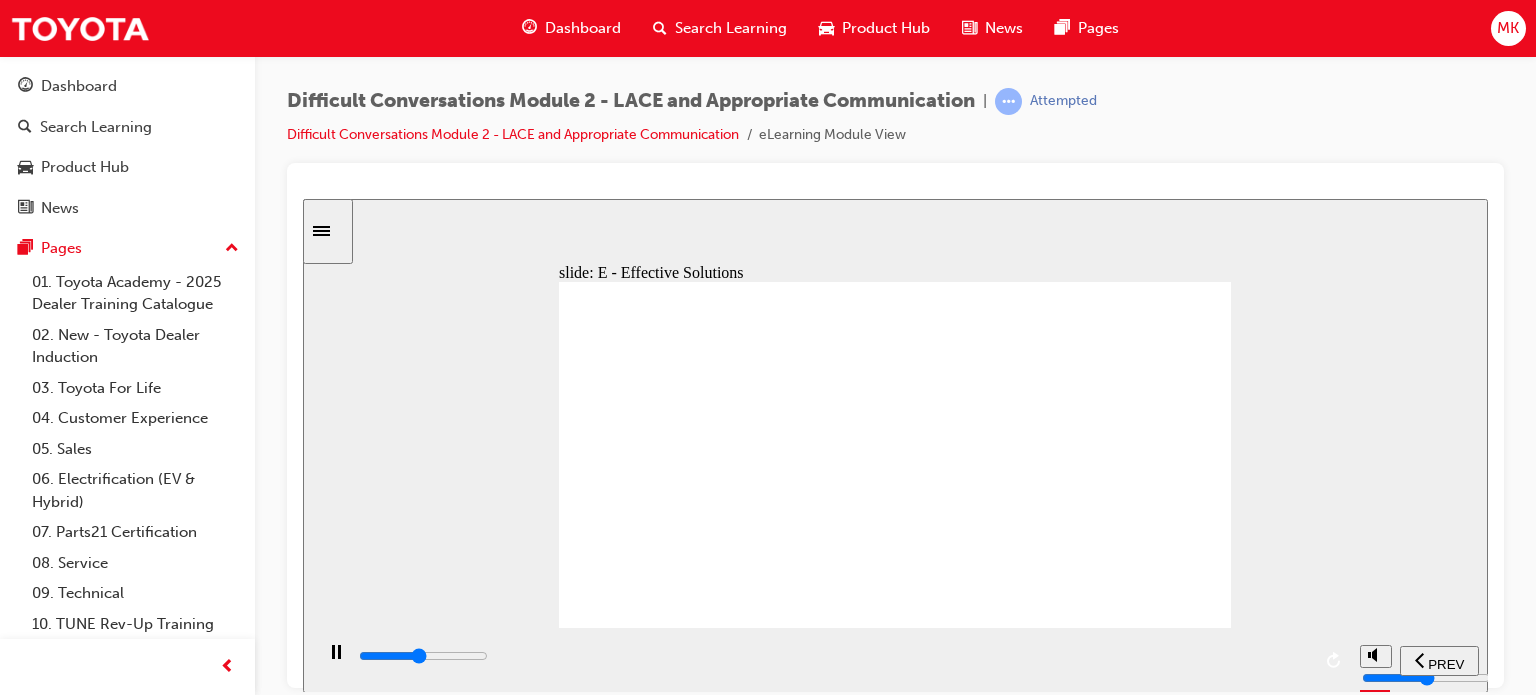 click 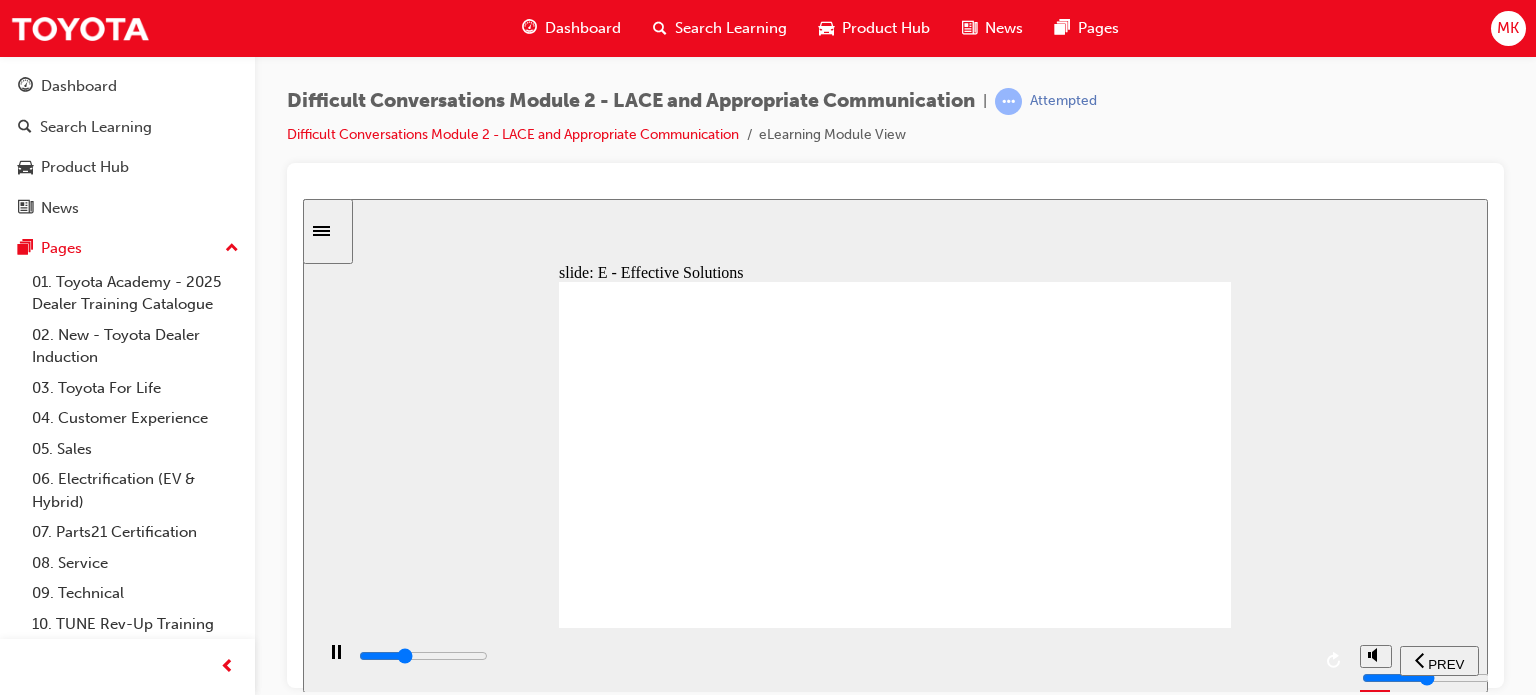 click 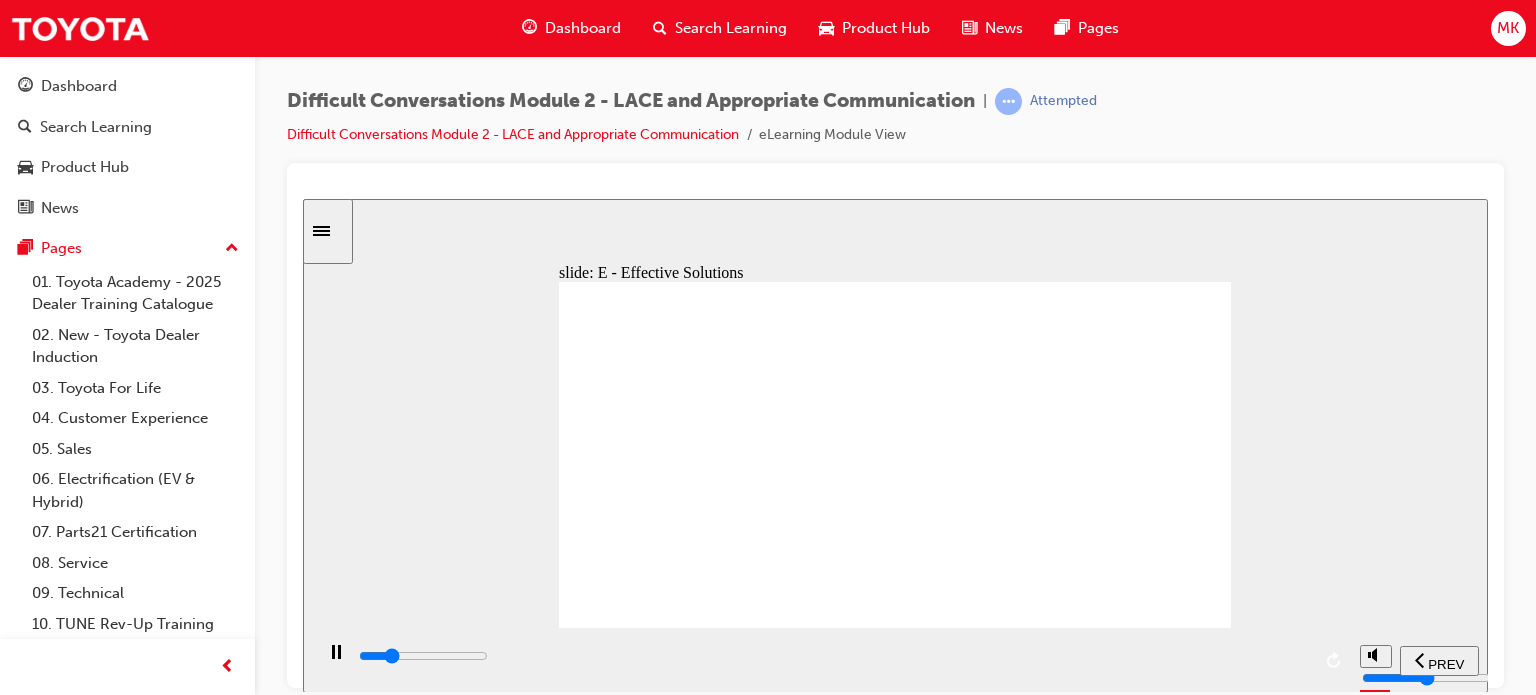 click 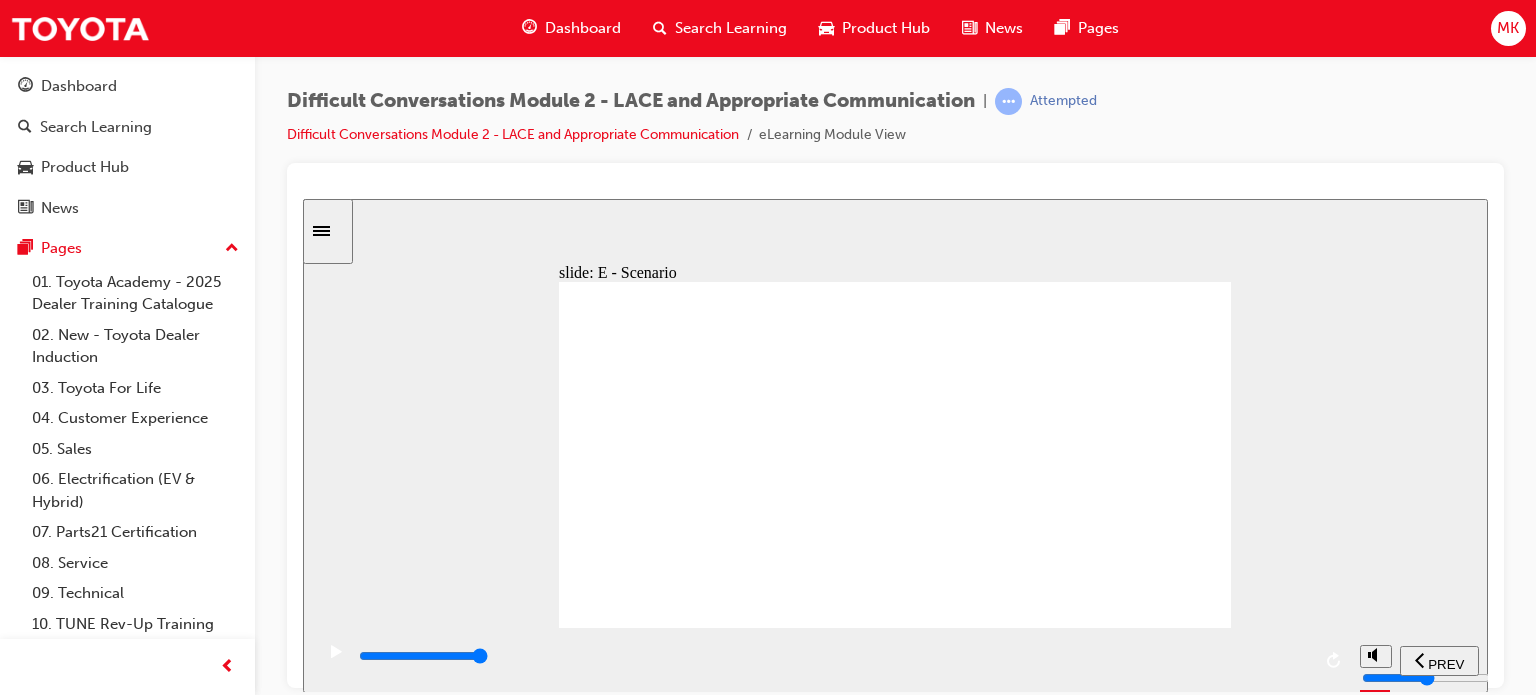 click 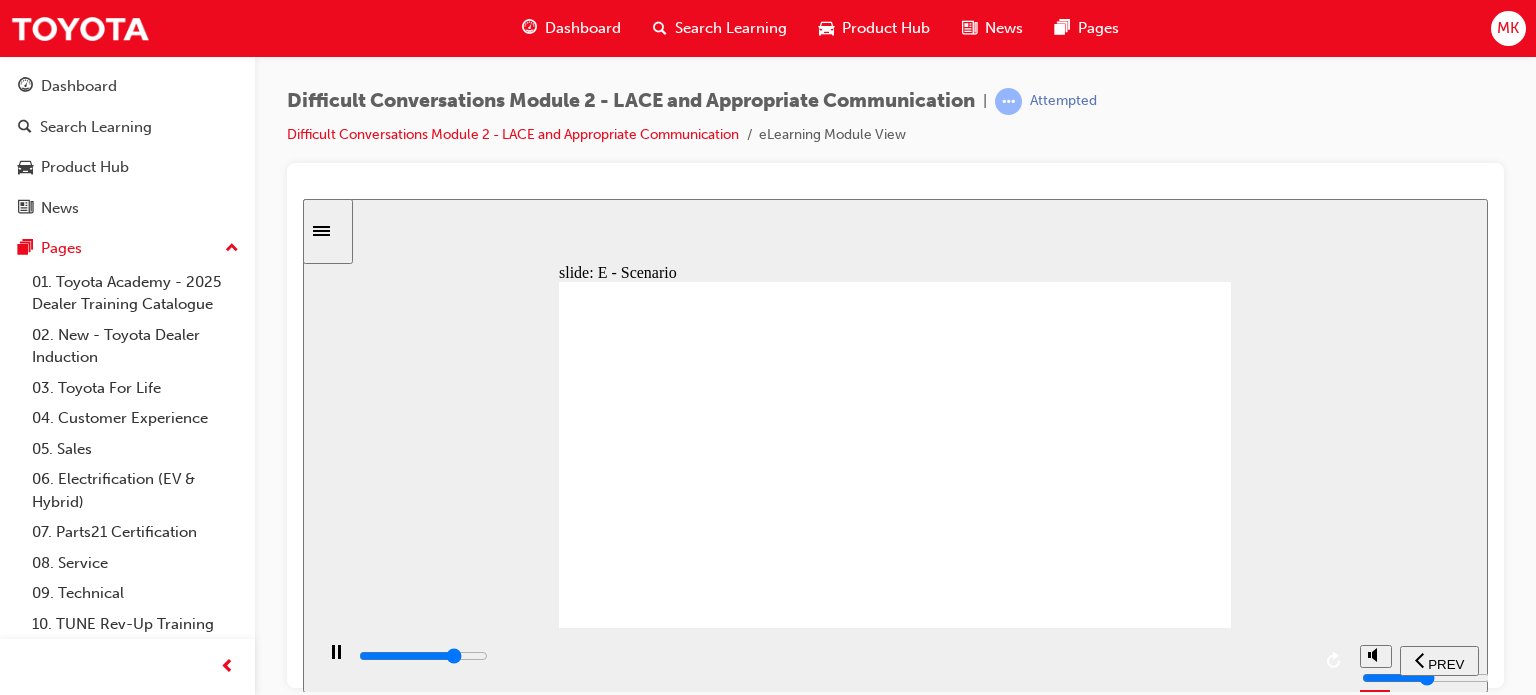 click 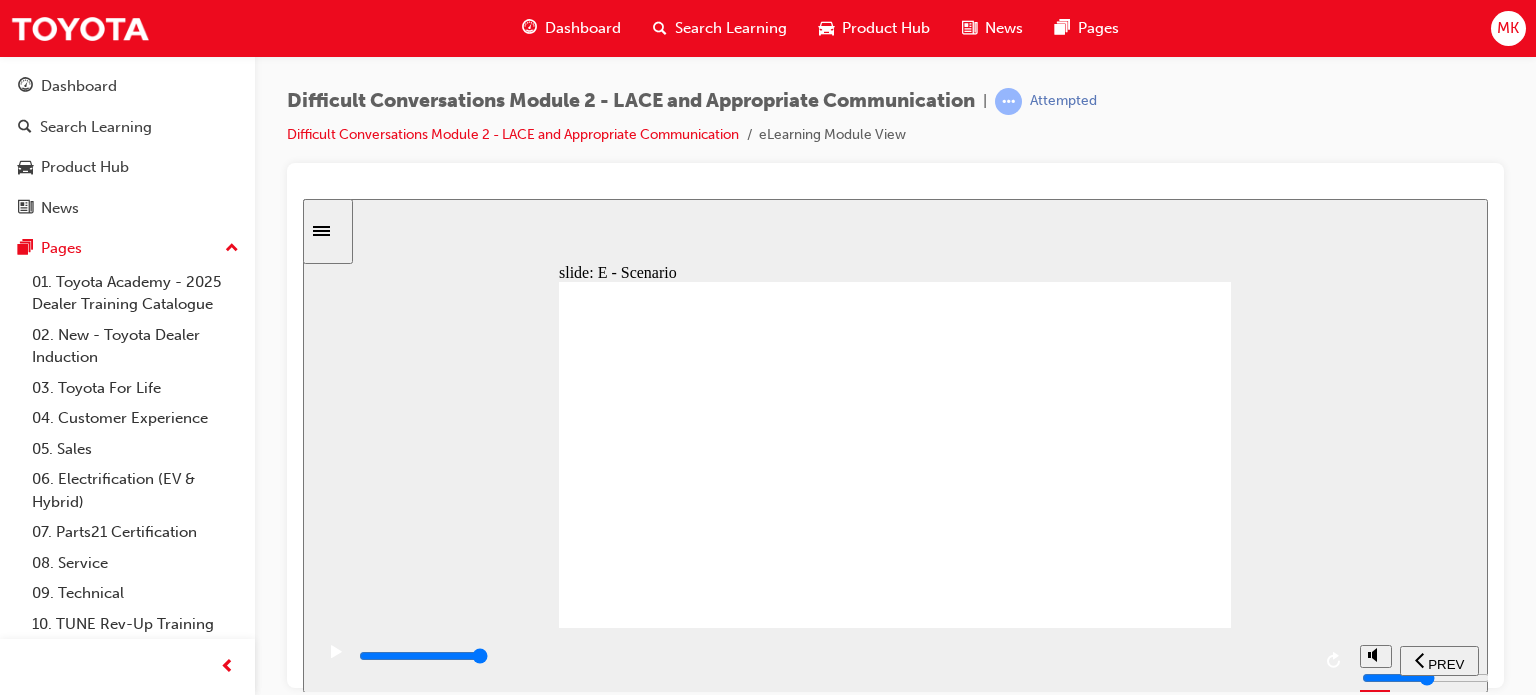 click 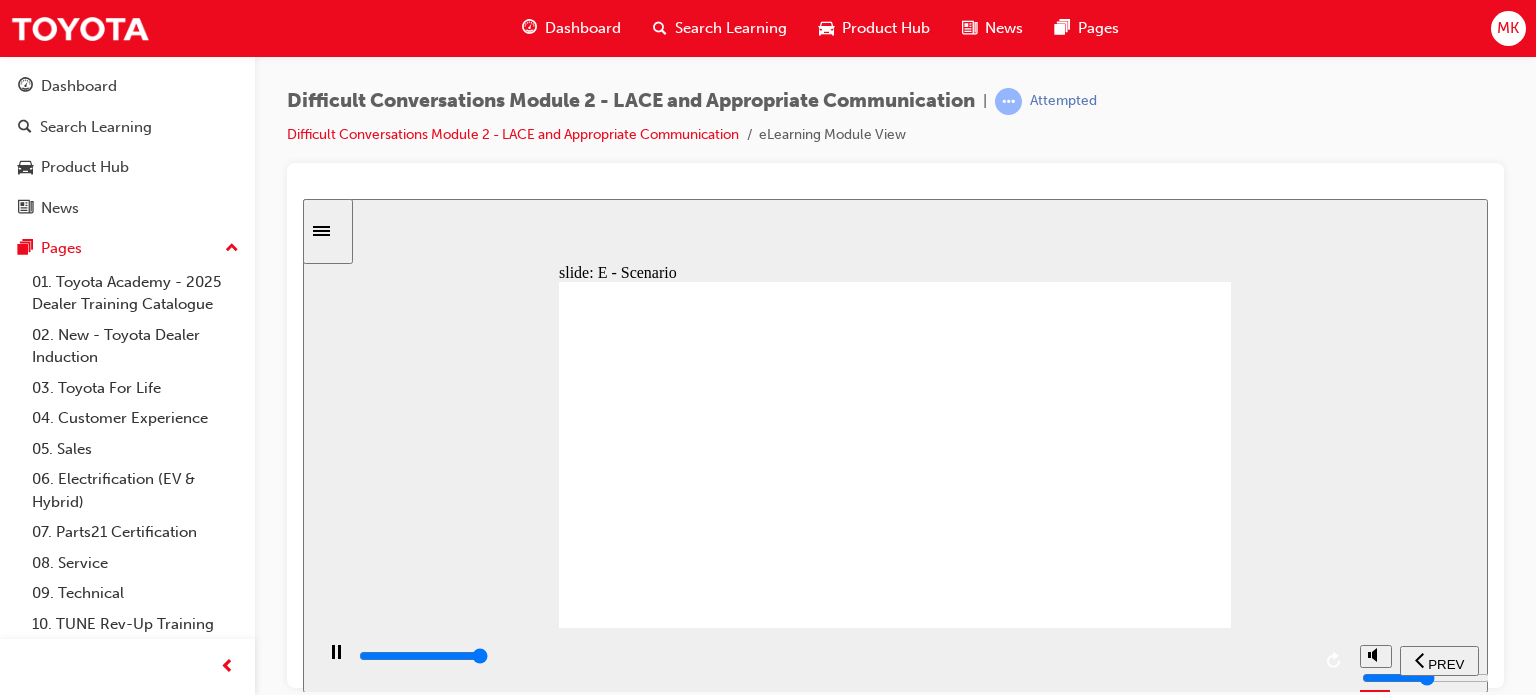 click 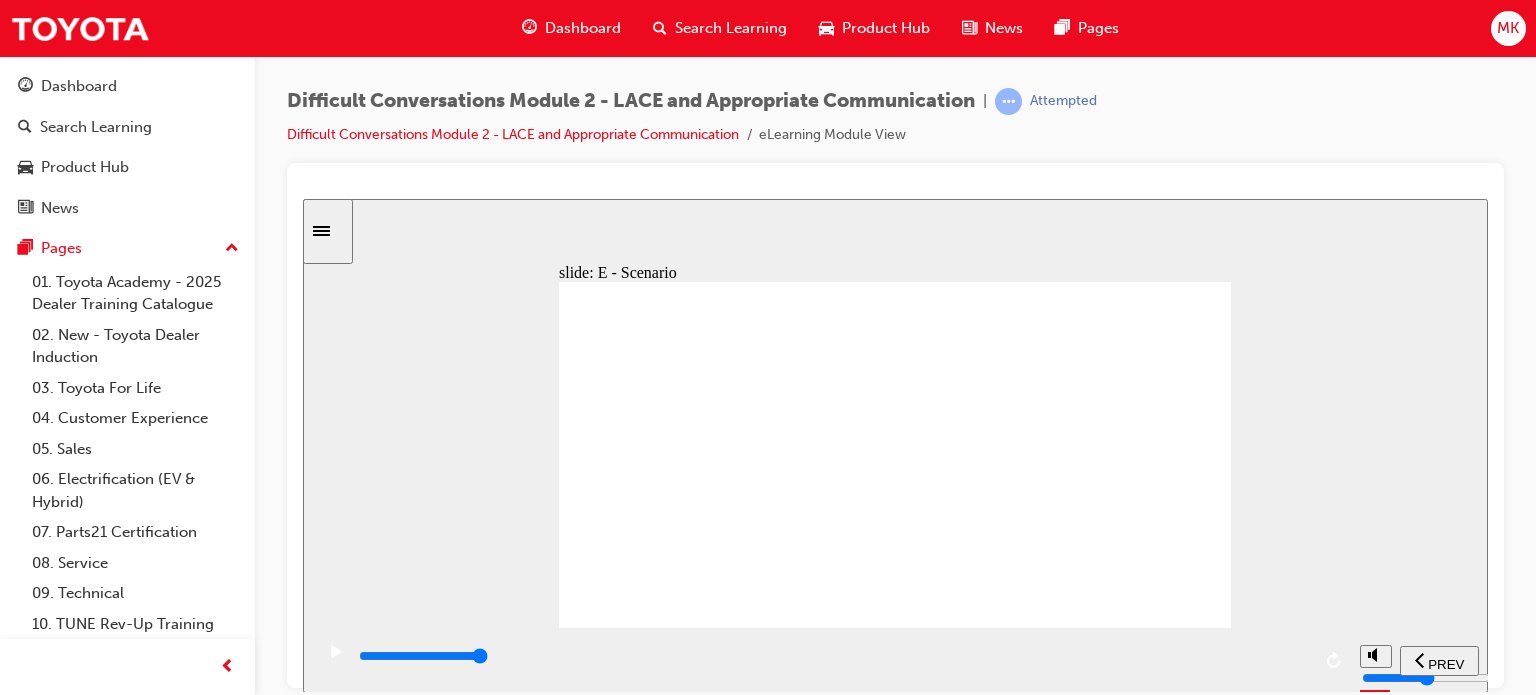 click 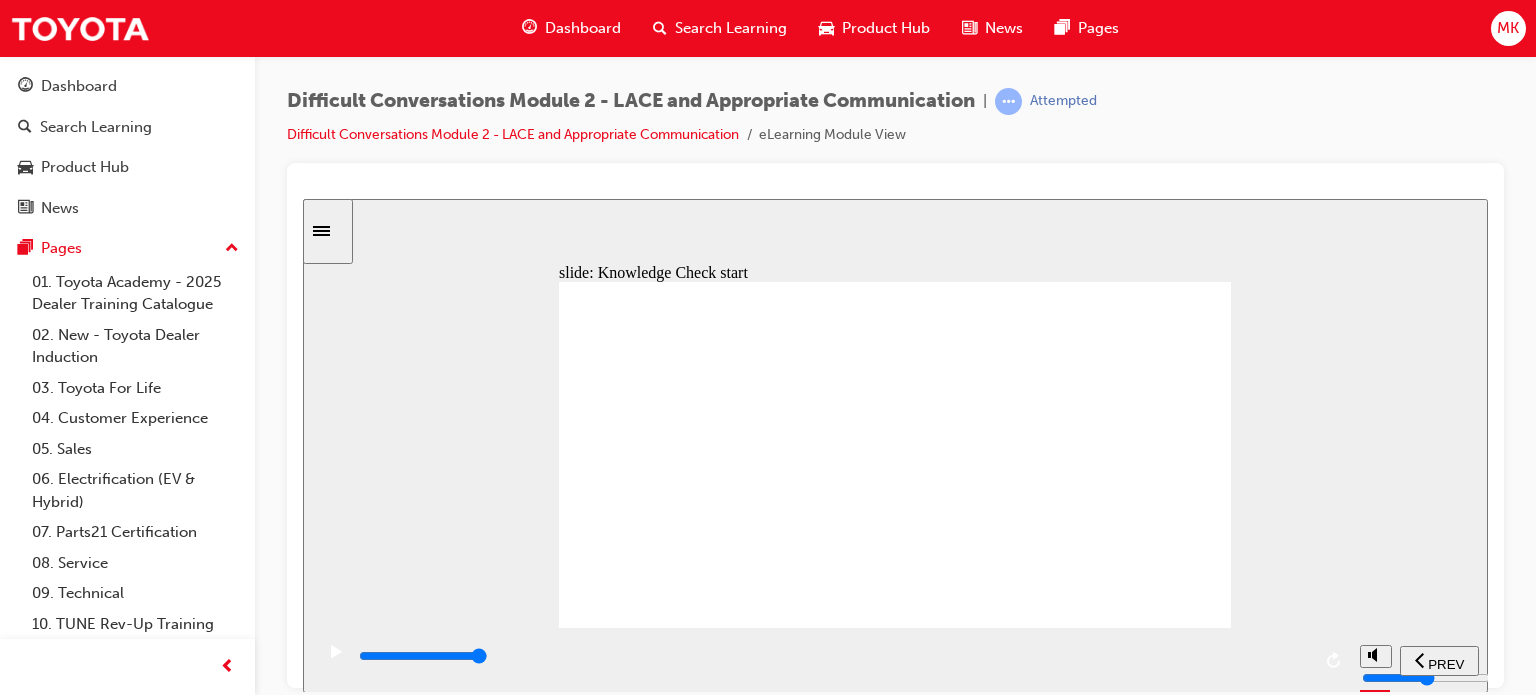 click 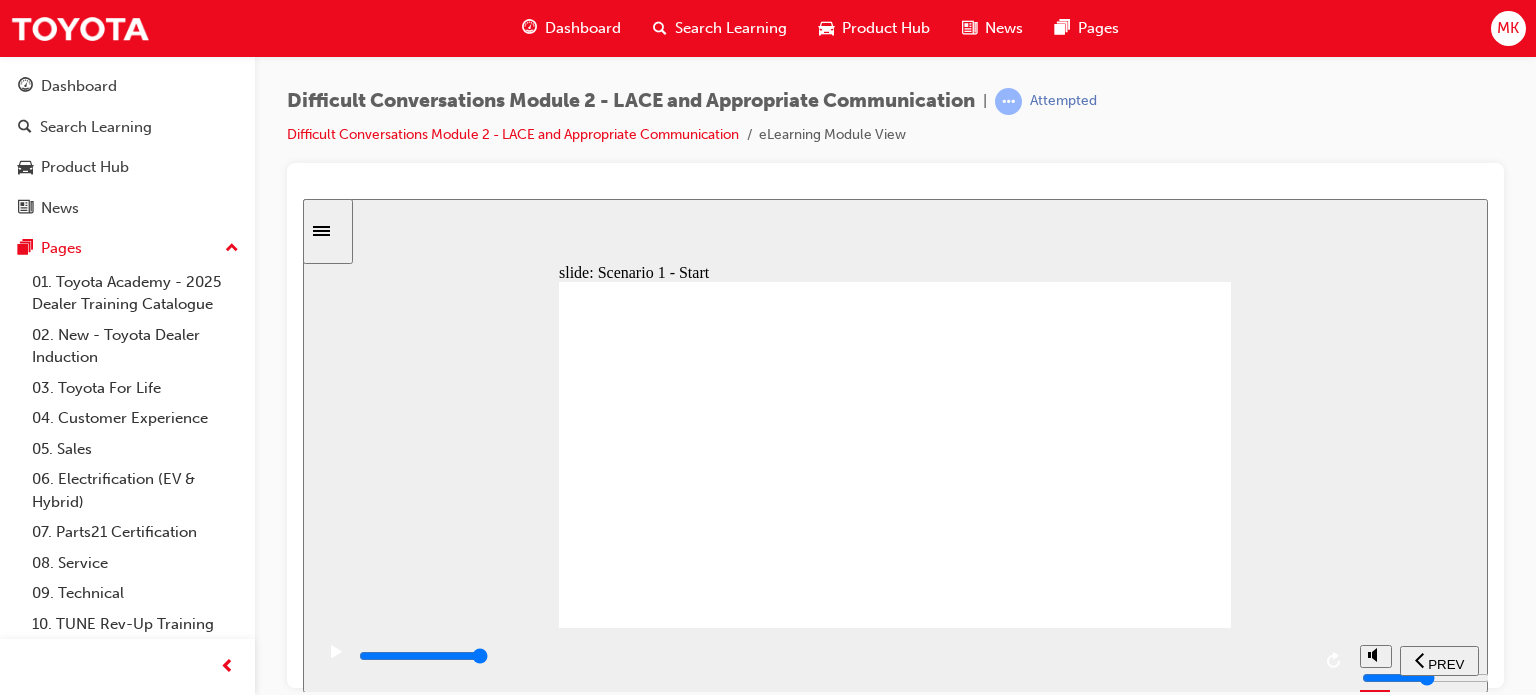 click 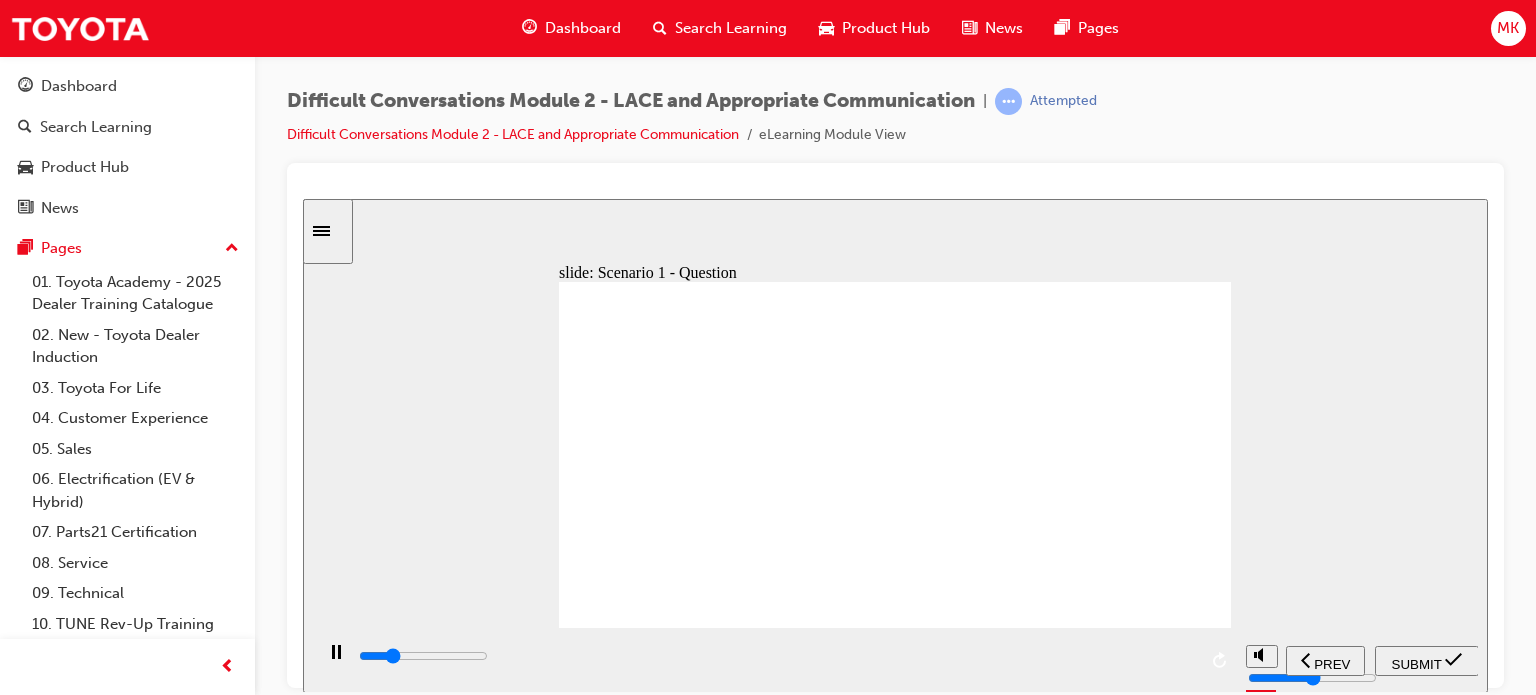 click 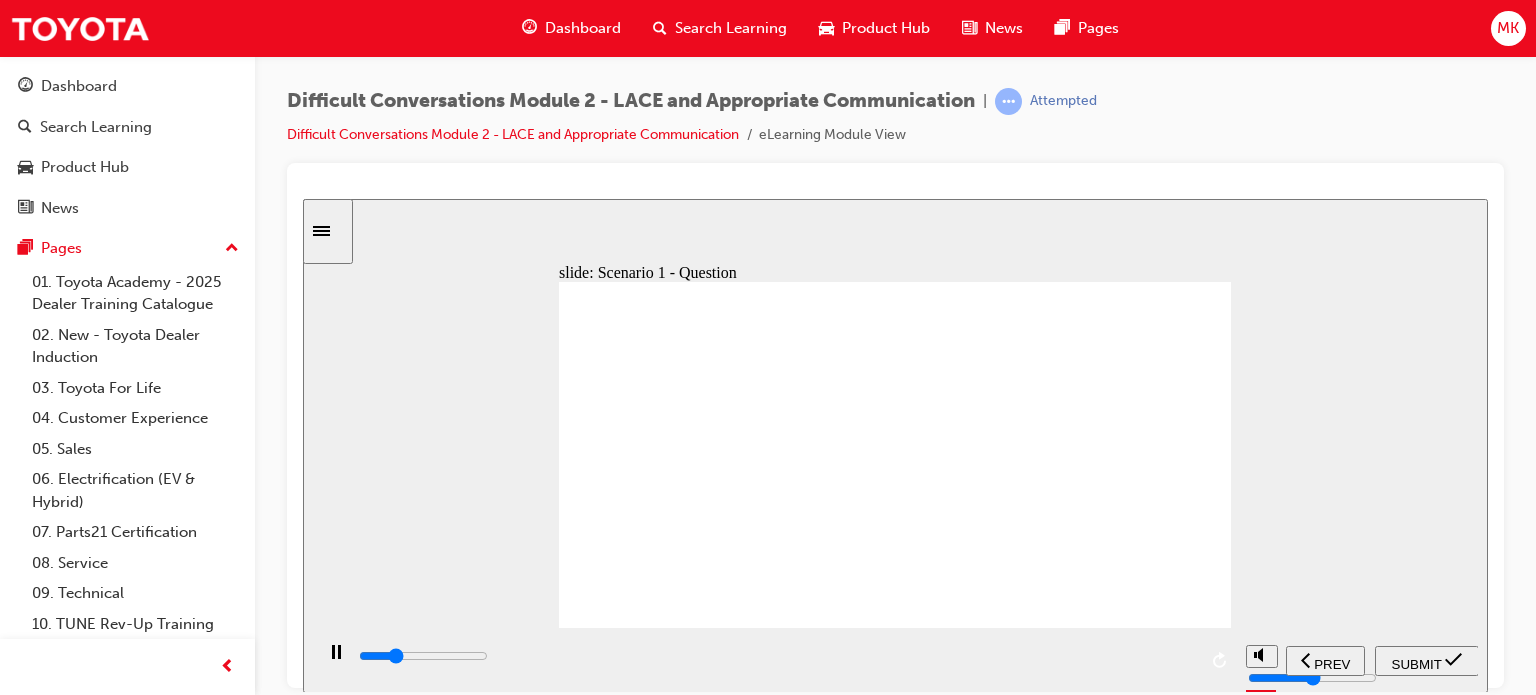 click 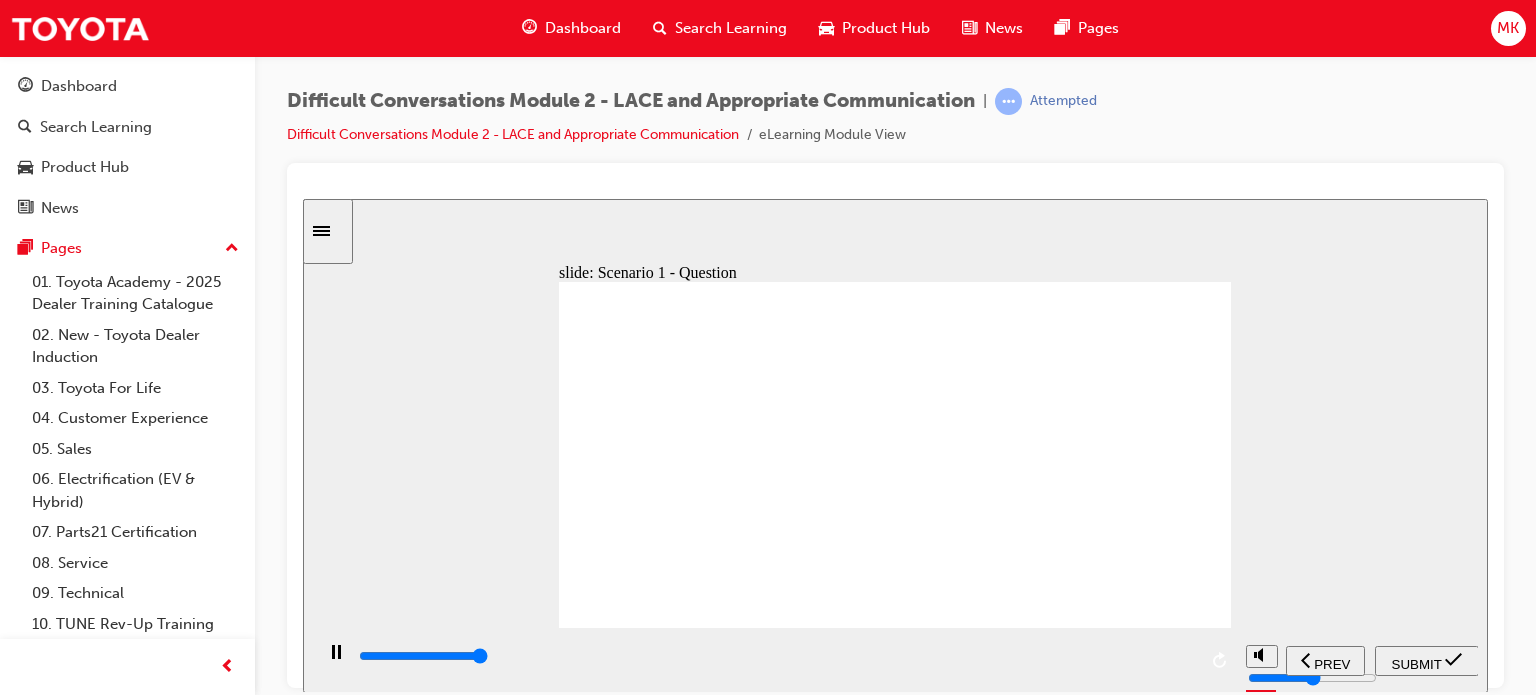 type on "14600" 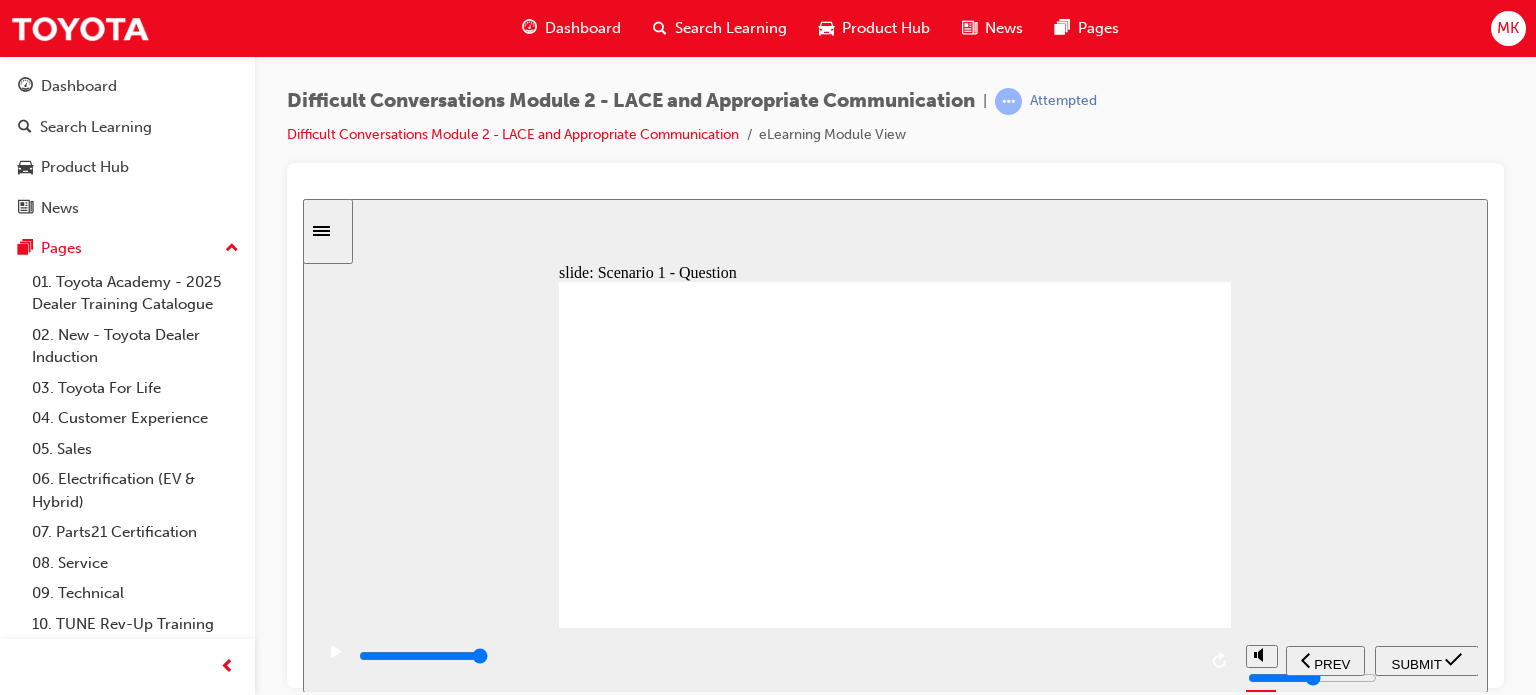 click 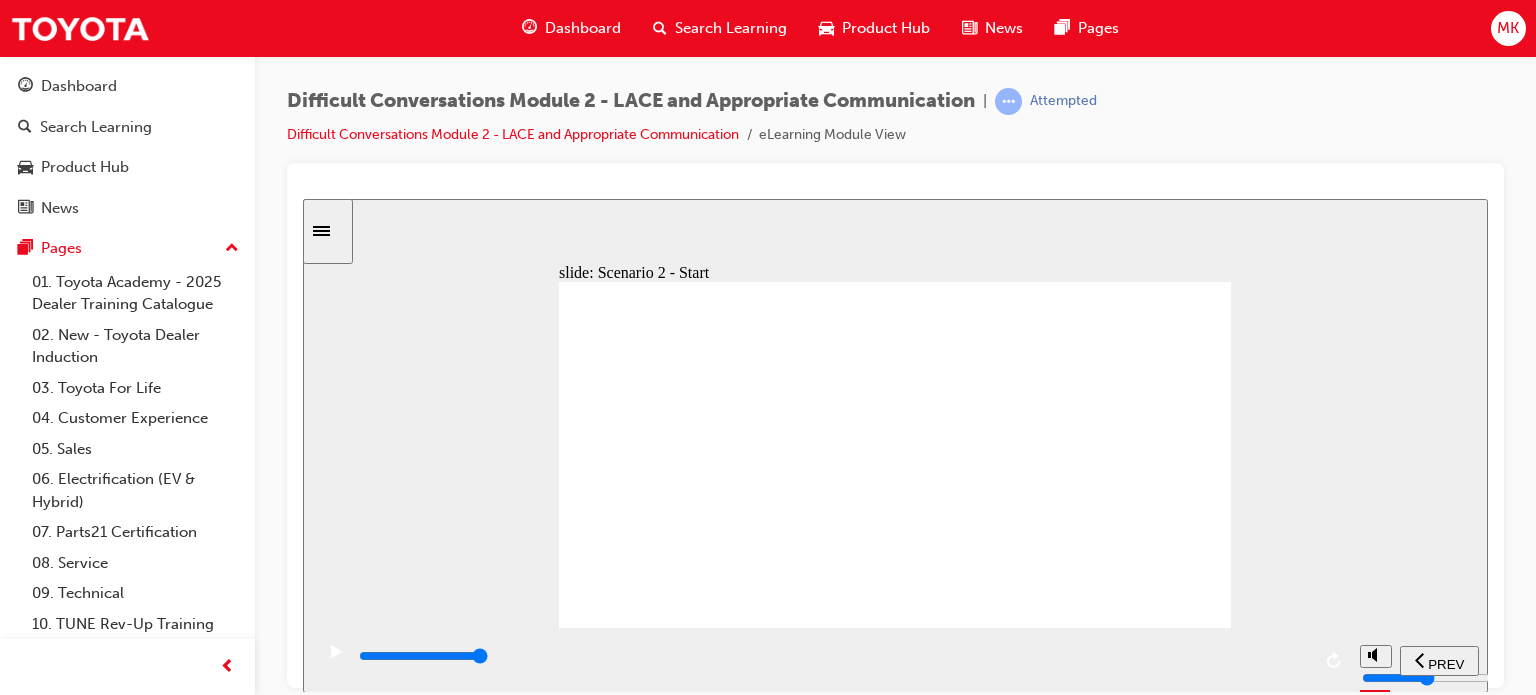 click 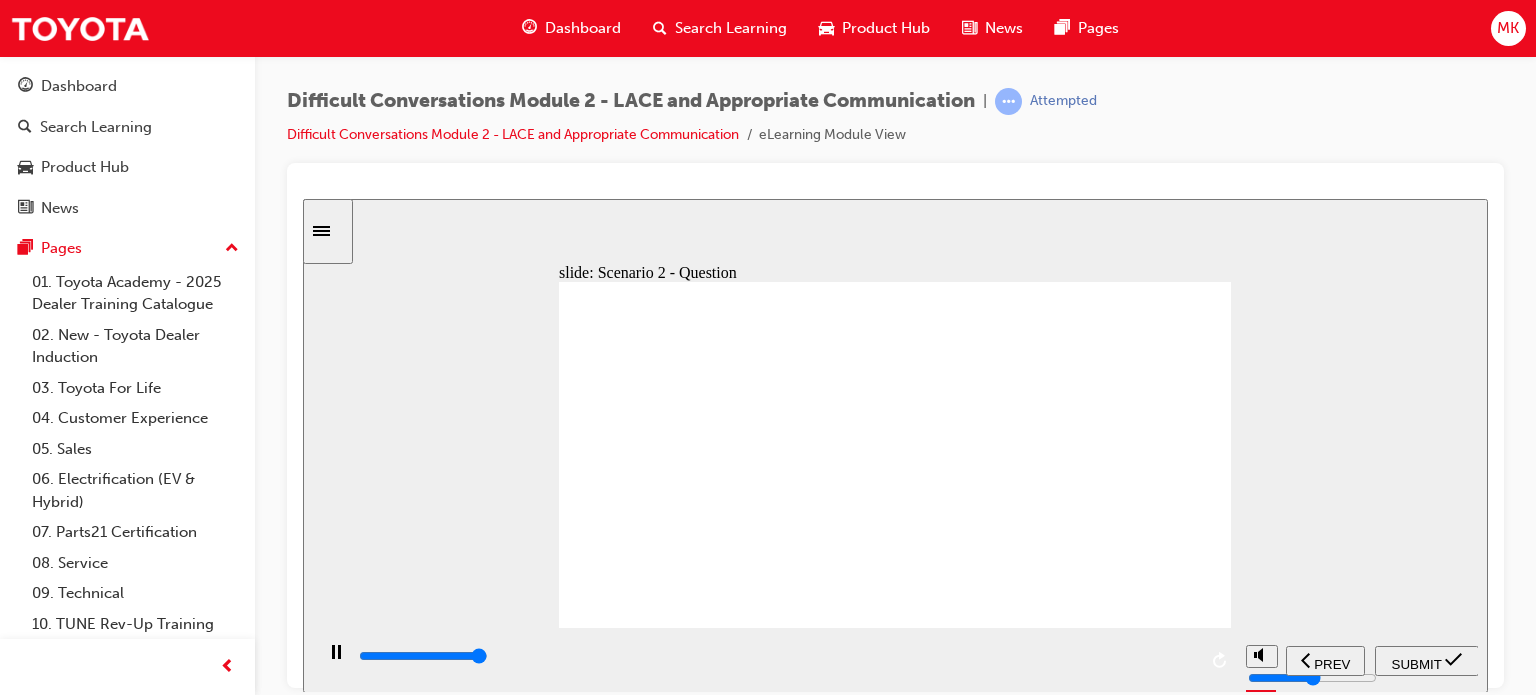 type on "8000" 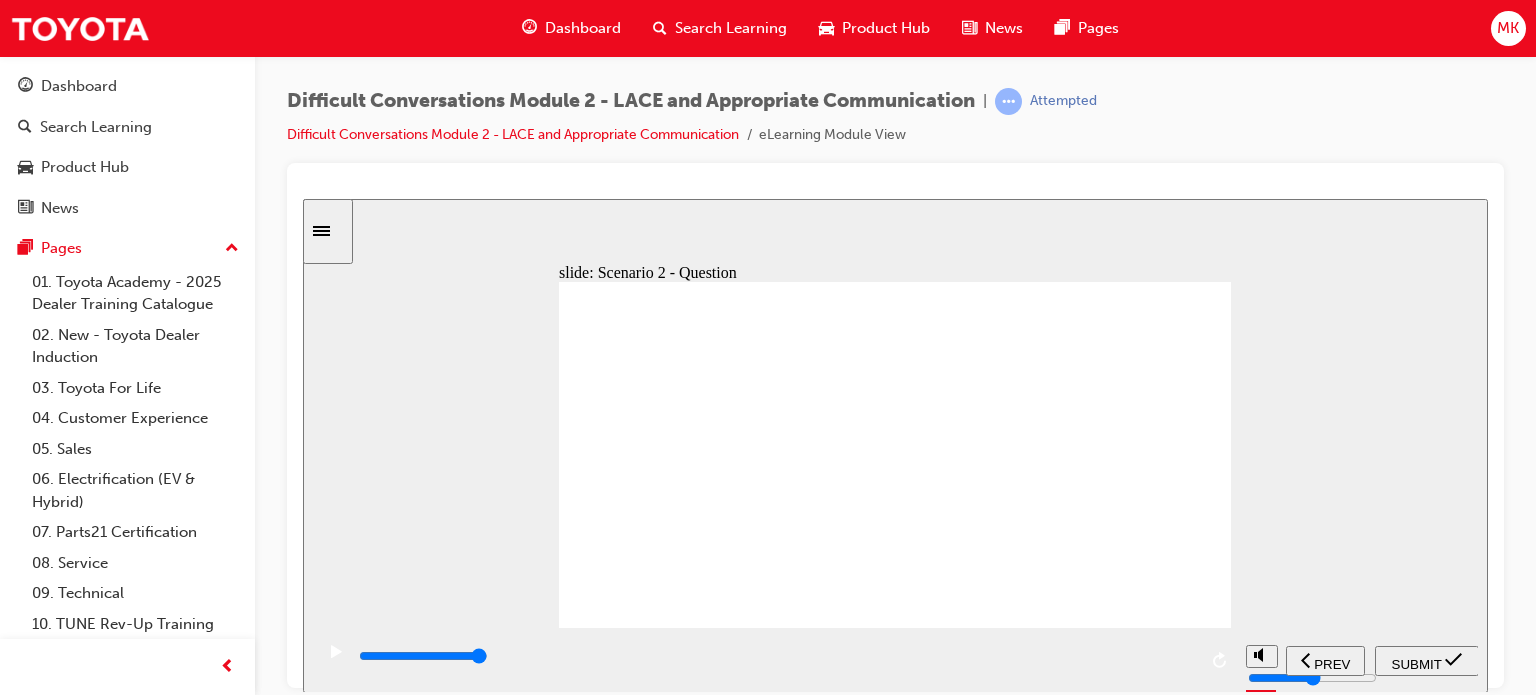 click 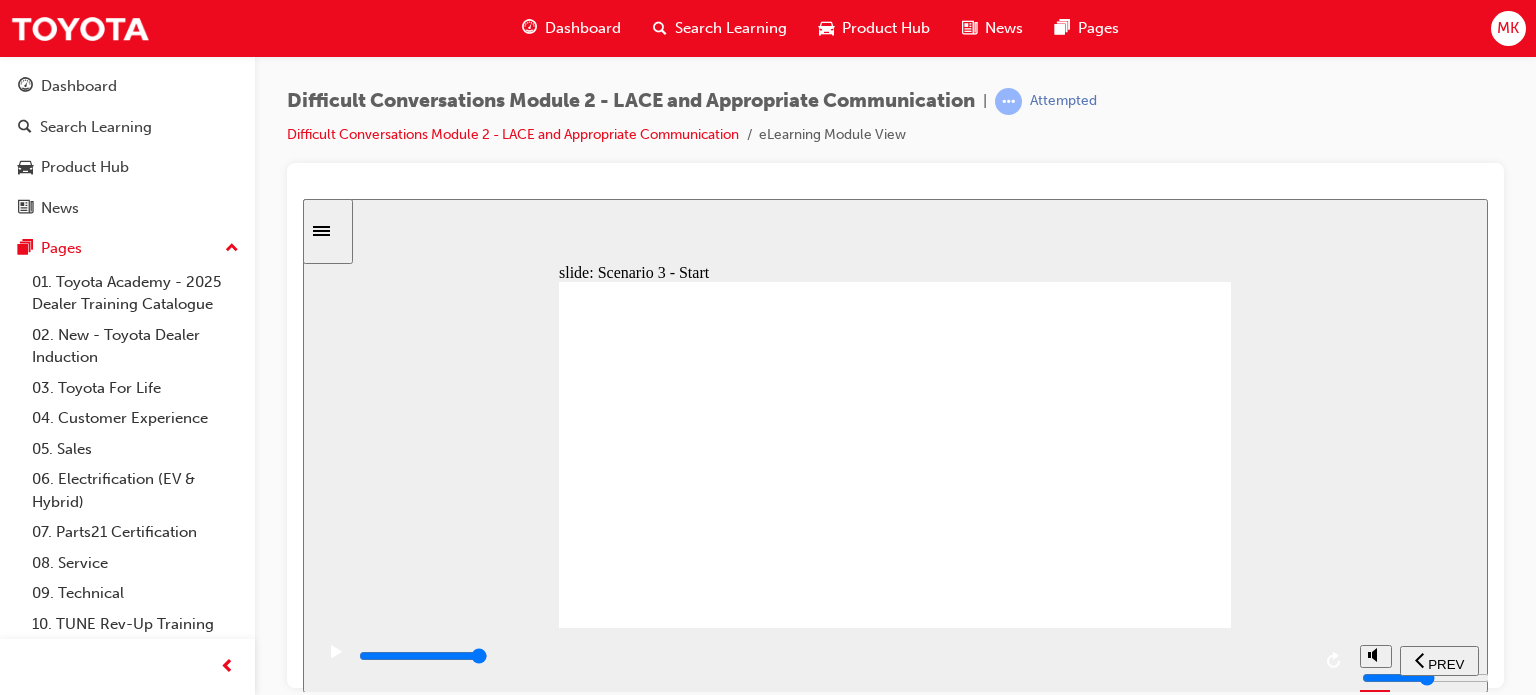 click 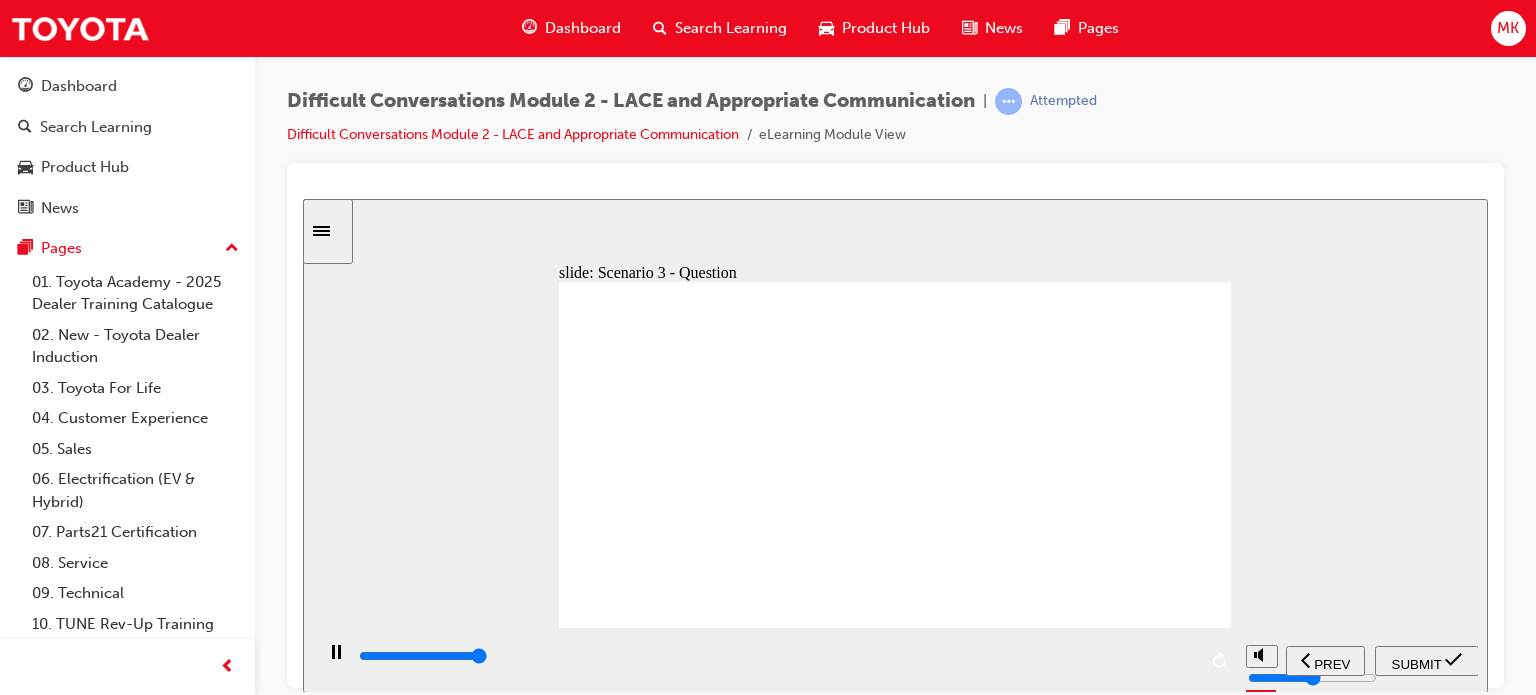 type on "9200" 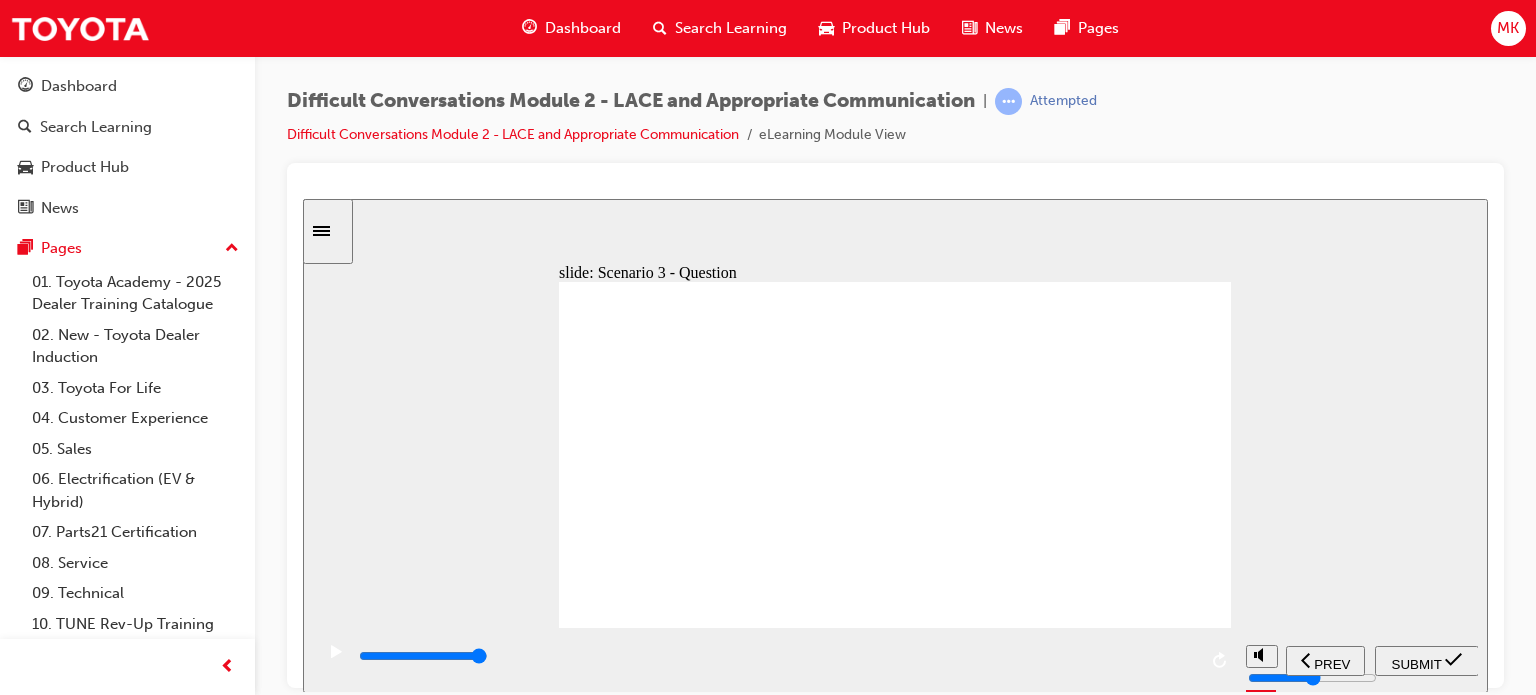 click 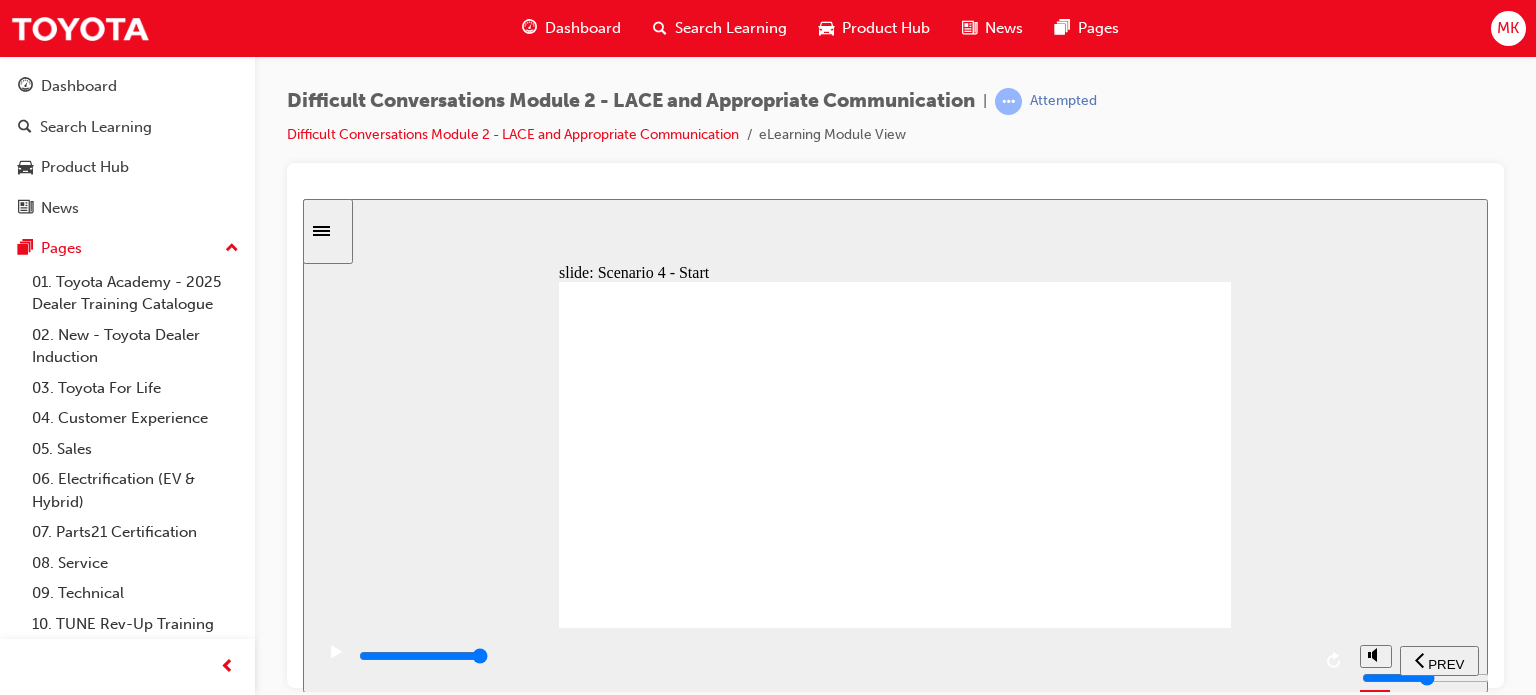 click 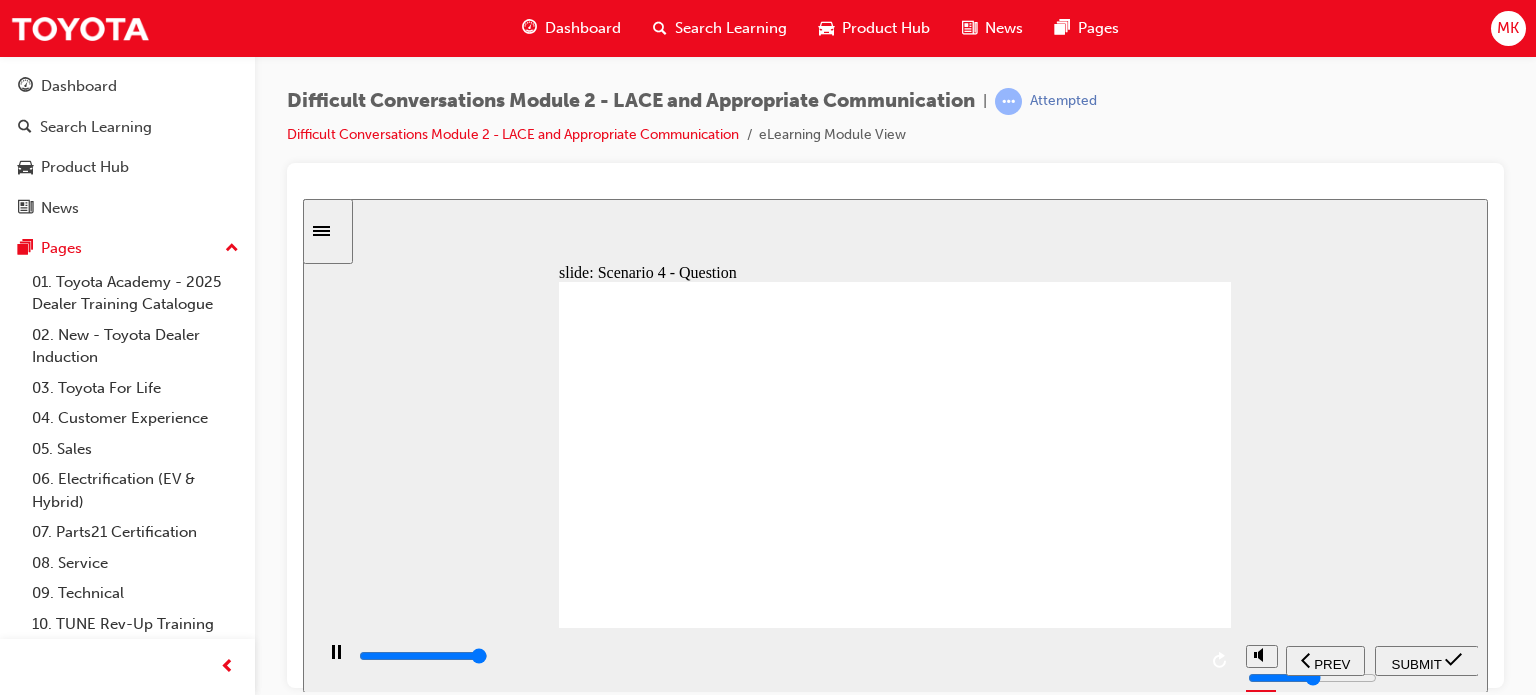 type on "8900" 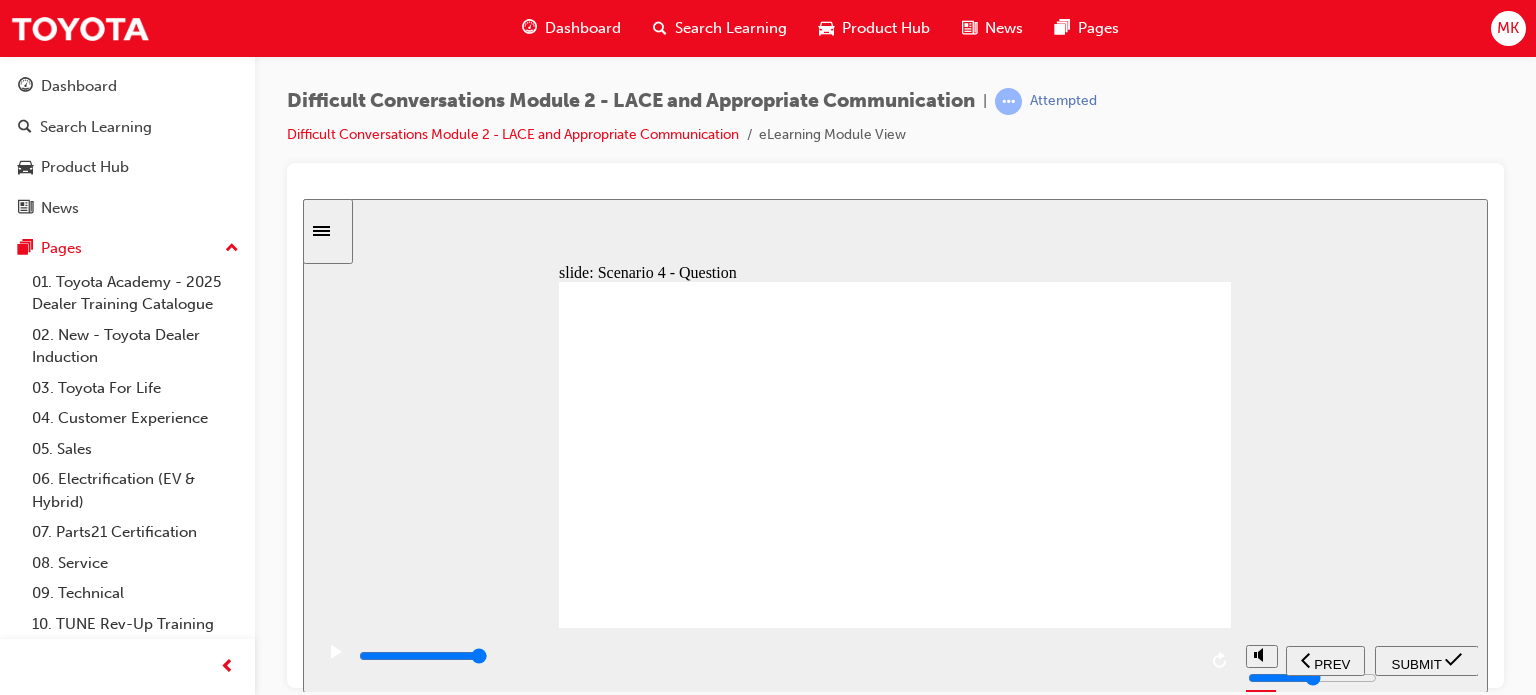 click 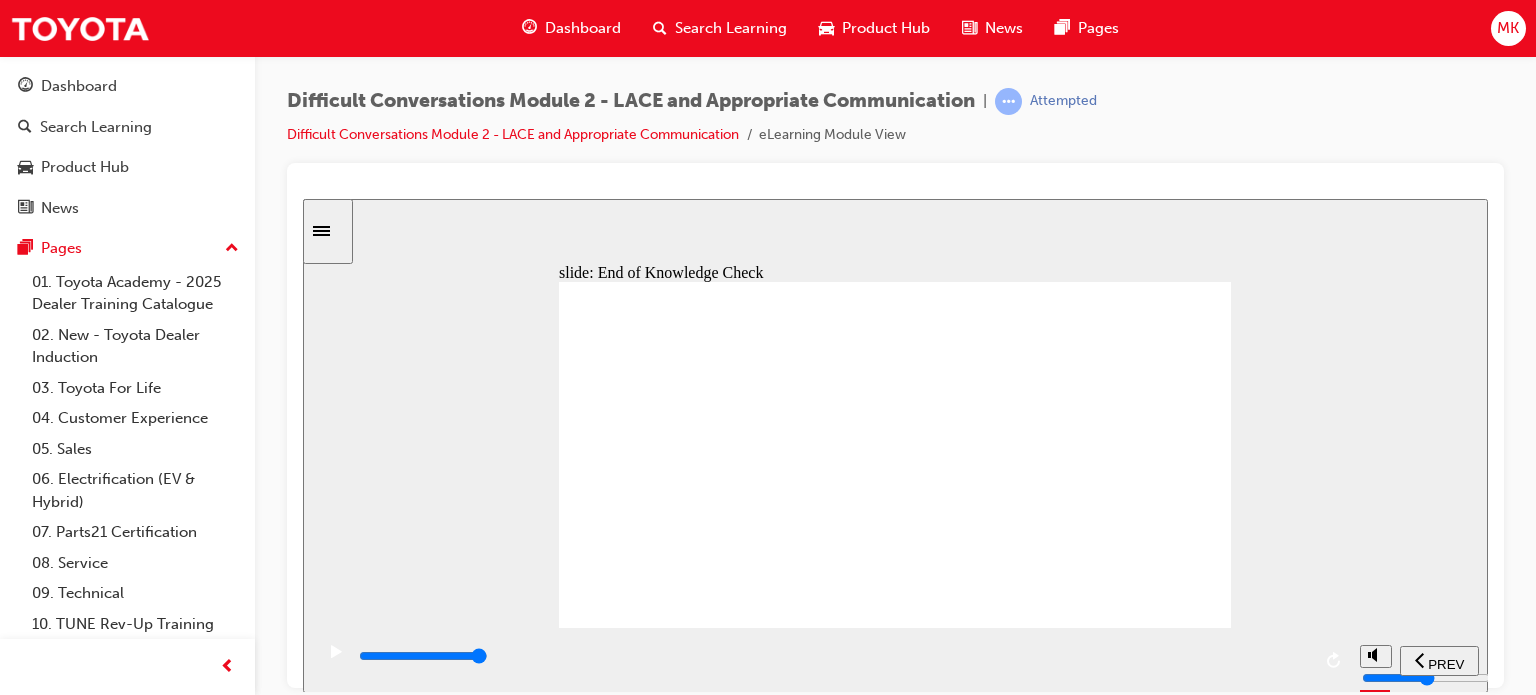 click 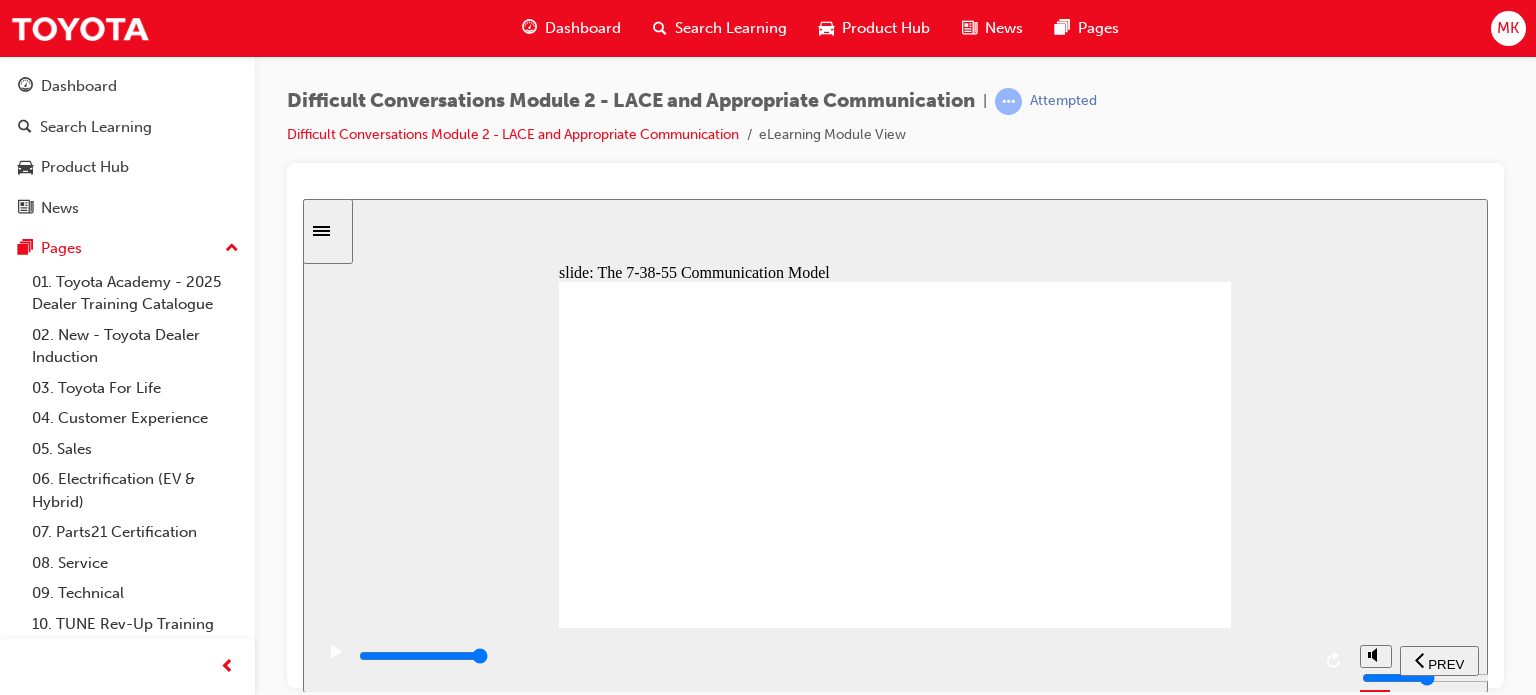 click 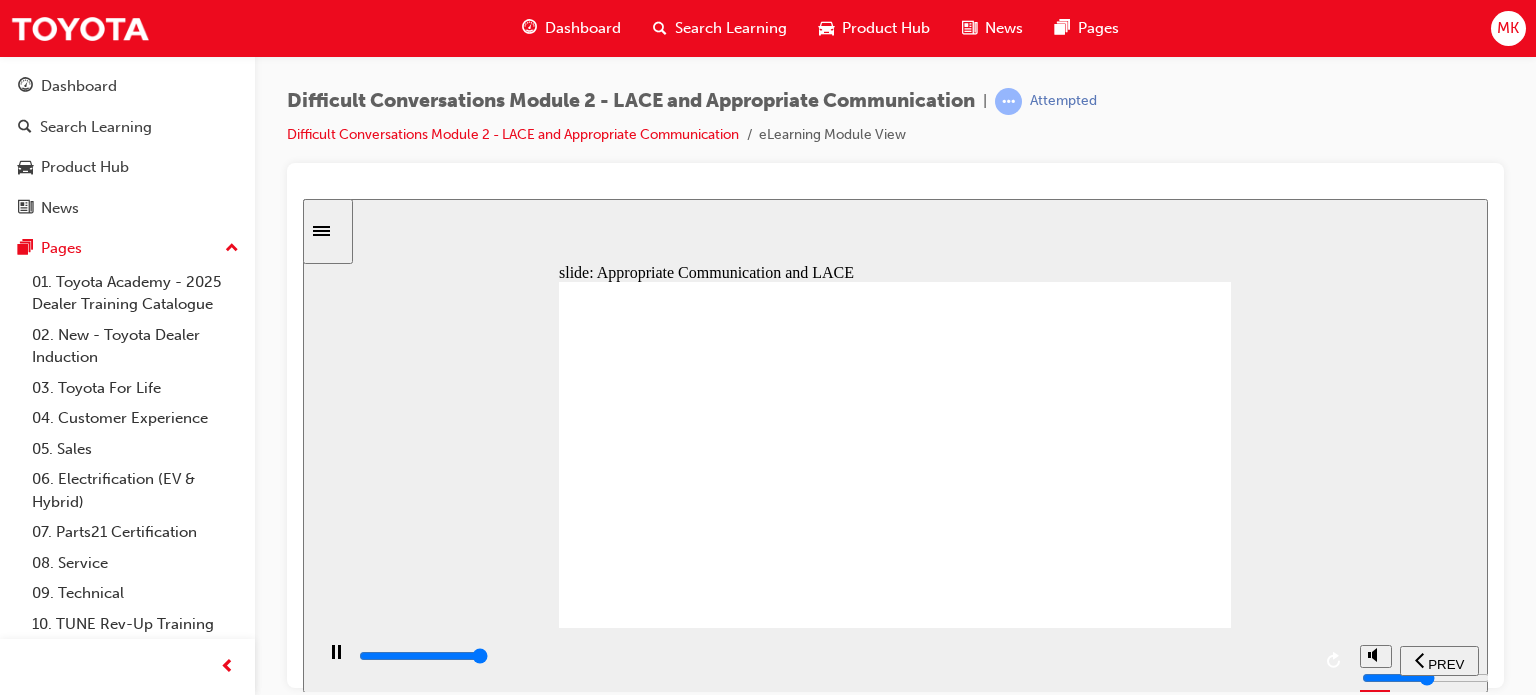 click 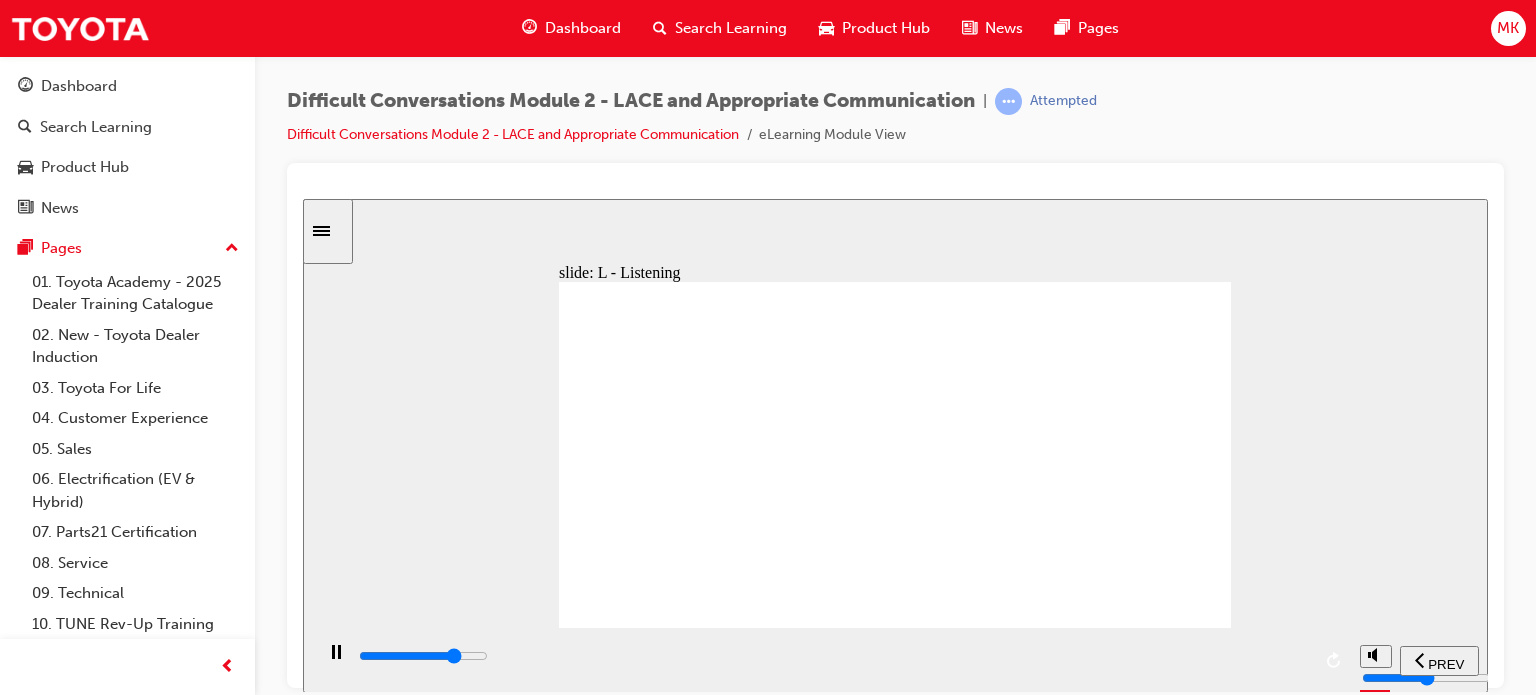 click on "slide: L - Listening Rectangle 1 Rectangle 1 Multiply 1 Close Listening listen icon 1 When actively listening, your body language is the key factor in communication. When the Guest is speaking or “venting”, you are listening with limited interruption. Your body language will exhibit your communication intentions. 1 2 3 4 Click each icon to learn more Oval 2 hand icon 1 Gestures hand icon 1 Gestures Oval 2 eye icon 1 Freeform 2 Freeform 1 Eye contact eye icon 1 Freeform 1 Freeform 2 Eye contact Oval 2 face icon 1 Freeform 7 Freeform 4 Freeform 3 Freeform 2 Freeform 6 Freeform 1 Freeform 5 Facial expressions face icon 1 Freeform 1 Freeform 4 Freeform 5 Freeform 6 Freeform 2 Freeform 7 Freeform 3 Facial expressions Oval 2 posture icon 1 Freeform 1 Freeform 2 Body posture posture icon 1 Freeform 2 Freeform 1 Body posture Group 1 Continue Continue Listening Close When actively listening, your body language is the key actor in communication. 1 Click each icon to learn more 2" at bounding box center (895, 445) 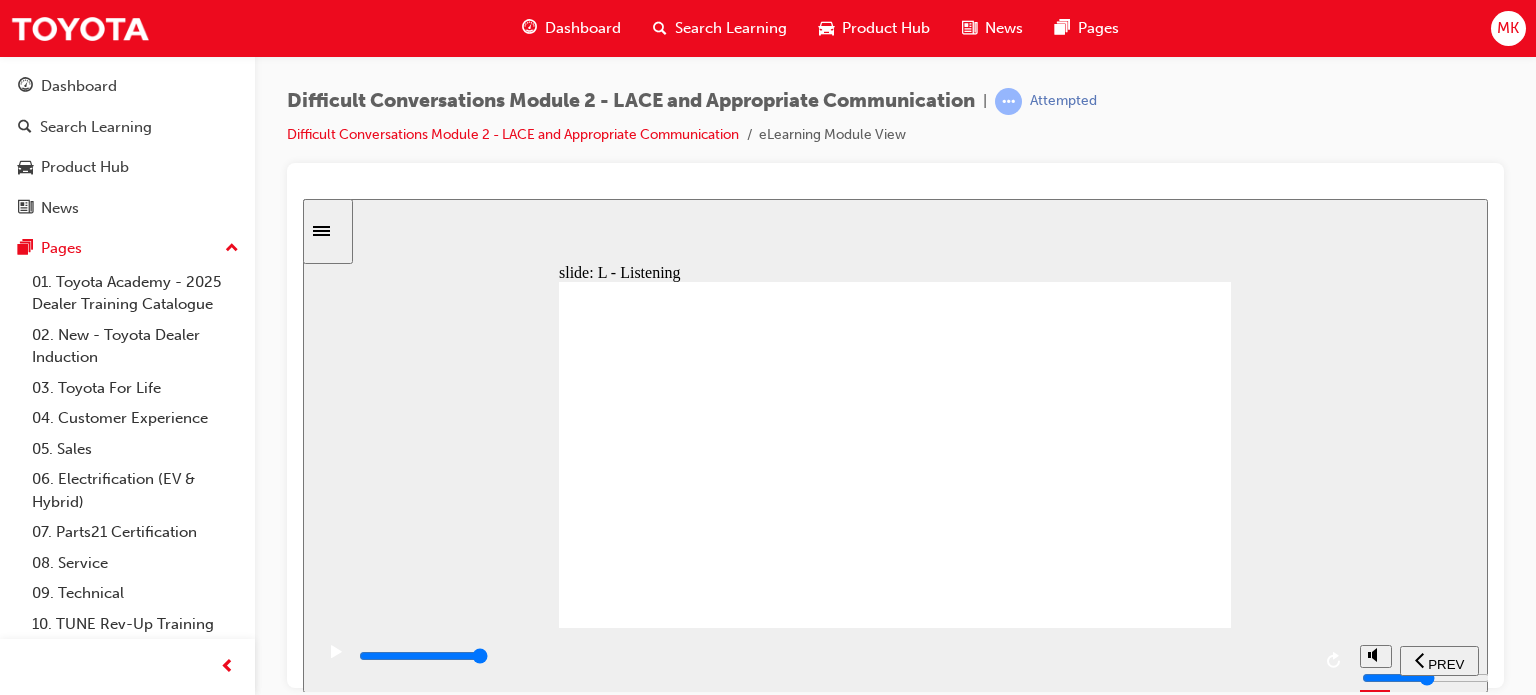 click 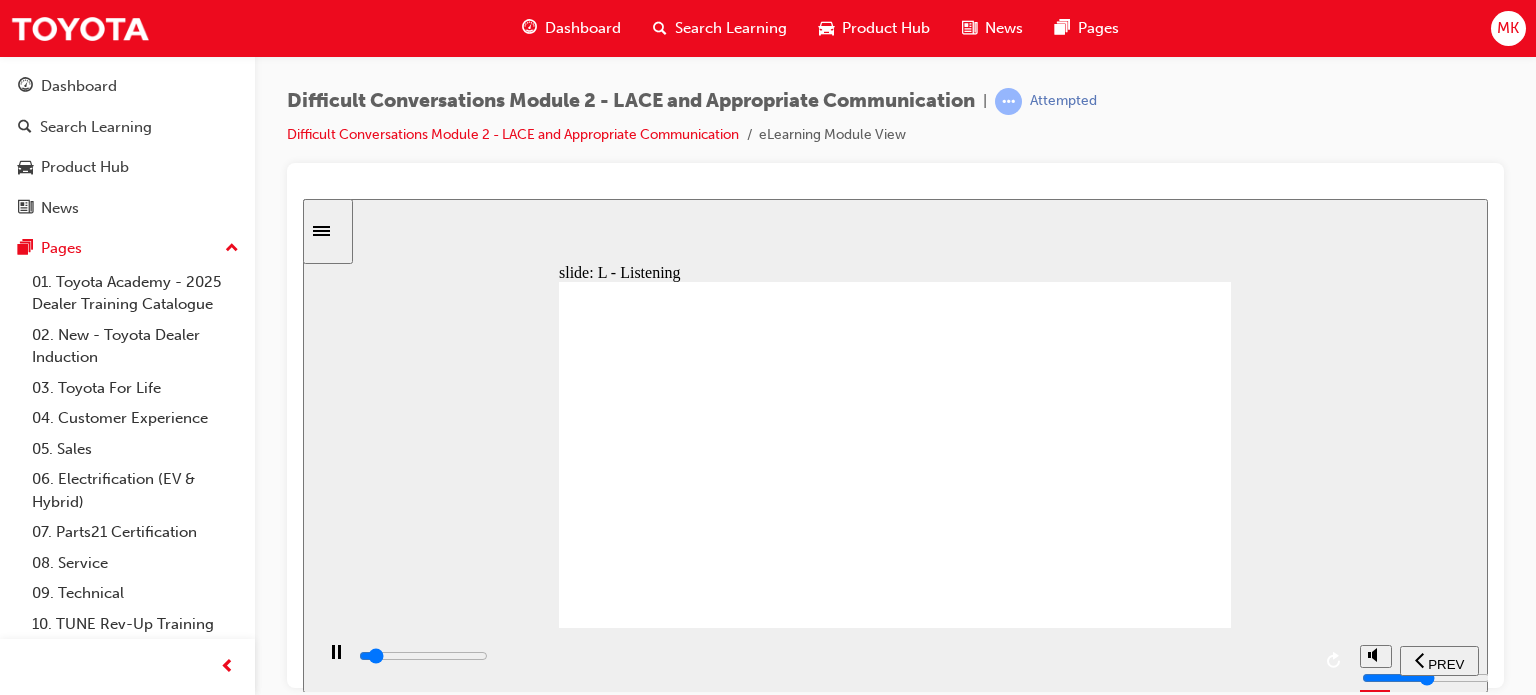 click 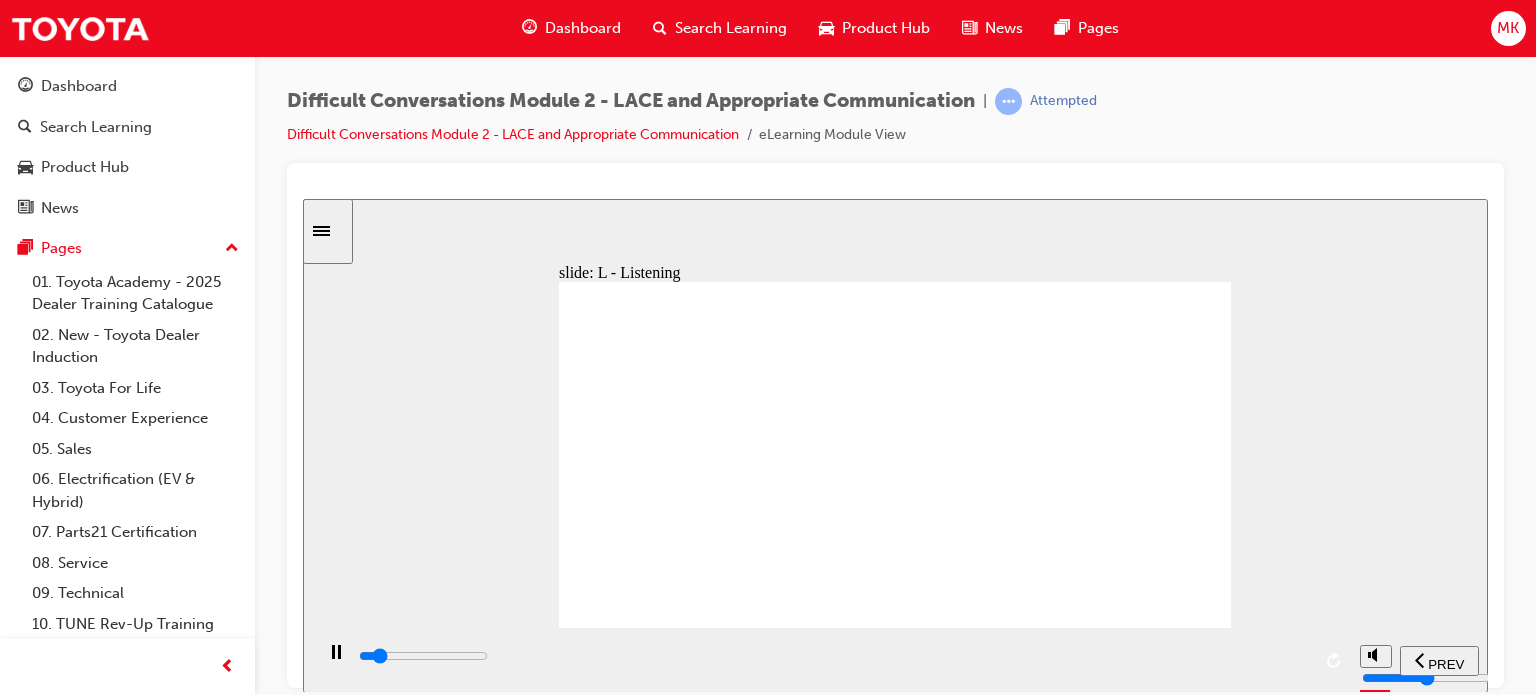 click 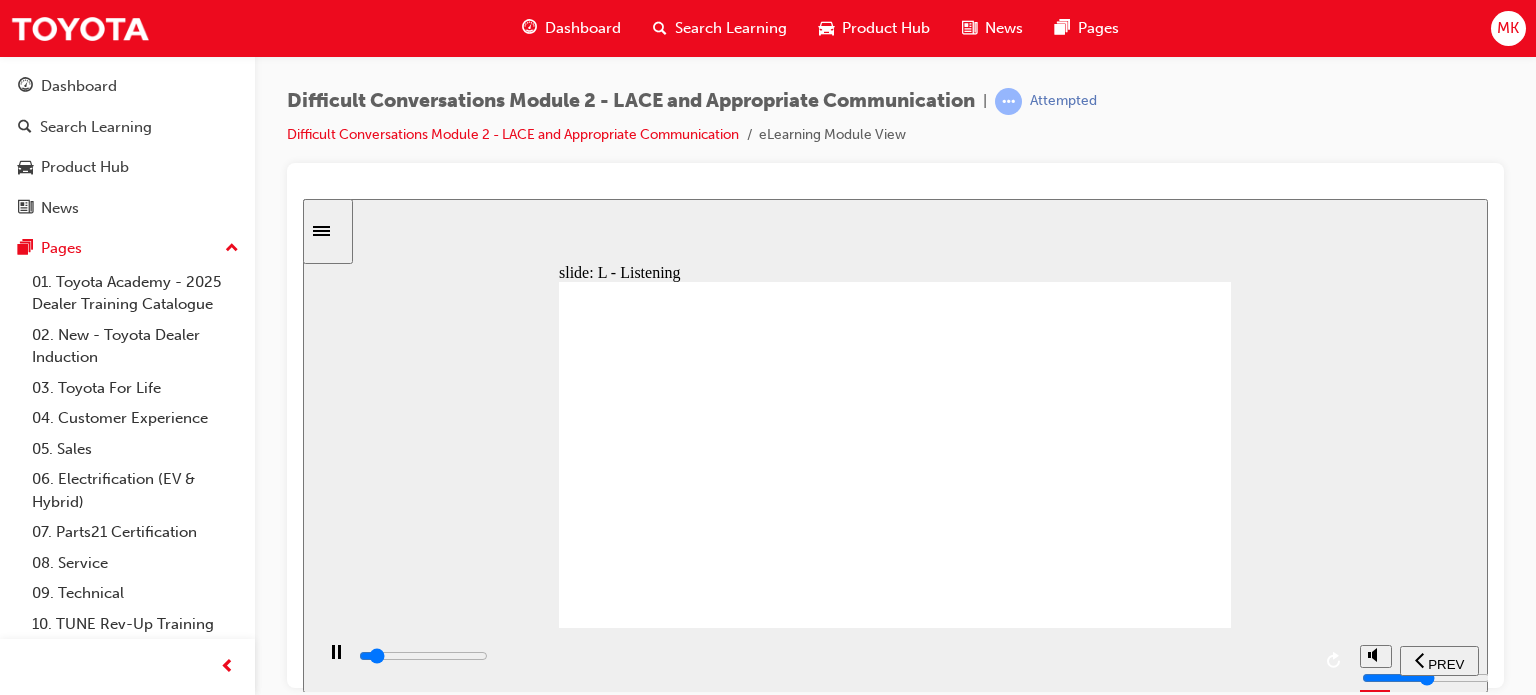 click 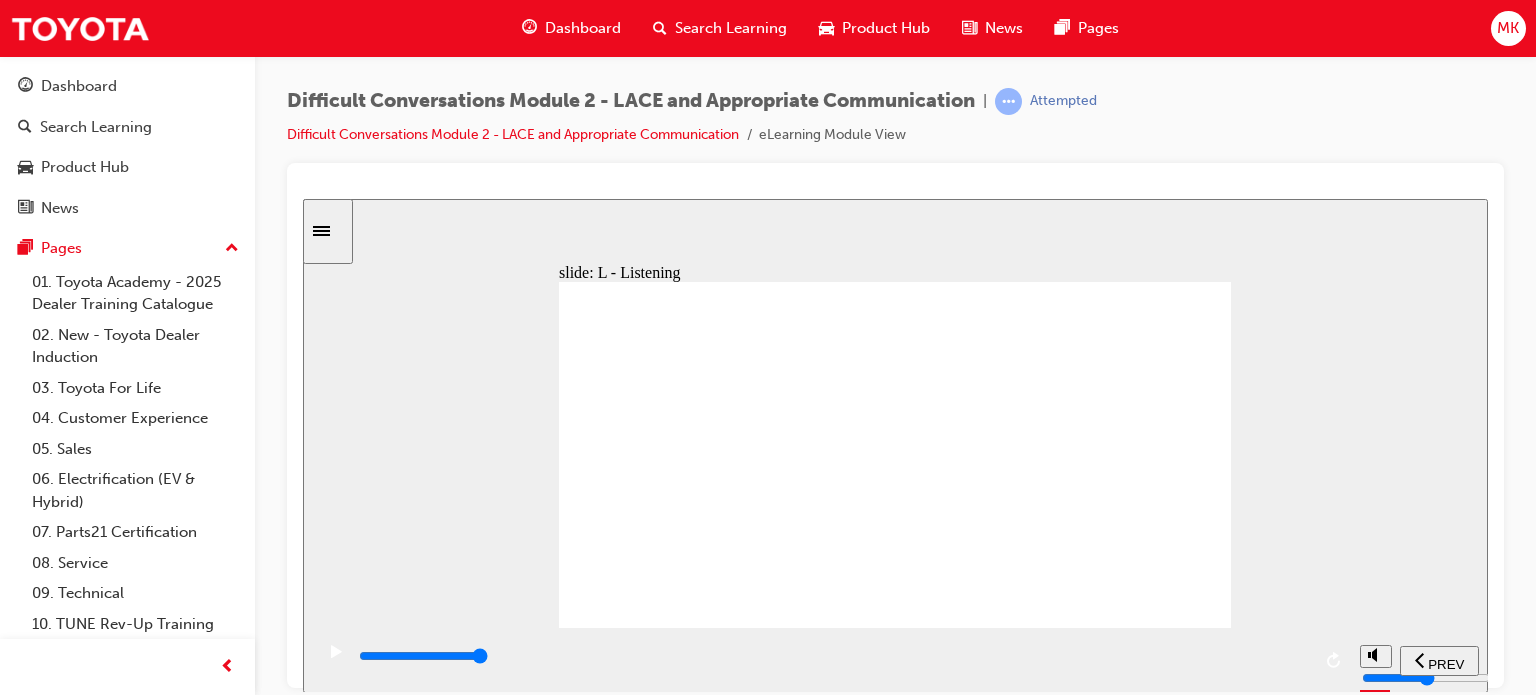 click 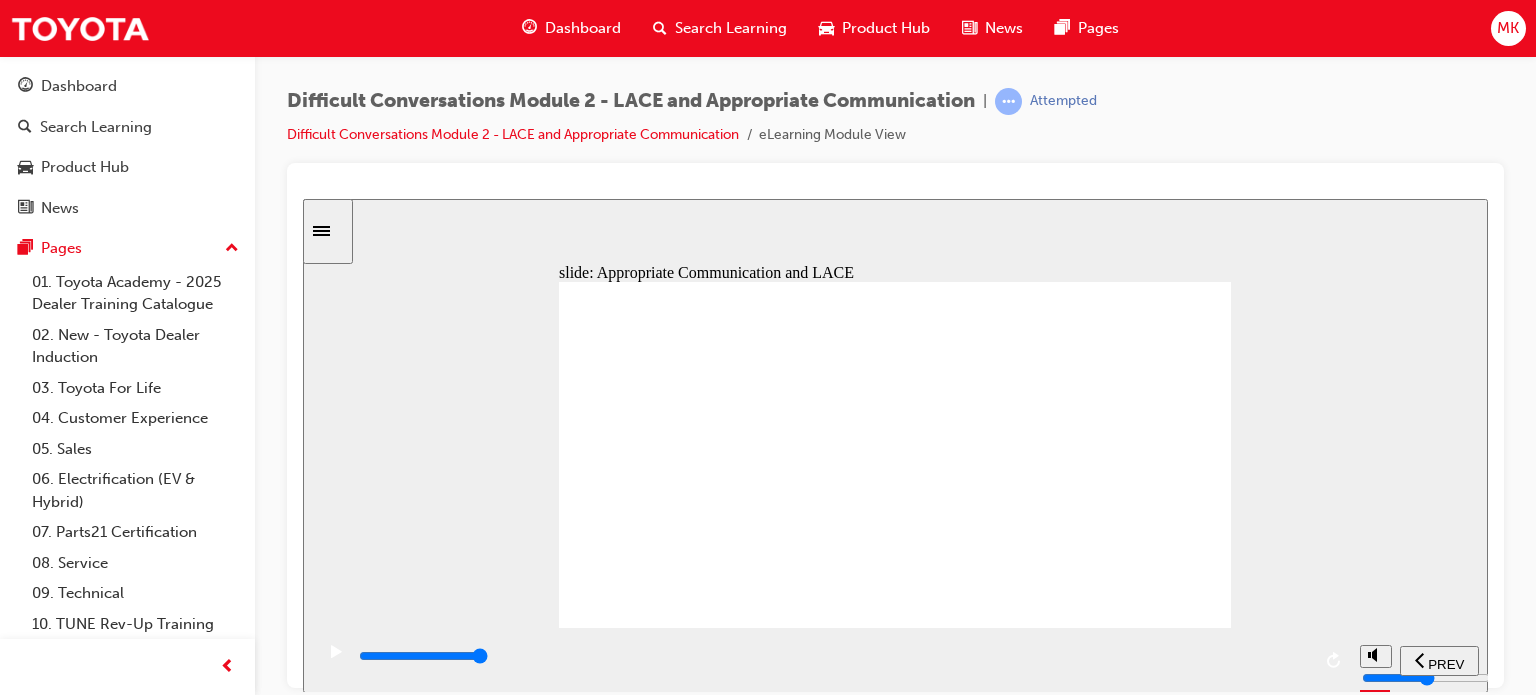click 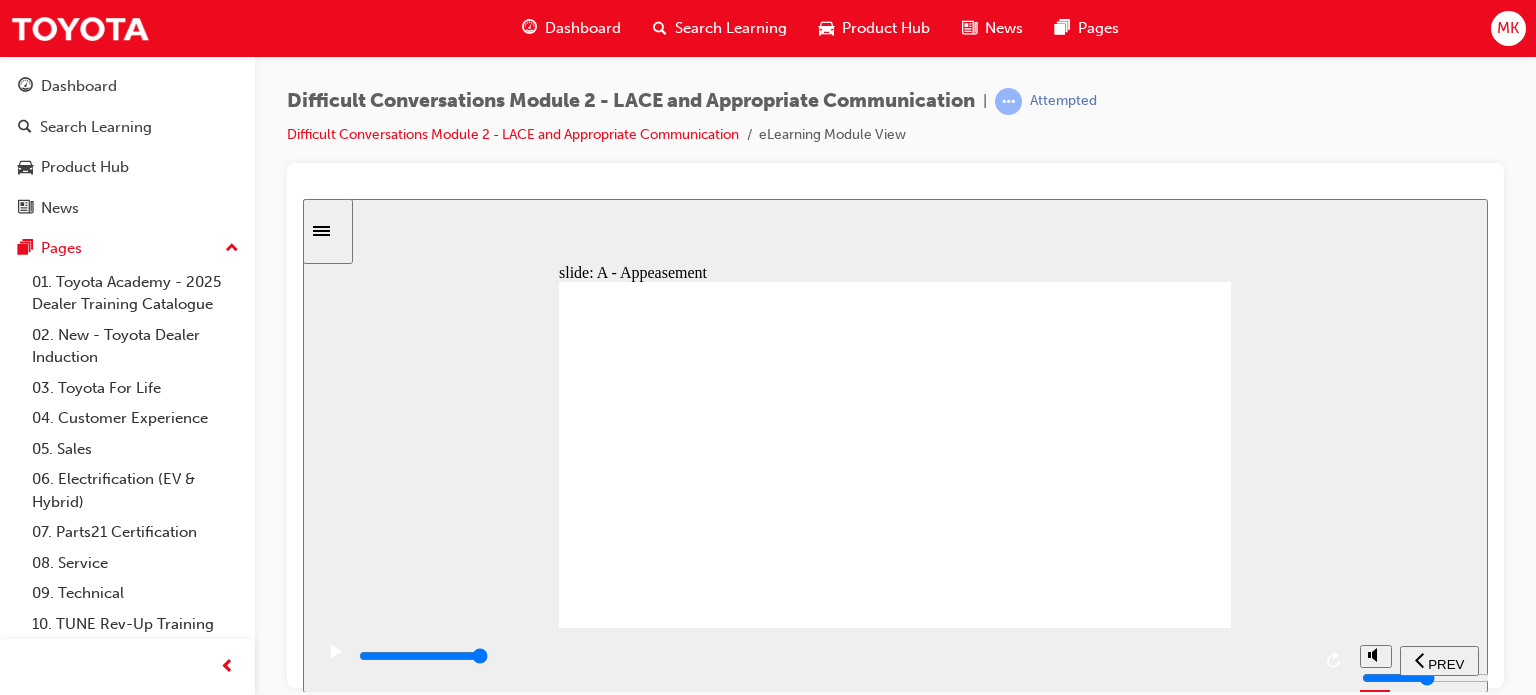 click 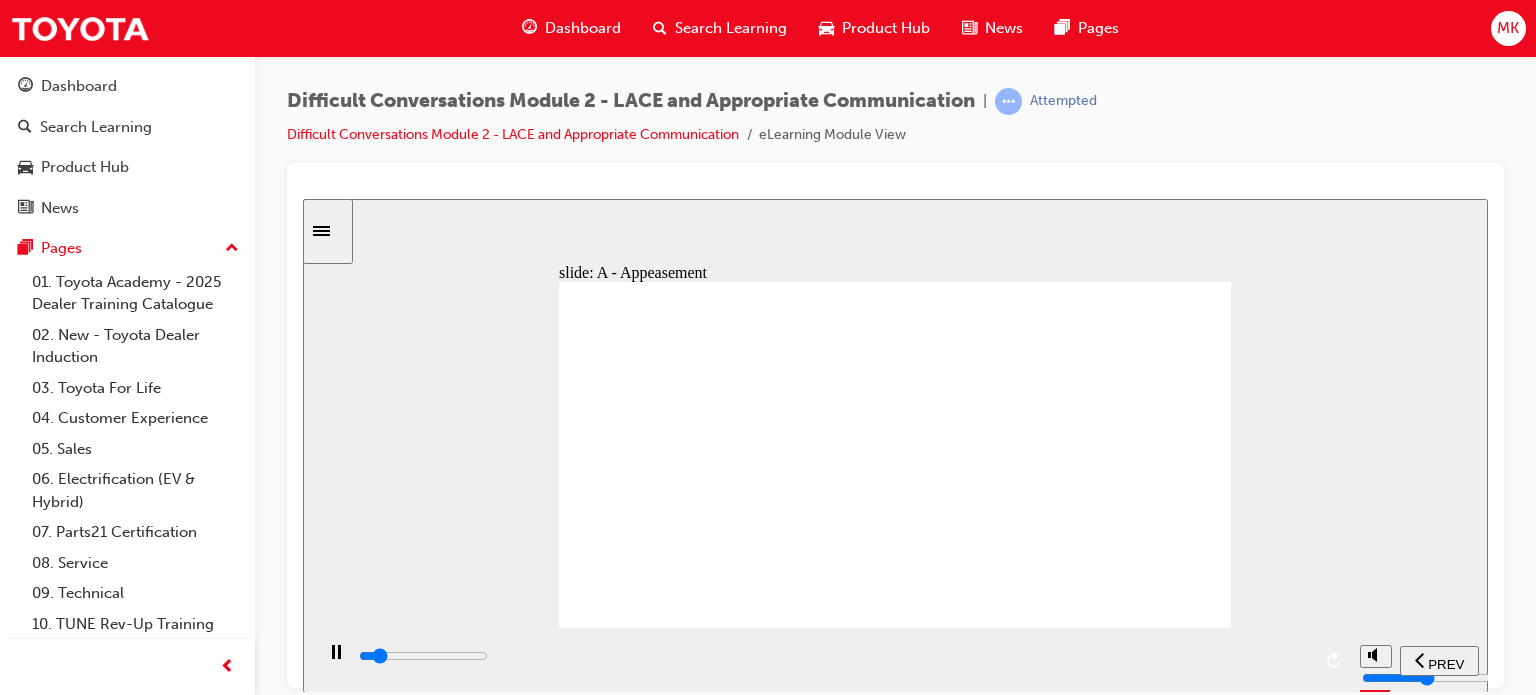 click 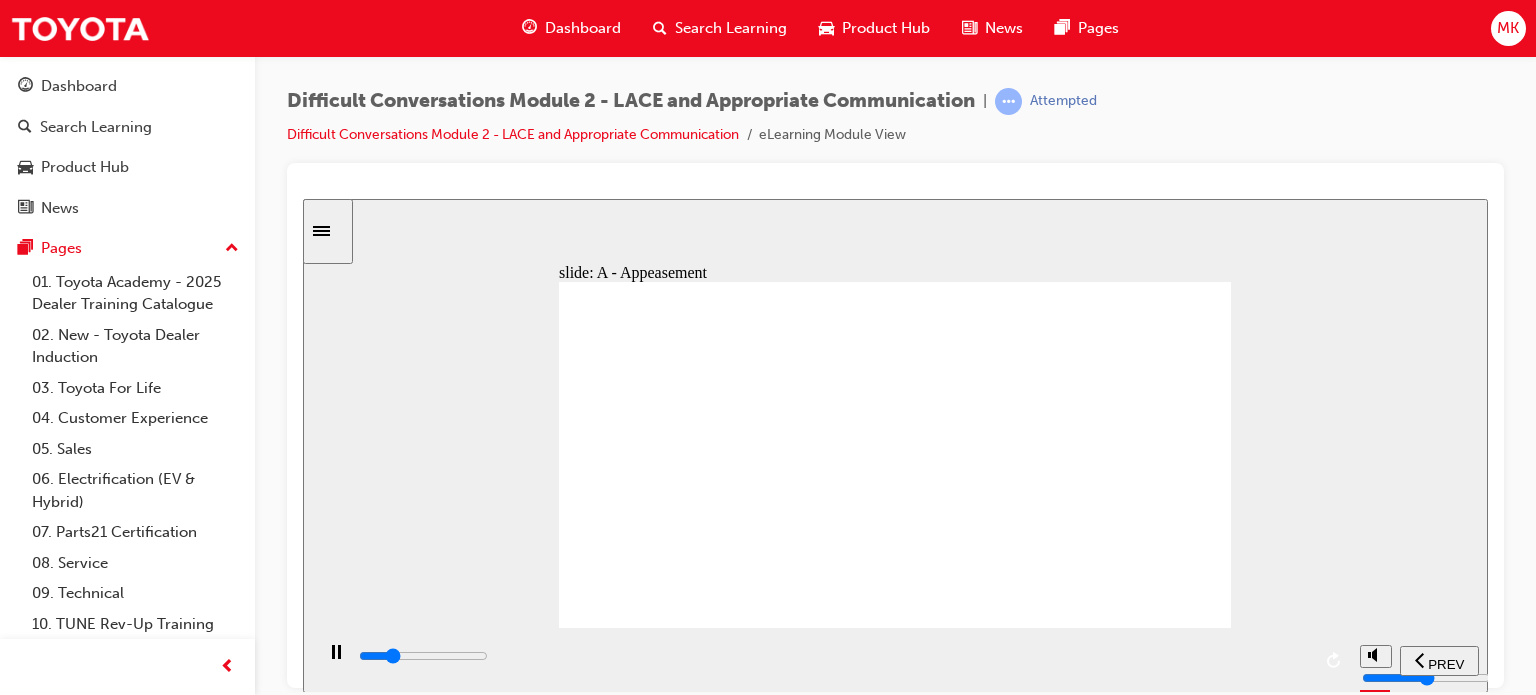 click 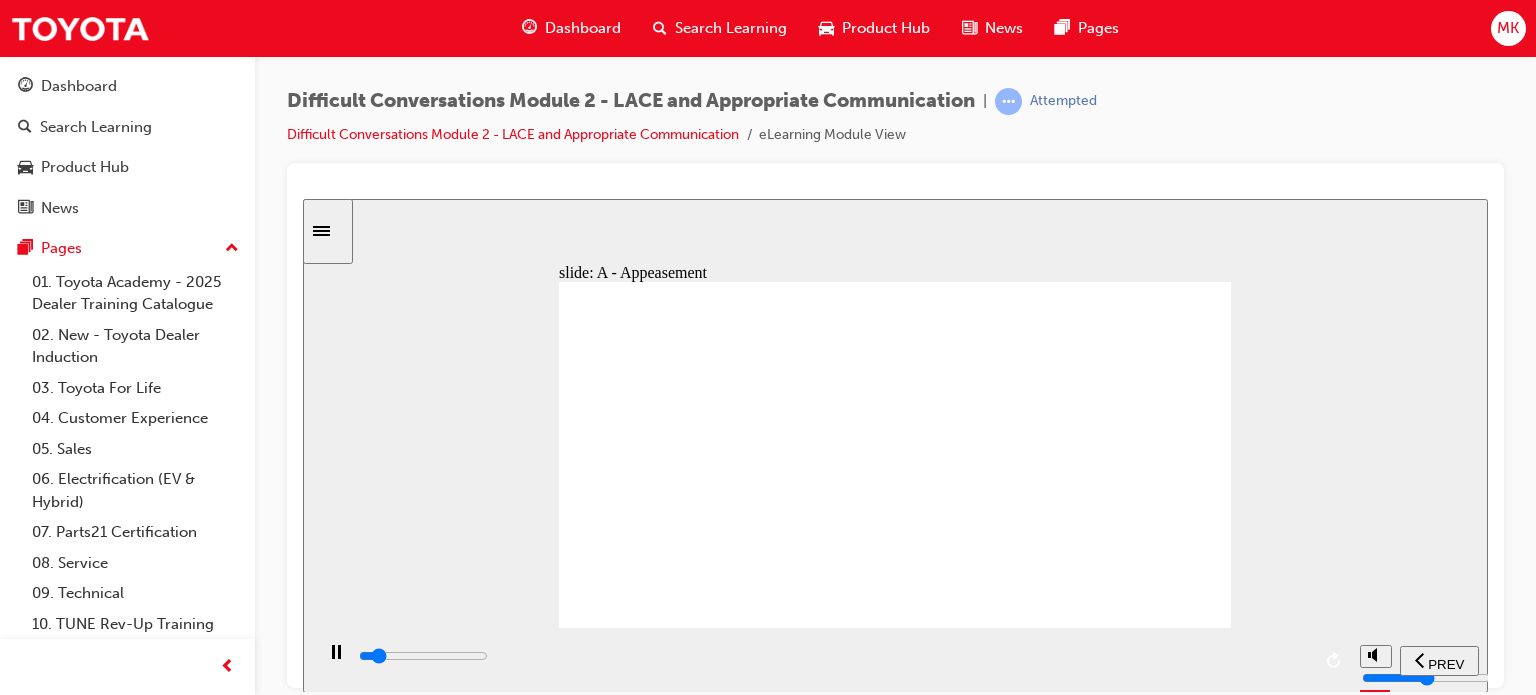 click 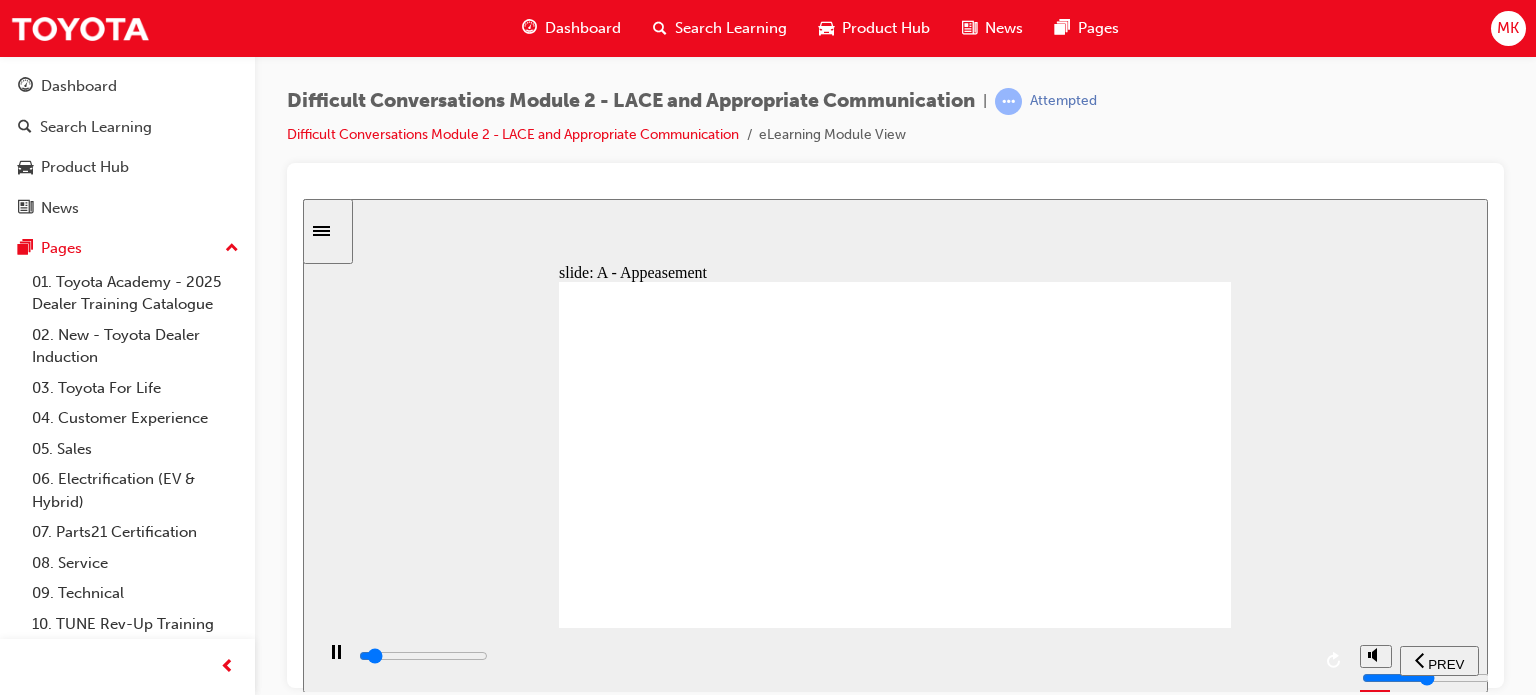 click 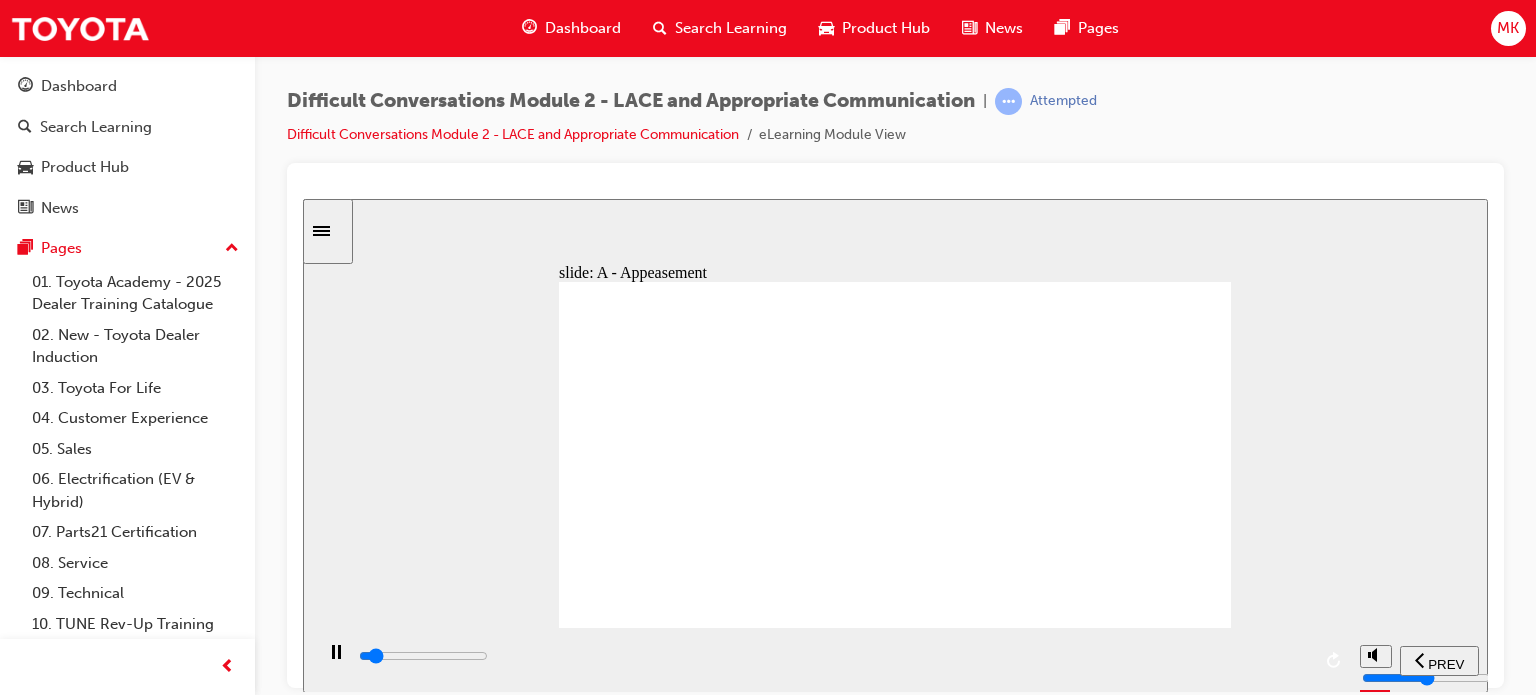 click 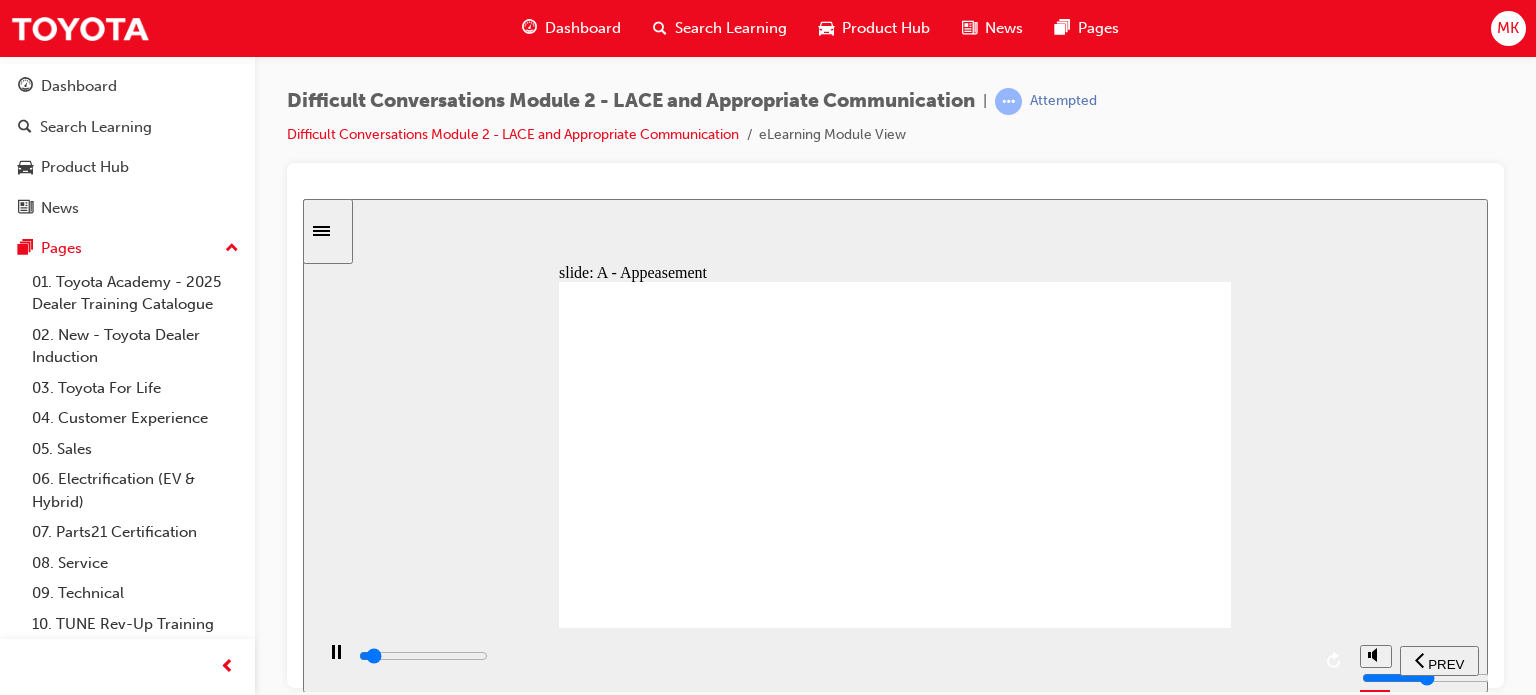 click 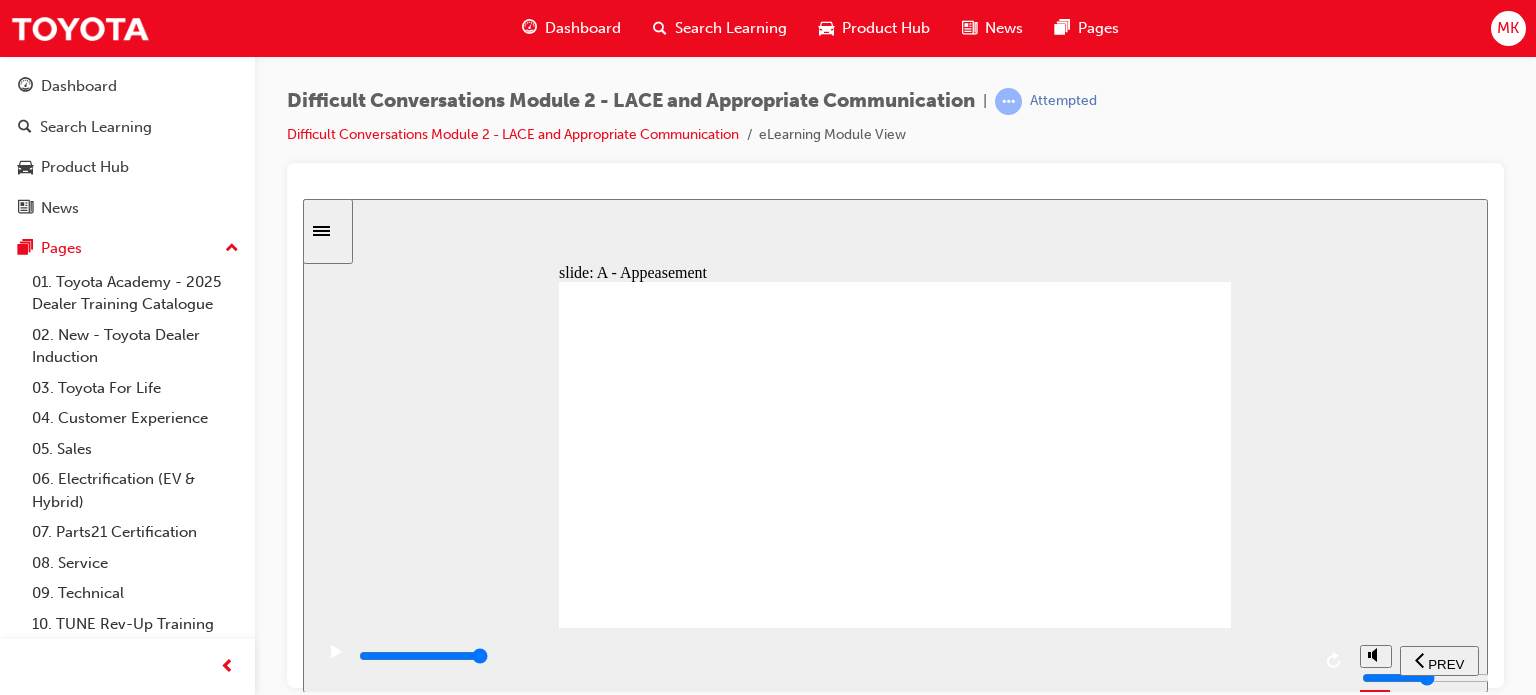 click 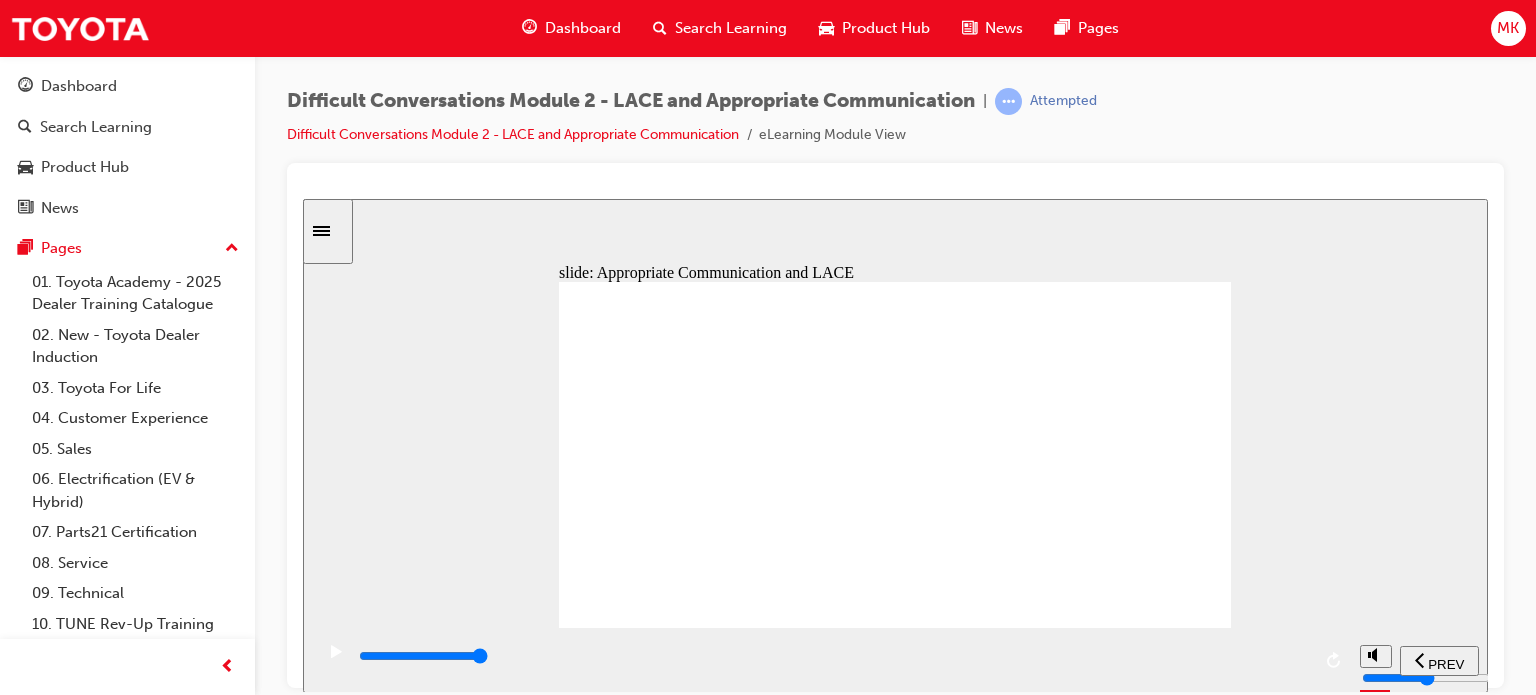 click 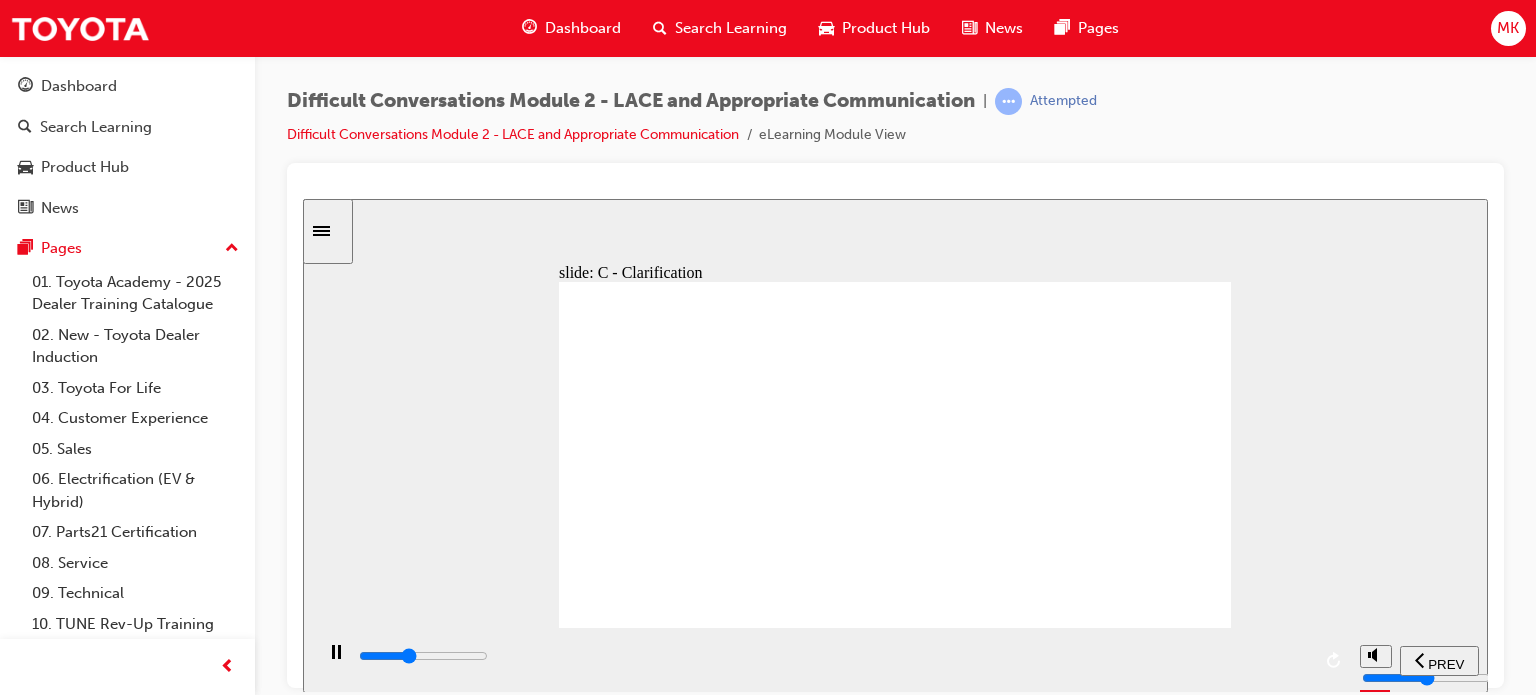 click 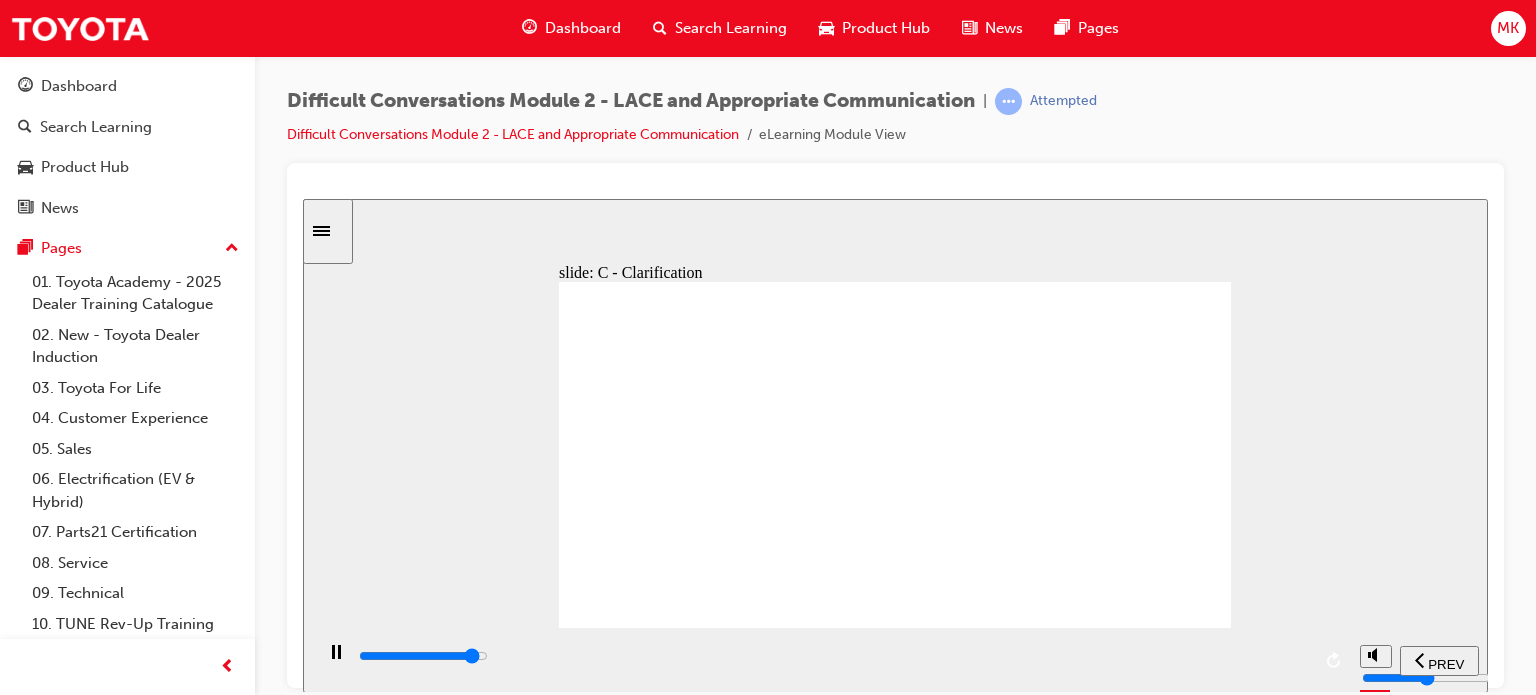 click 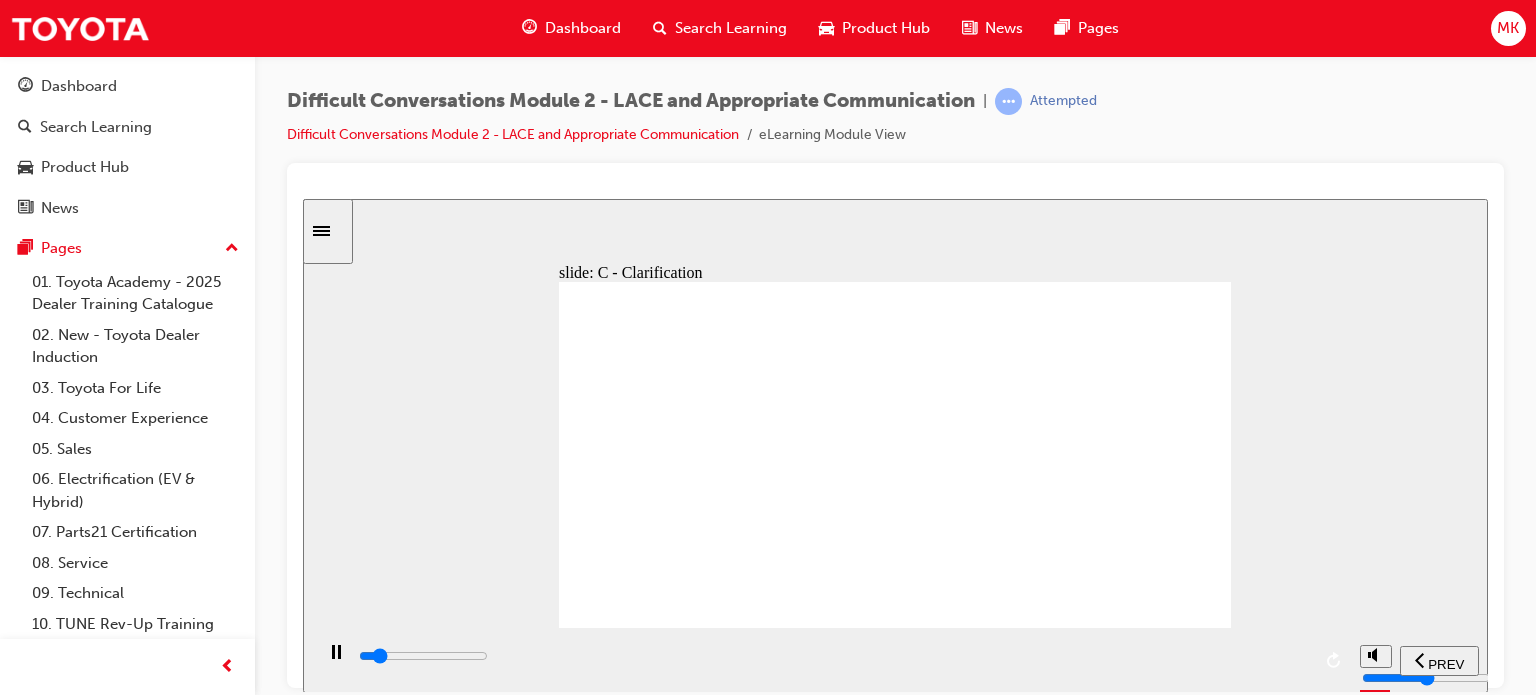 type on "3800" 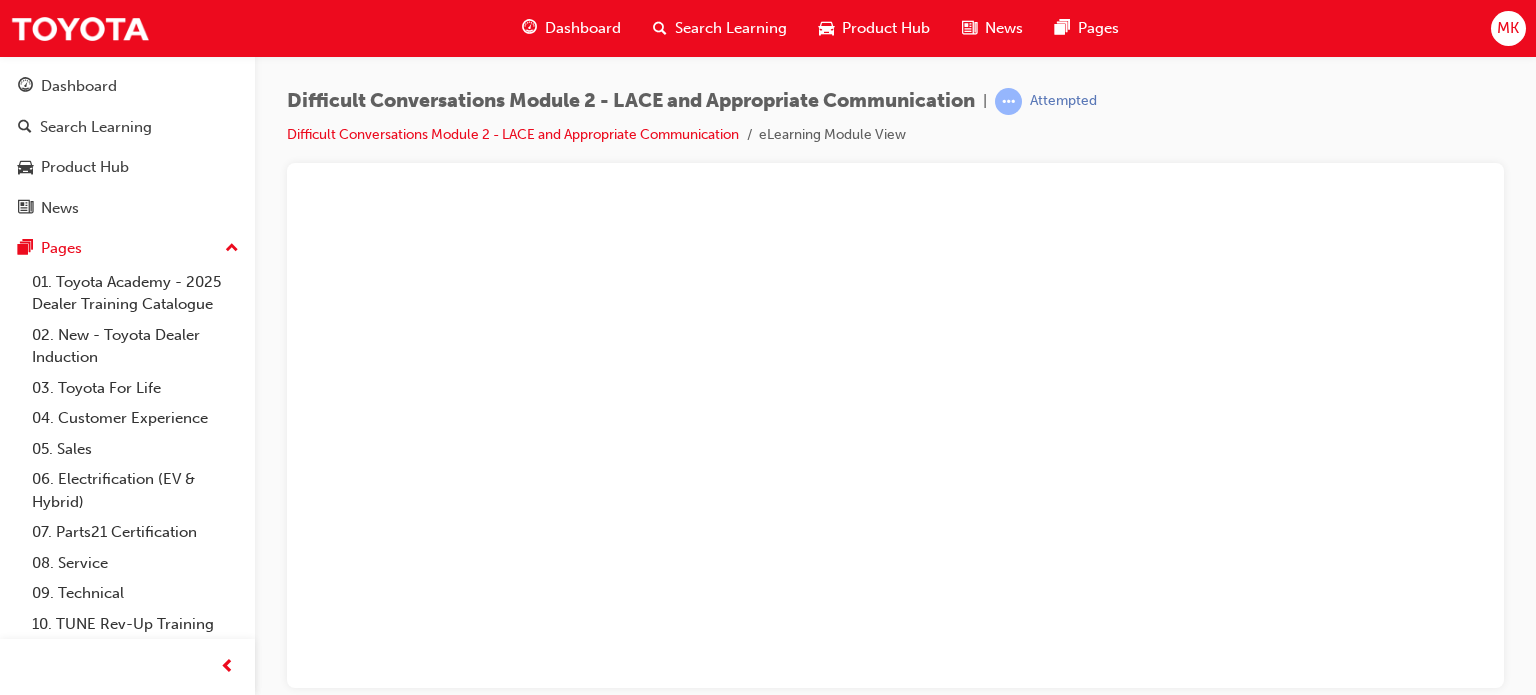 scroll, scrollTop: 0, scrollLeft: 0, axis: both 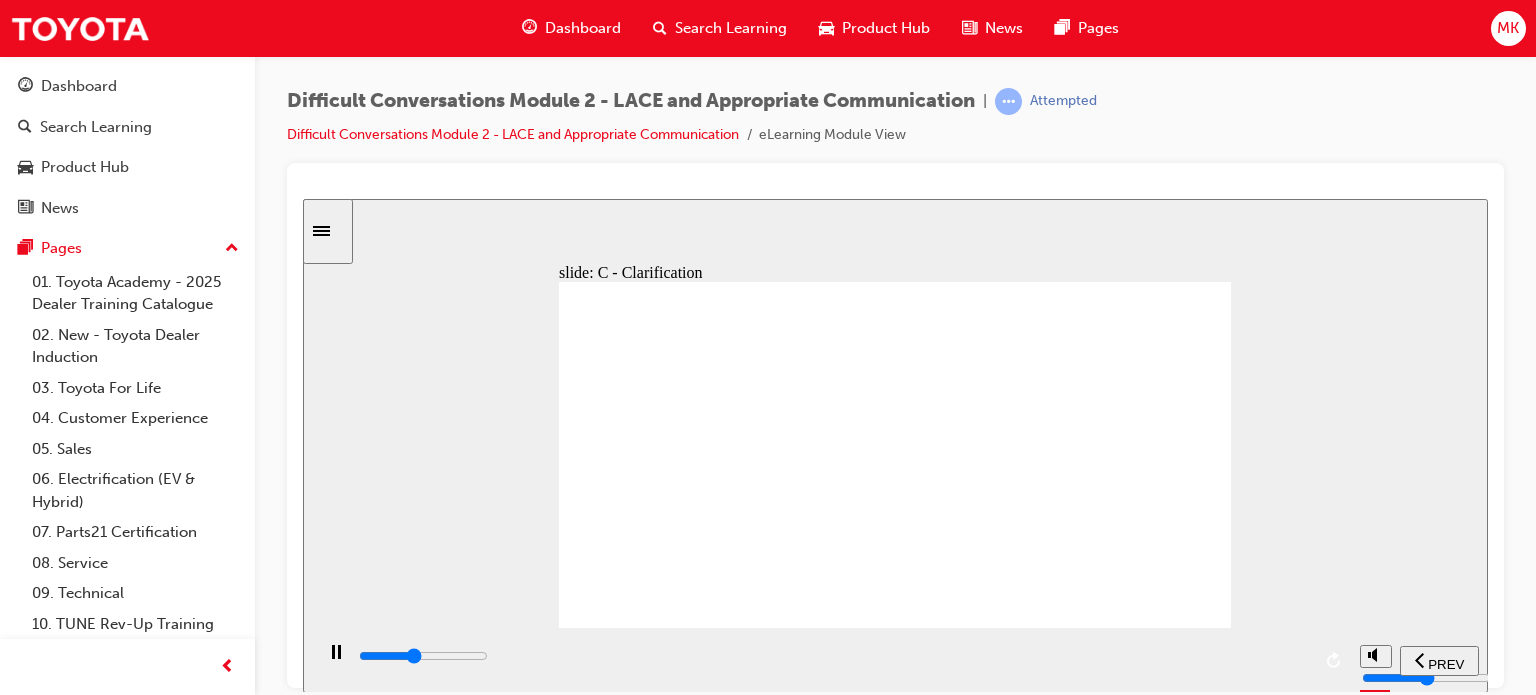 click 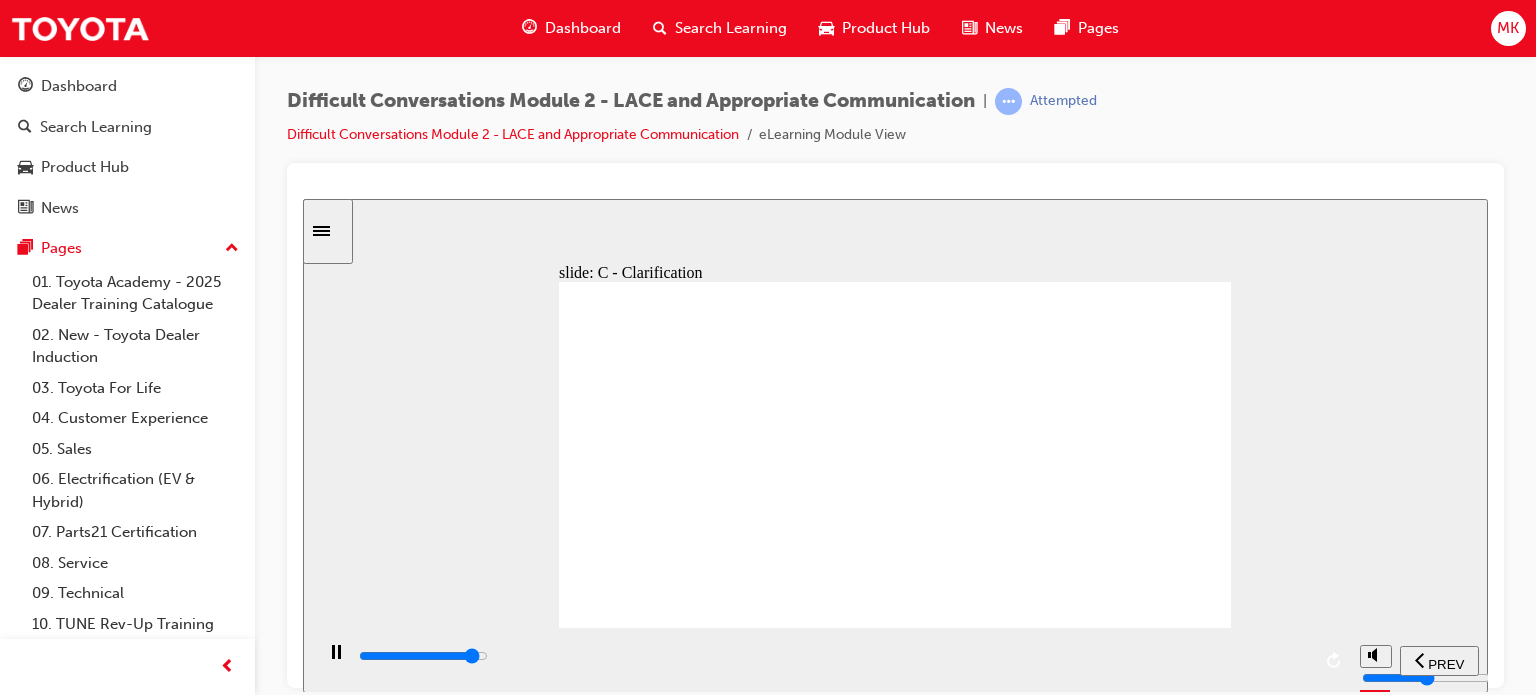 click 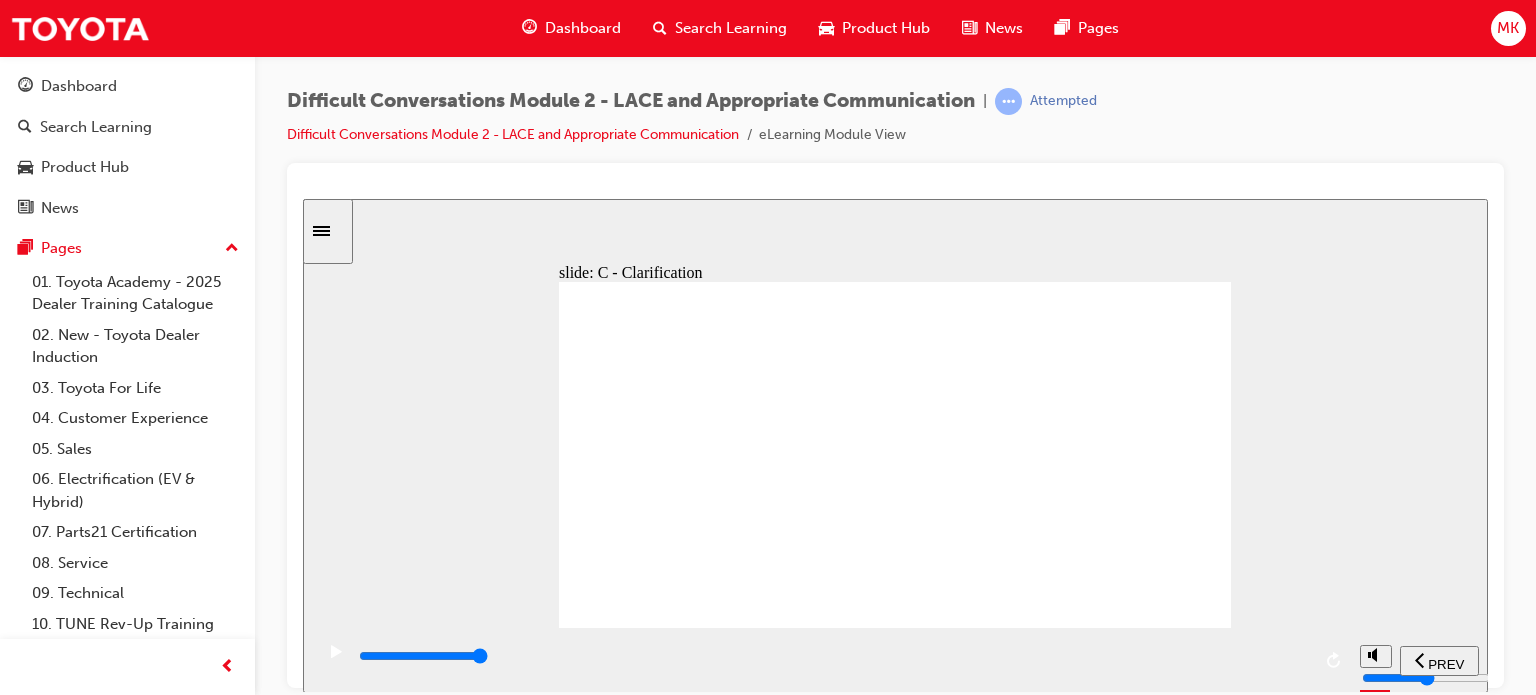 click 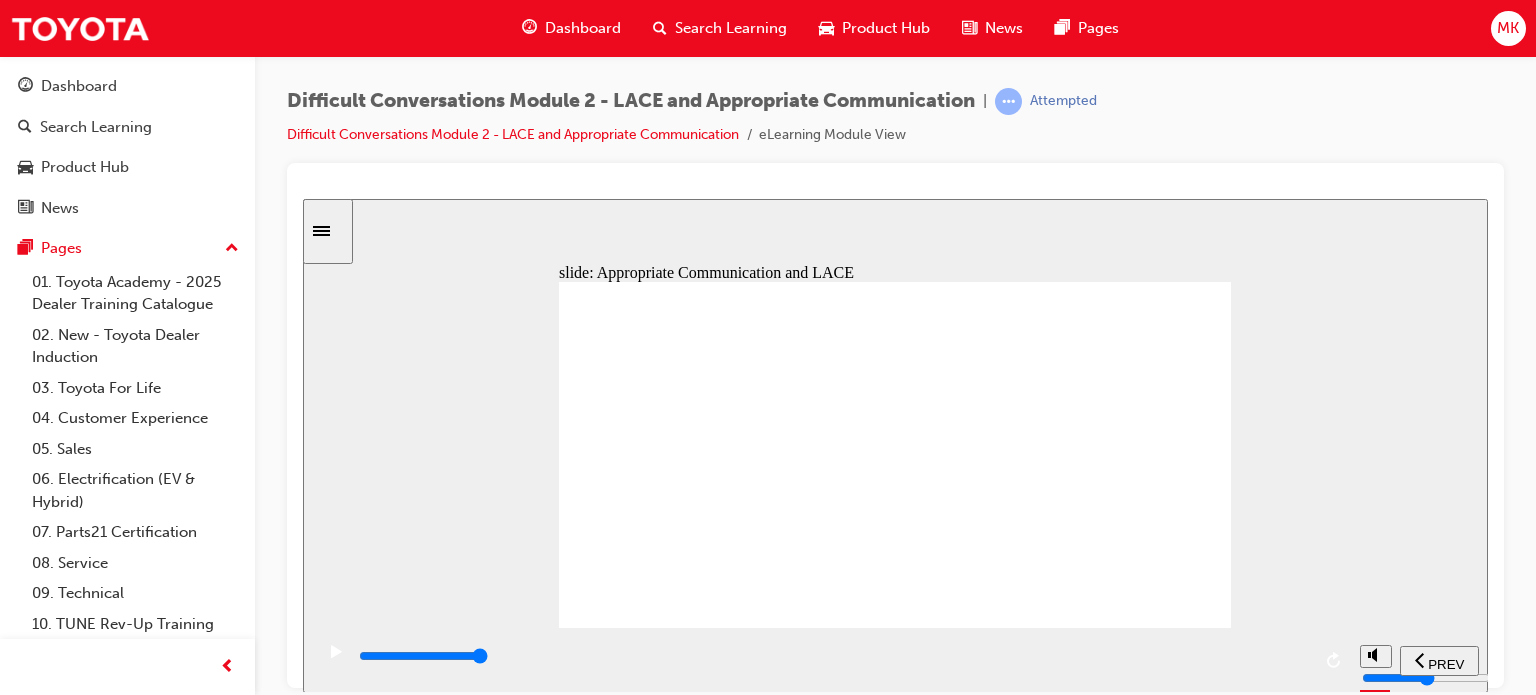 click 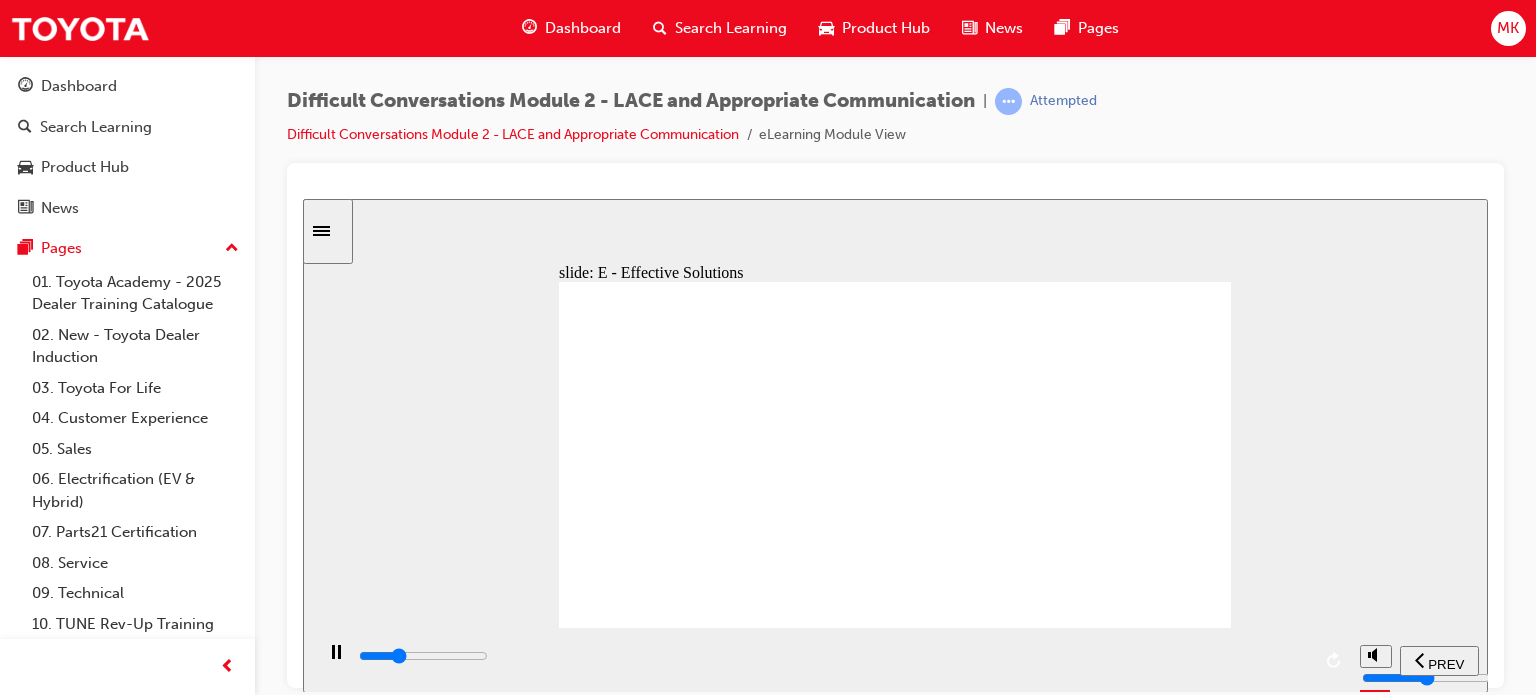 click 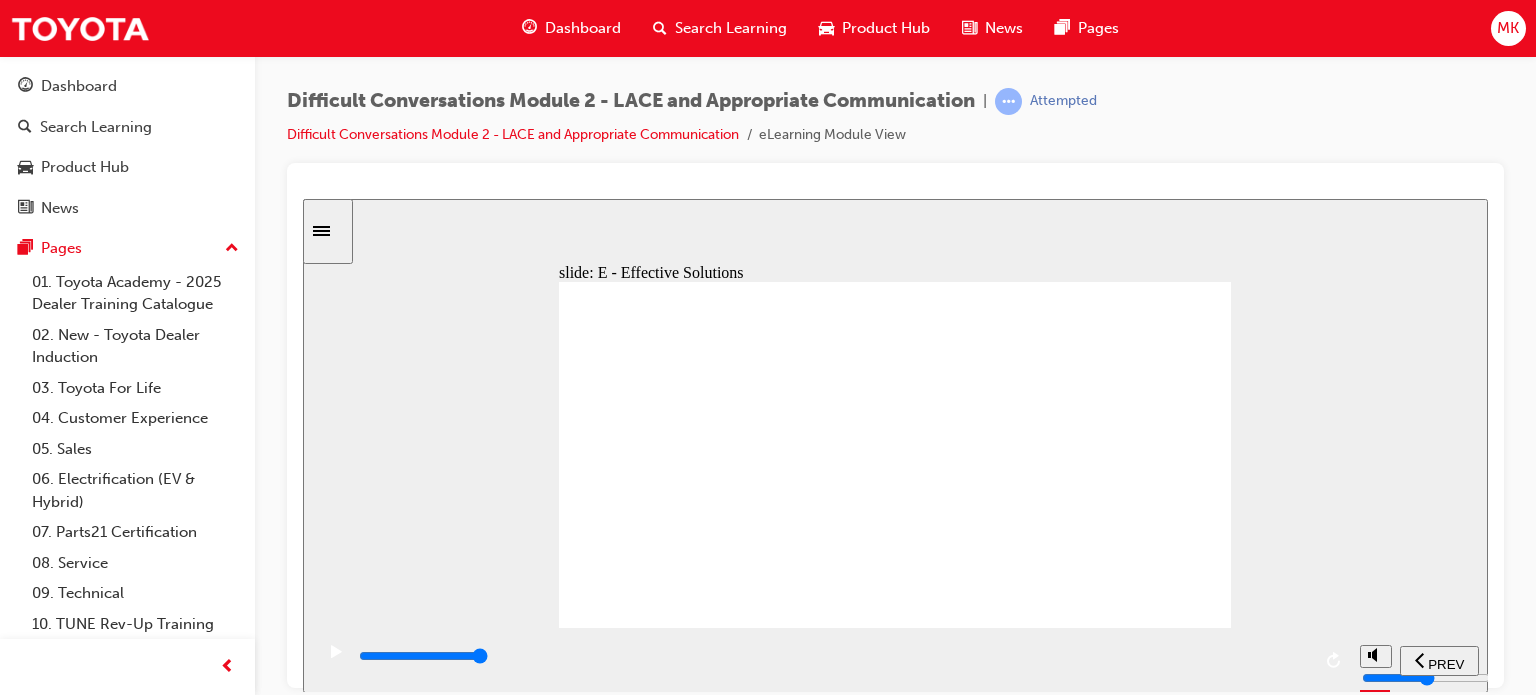 click 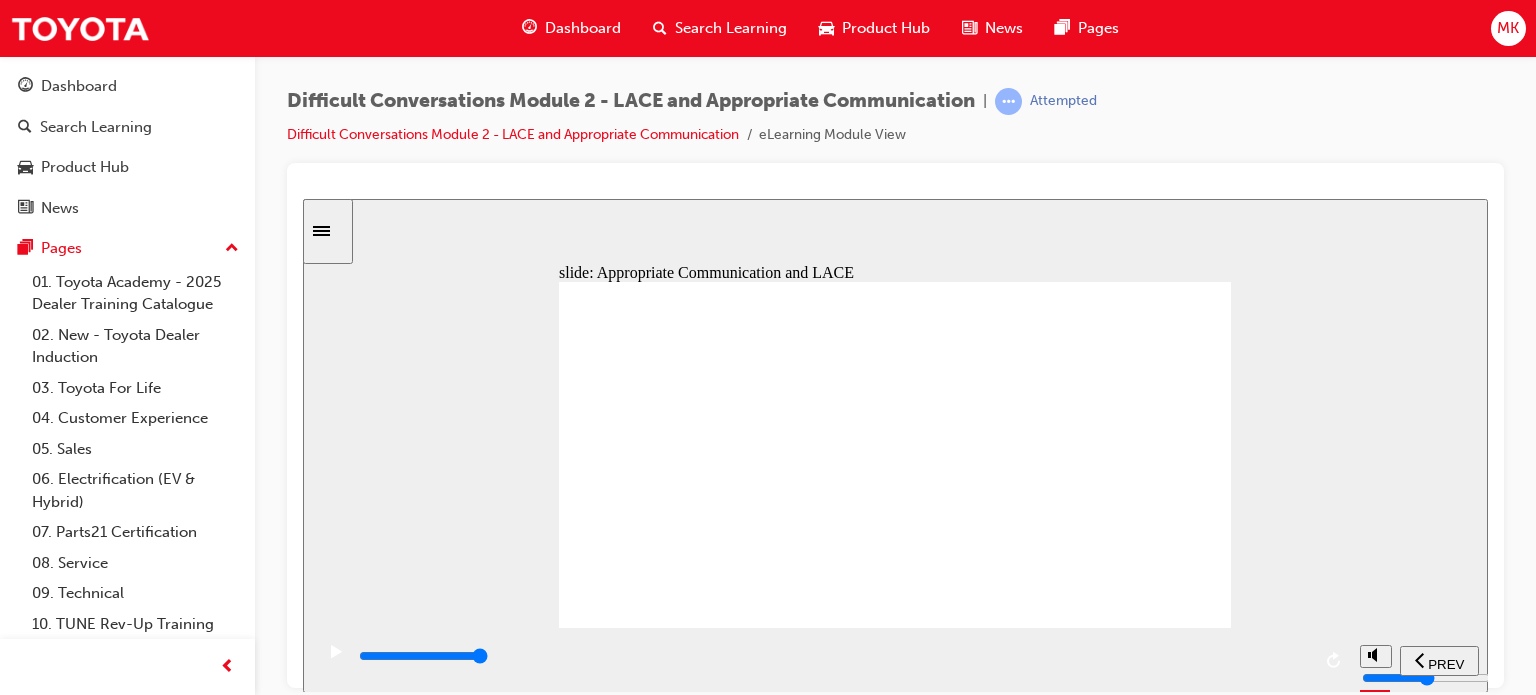 click 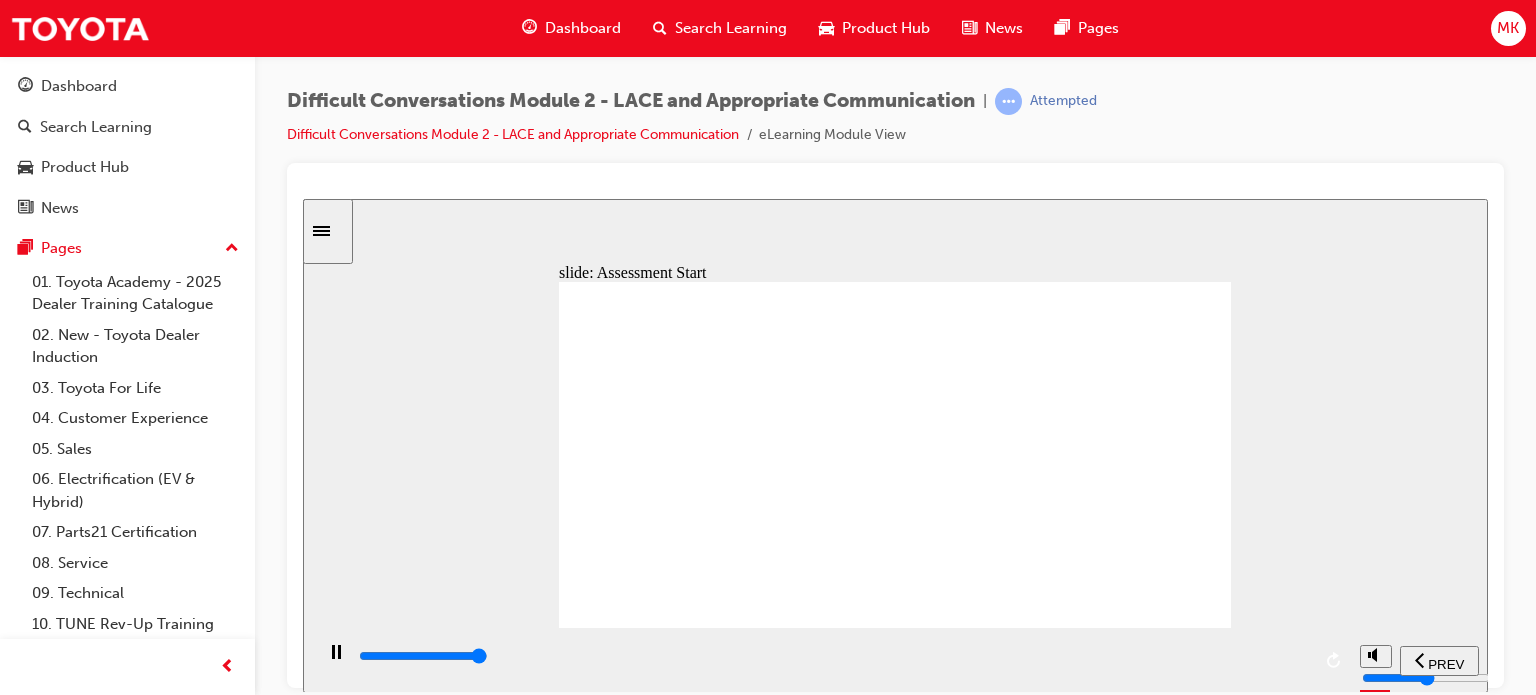 type on "9600" 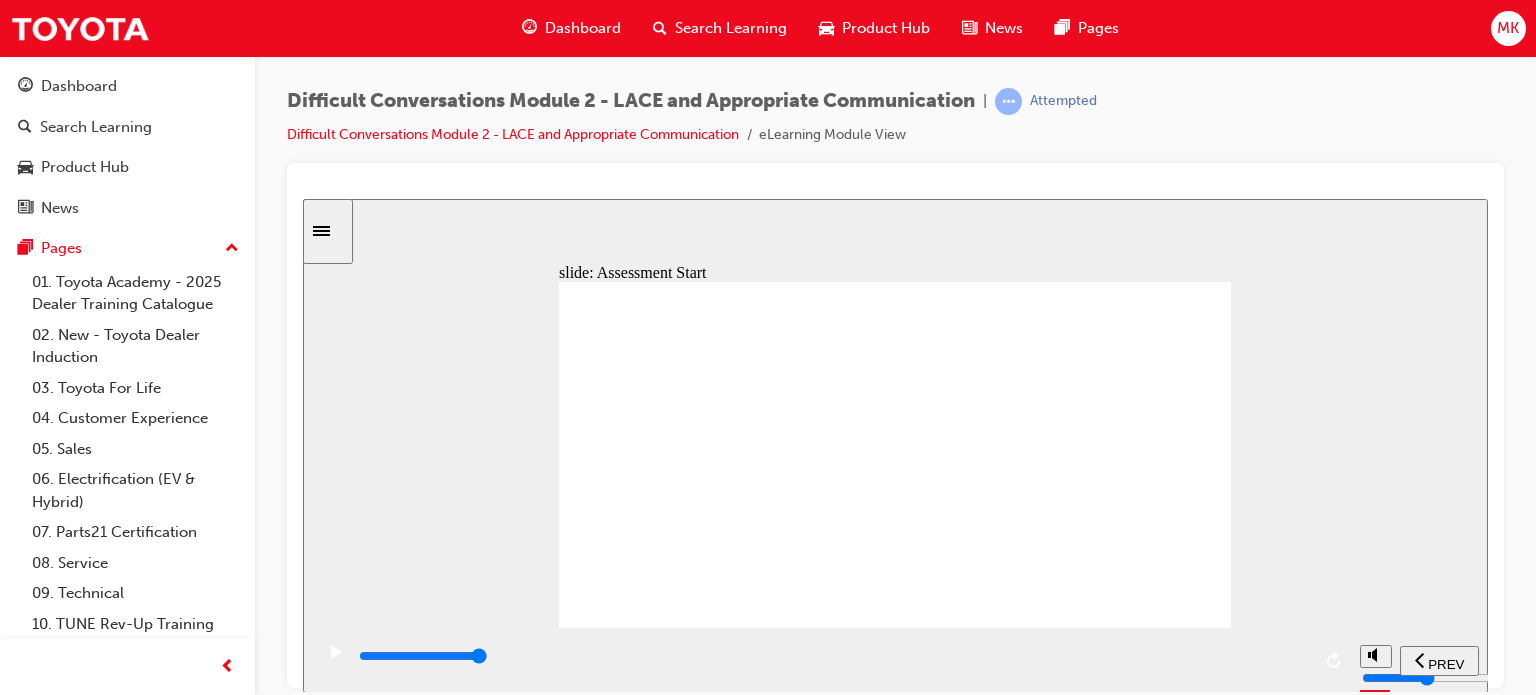 click 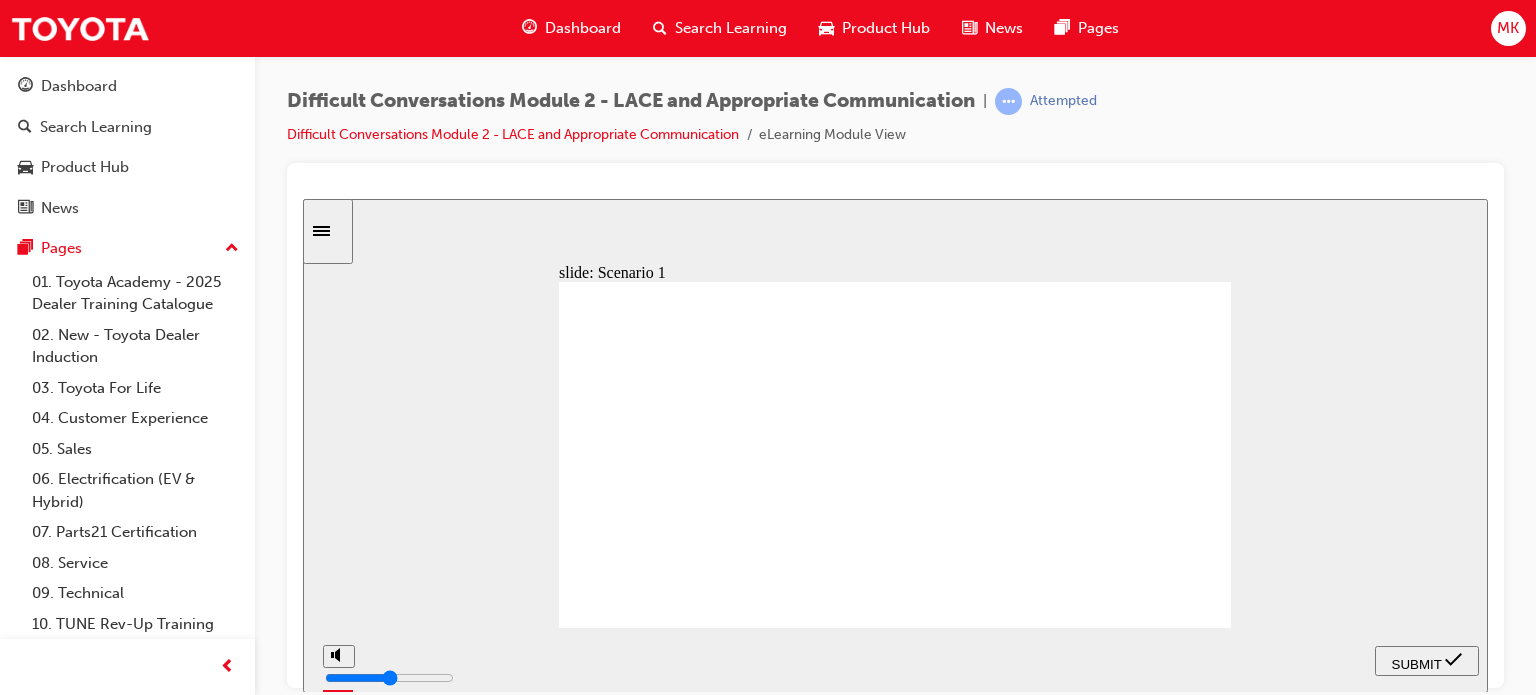 click 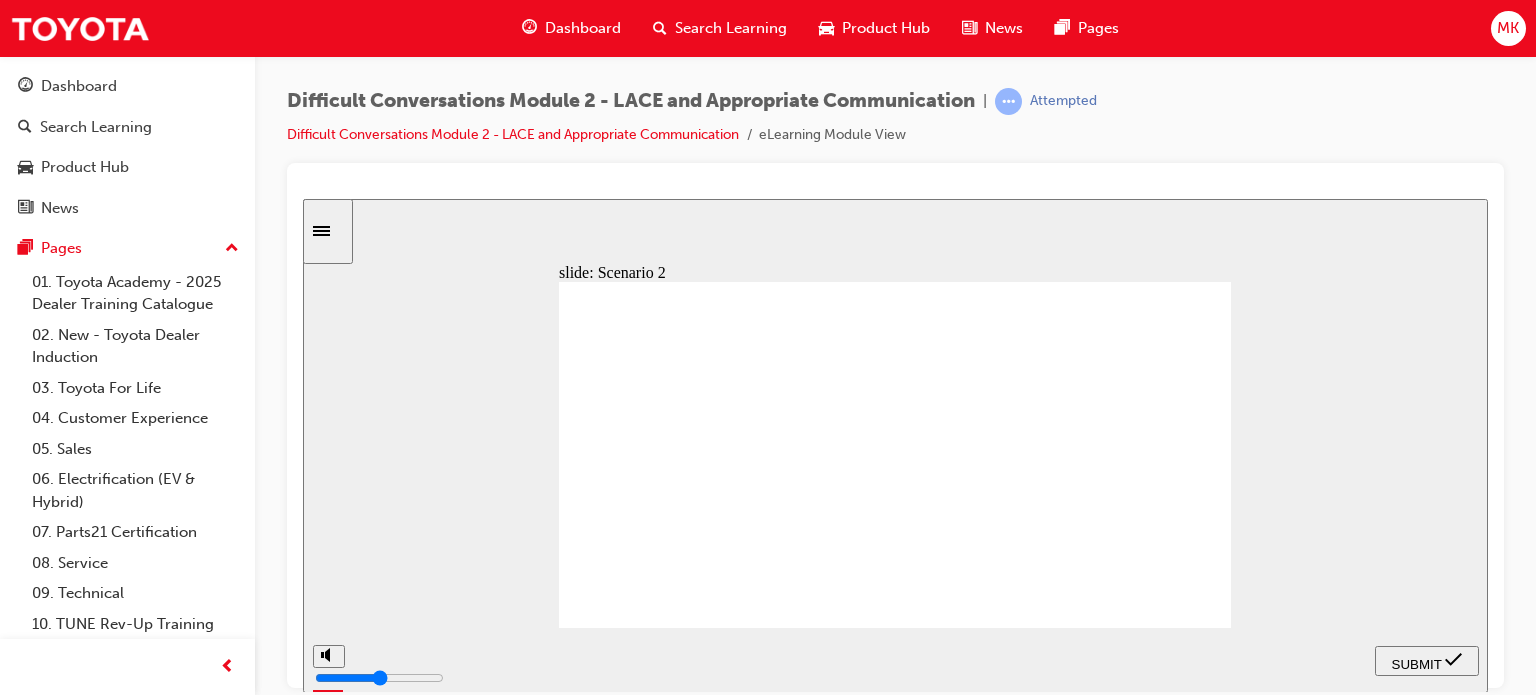 click 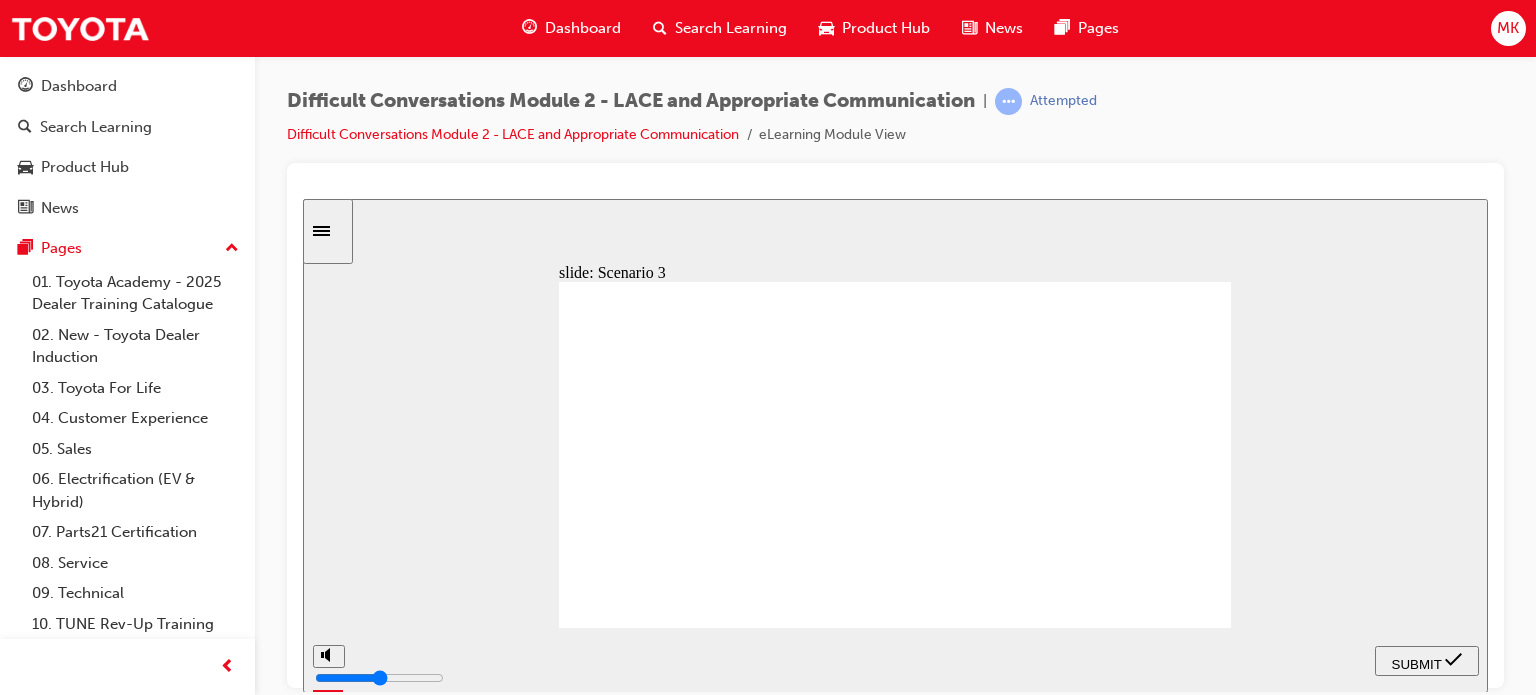 click 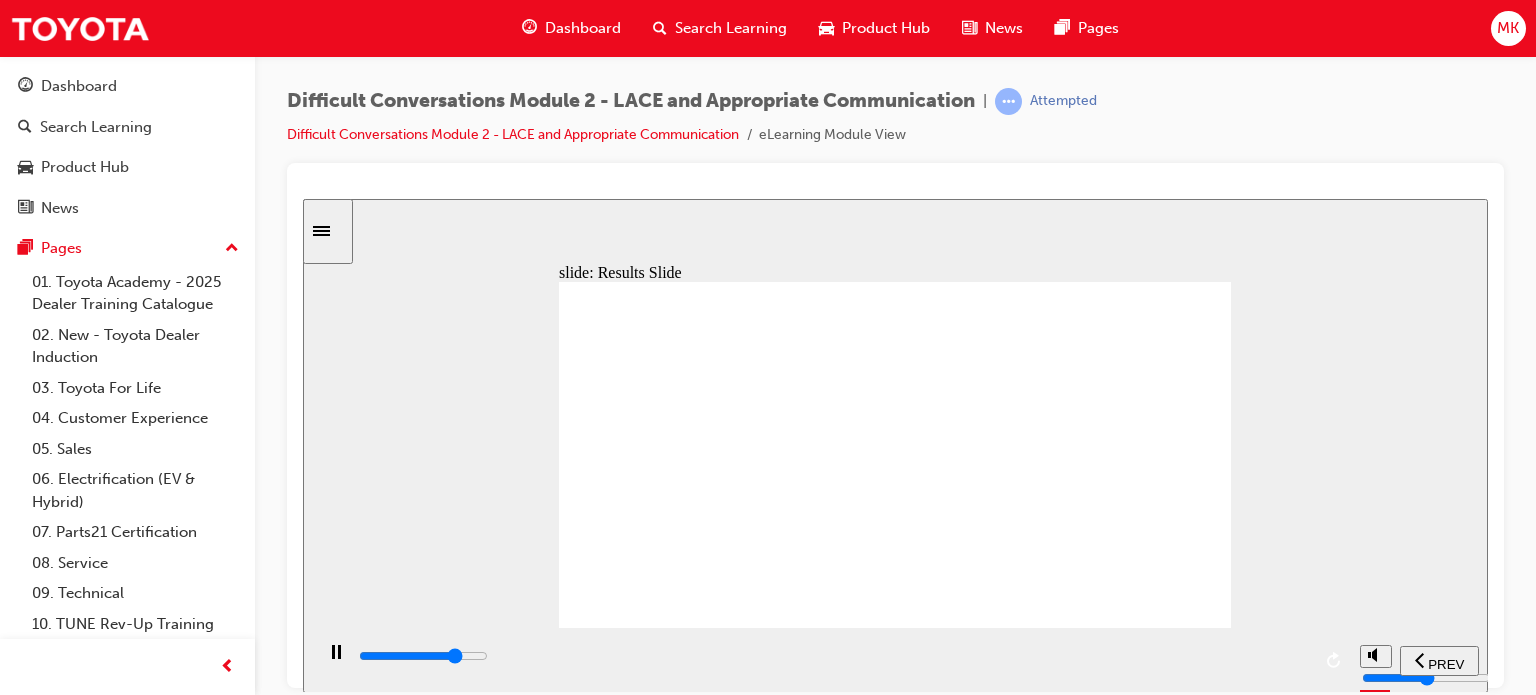 click 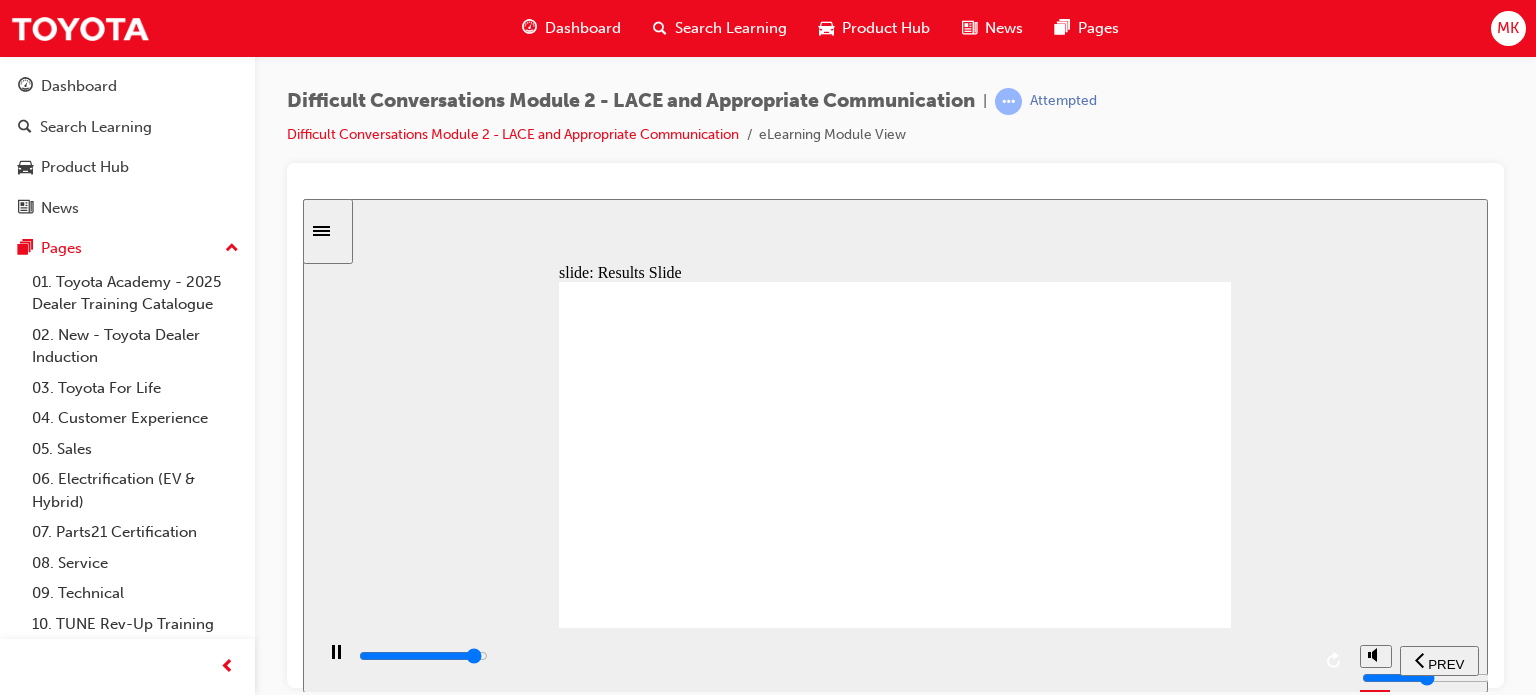 type on "3800" 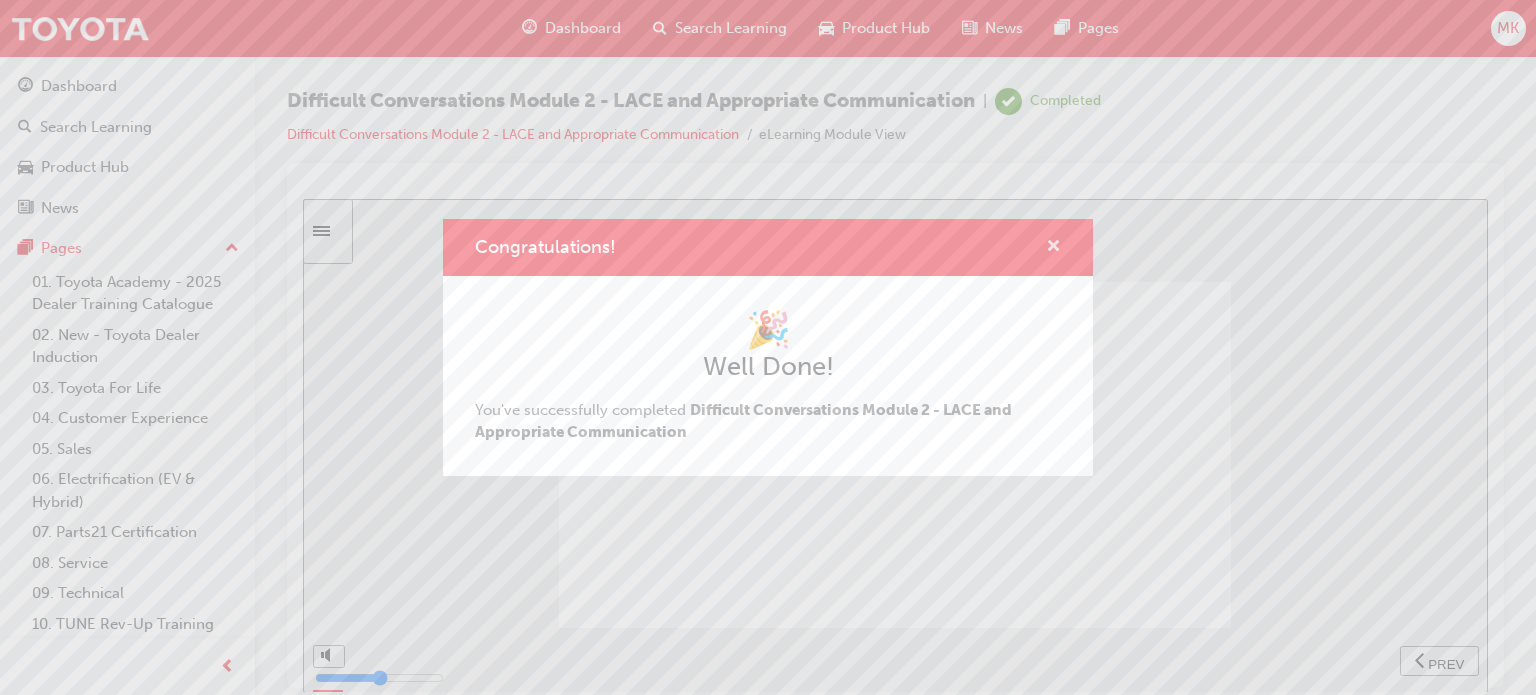 click at bounding box center (1053, 248) 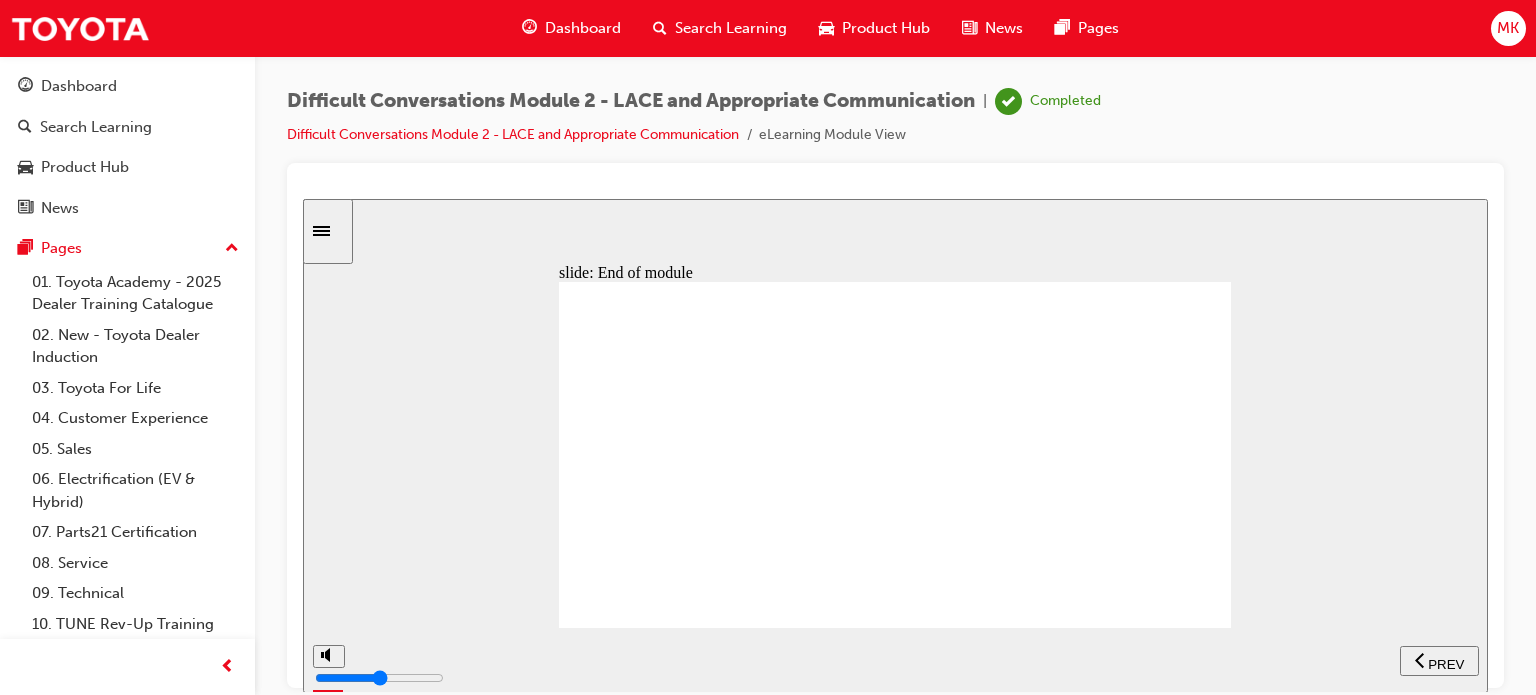 drag, startPoint x: 945, startPoint y: 396, endPoint x: 763, endPoint y: 390, distance: 182.09888 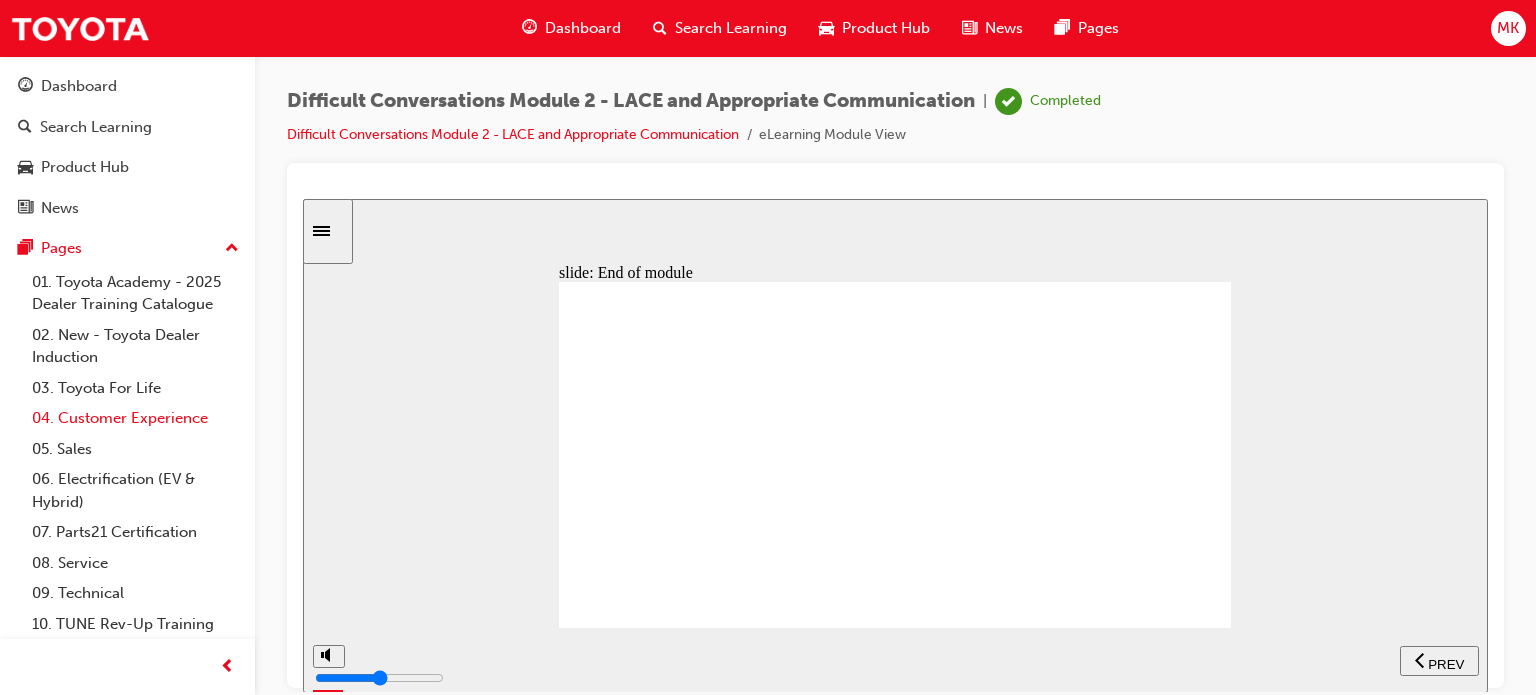 click on "04. Customer Experience" at bounding box center [135, 418] 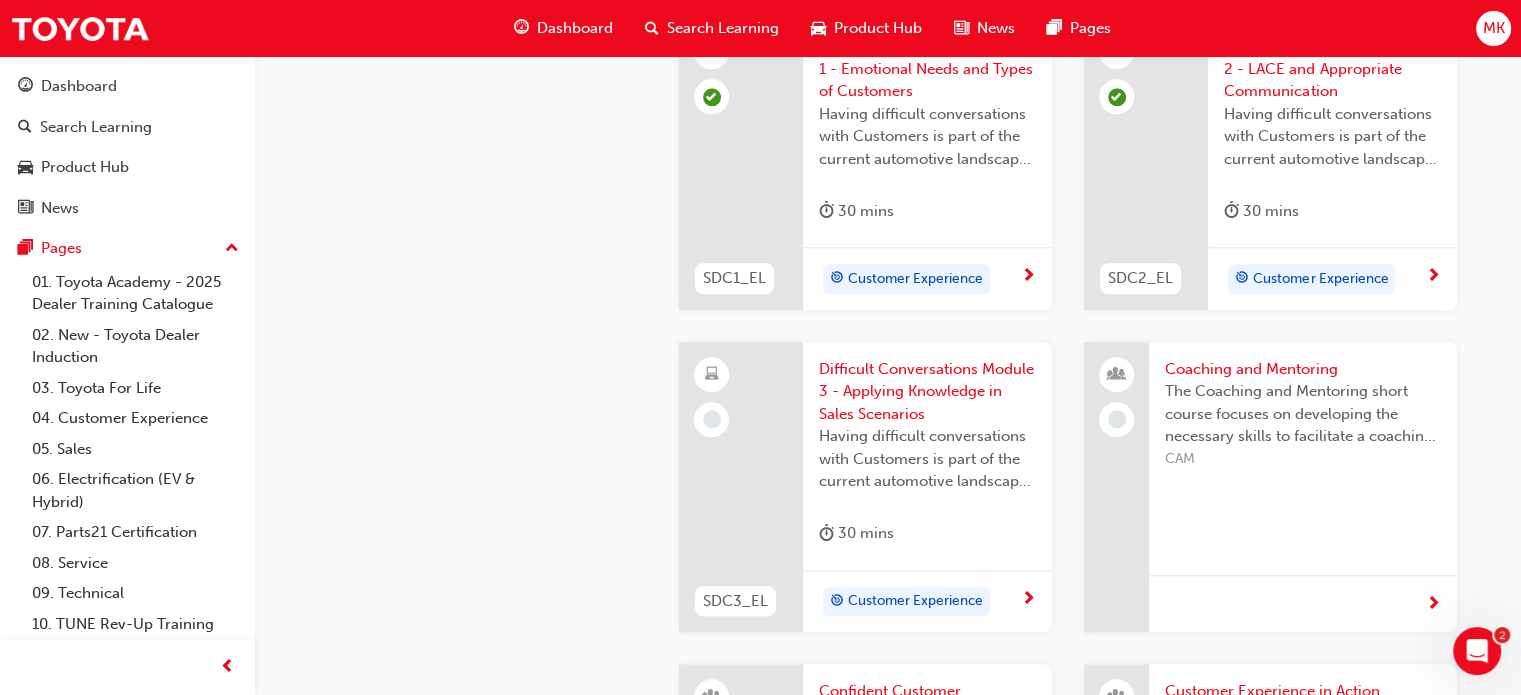 scroll, scrollTop: 2100, scrollLeft: 0, axis: vertical 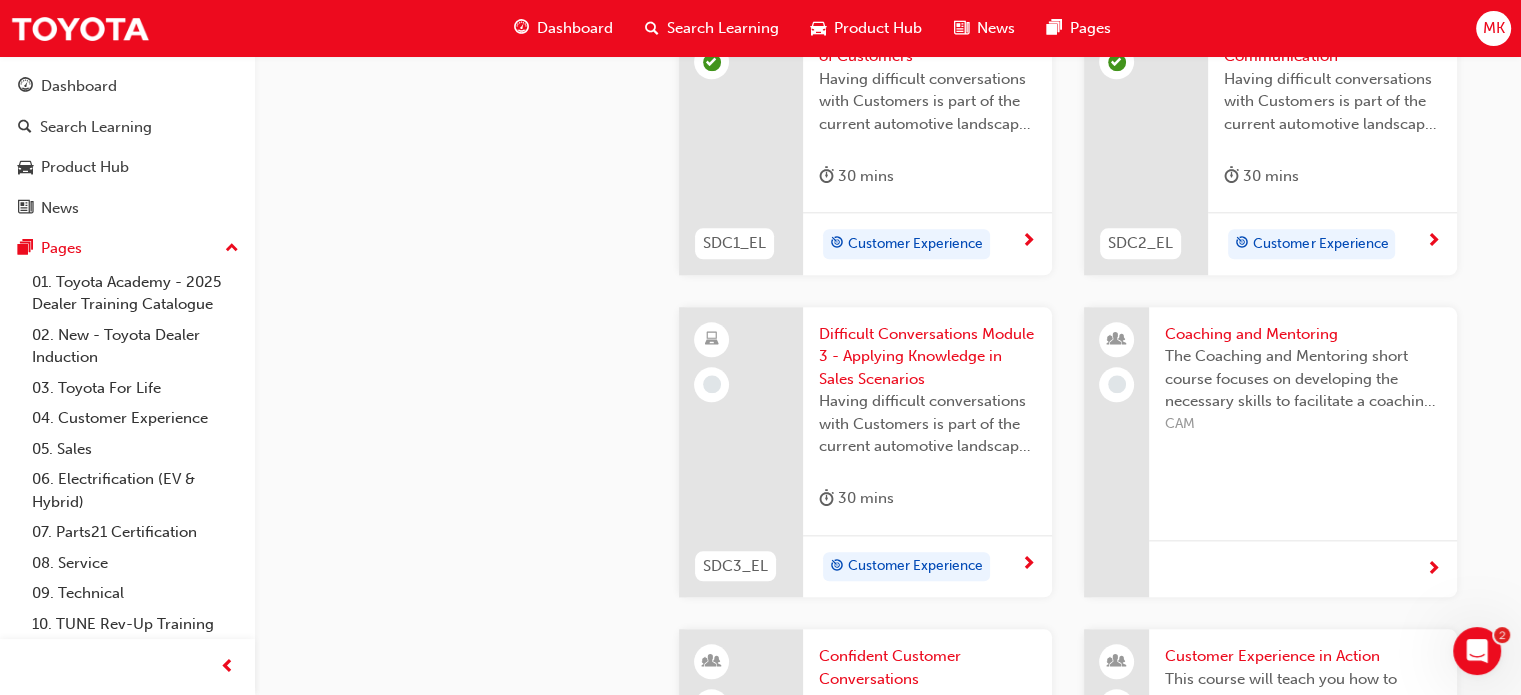 click at bounding box center [1028, 565] 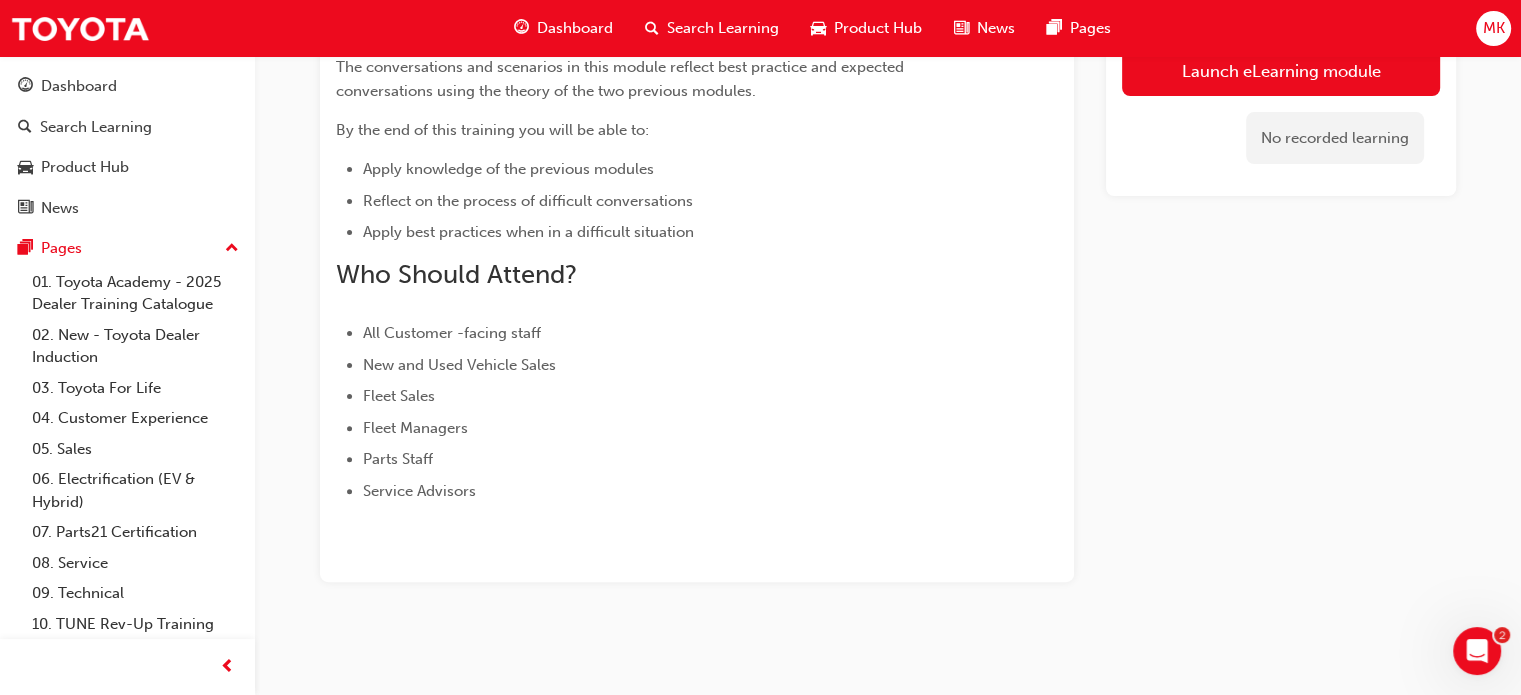 scroll, scrollTop: 559, scrollLeft: 0, axis: vertical 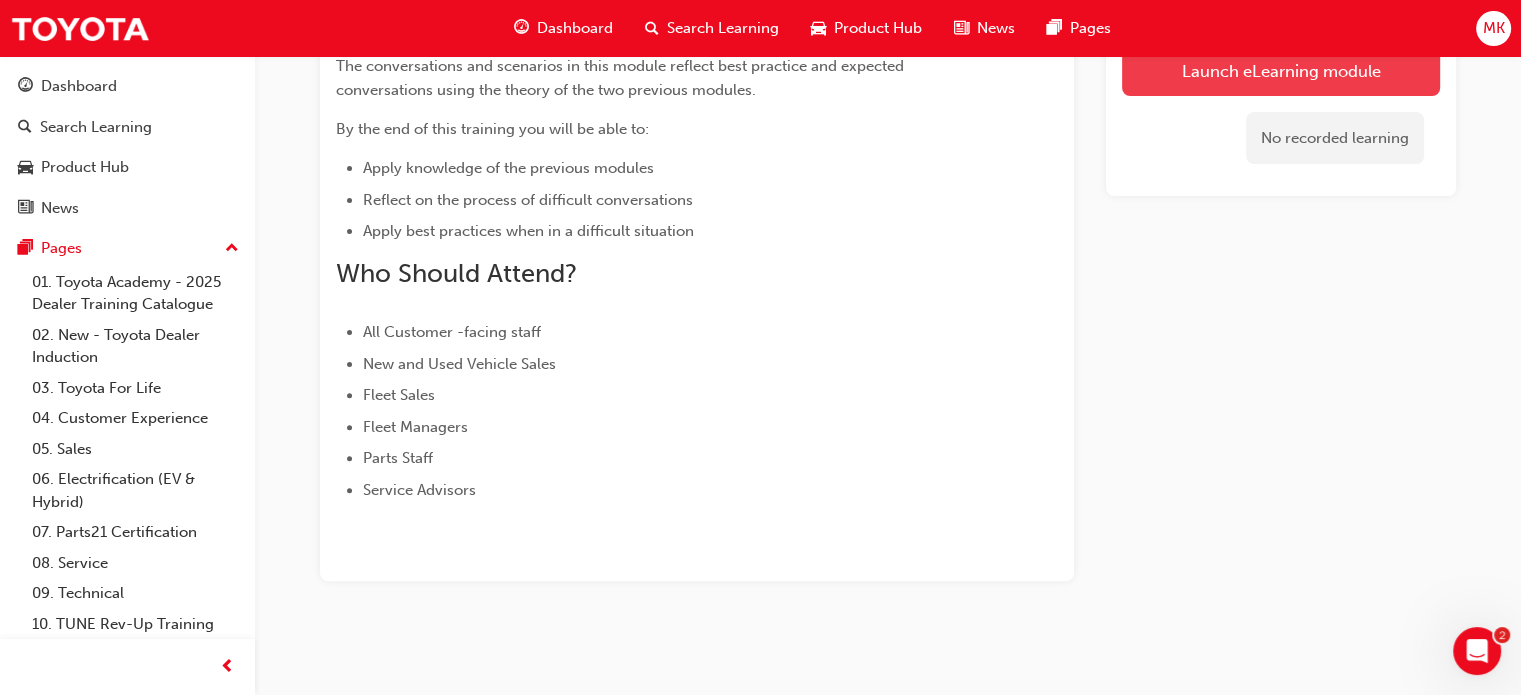 click on "Launch eLearning module" at bounding box center [1281, 71] 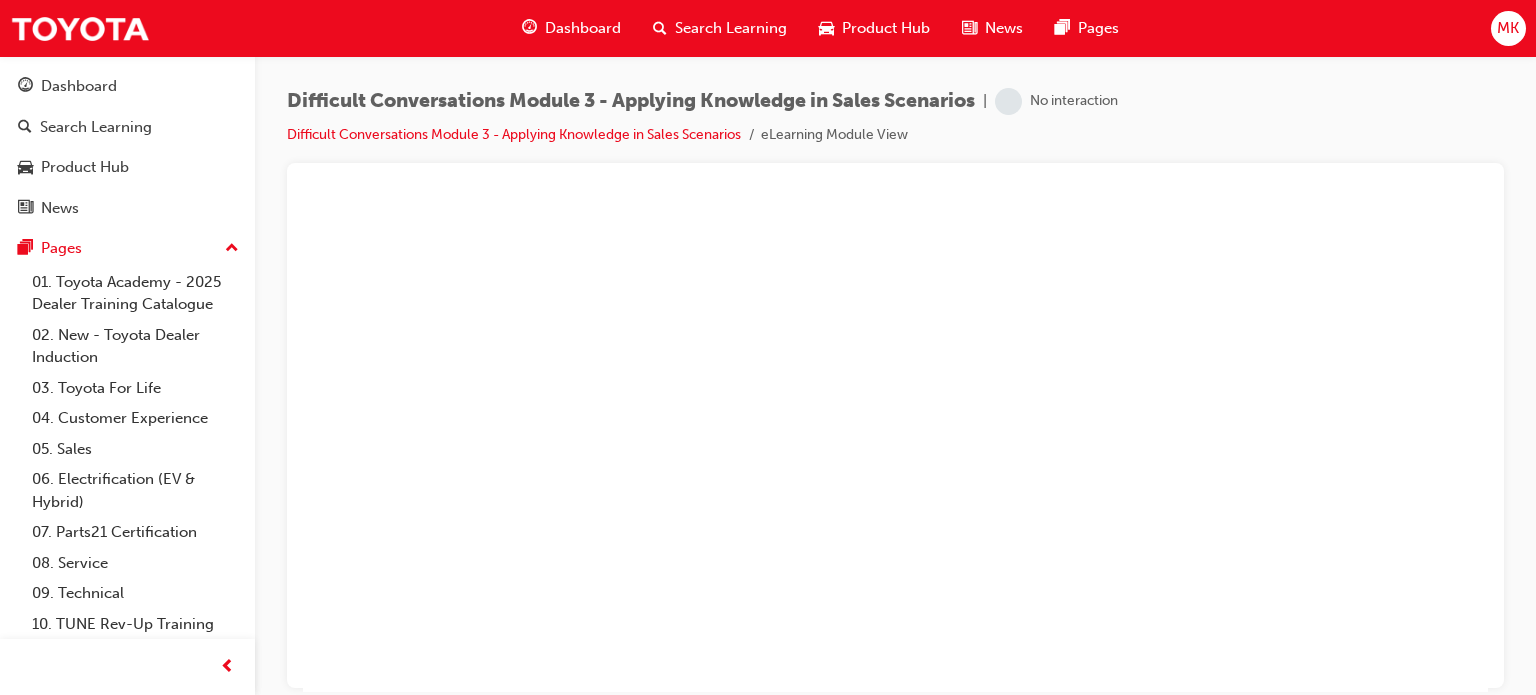 scroll, scrollTop: 0, scrollLeft: 0, axis: both 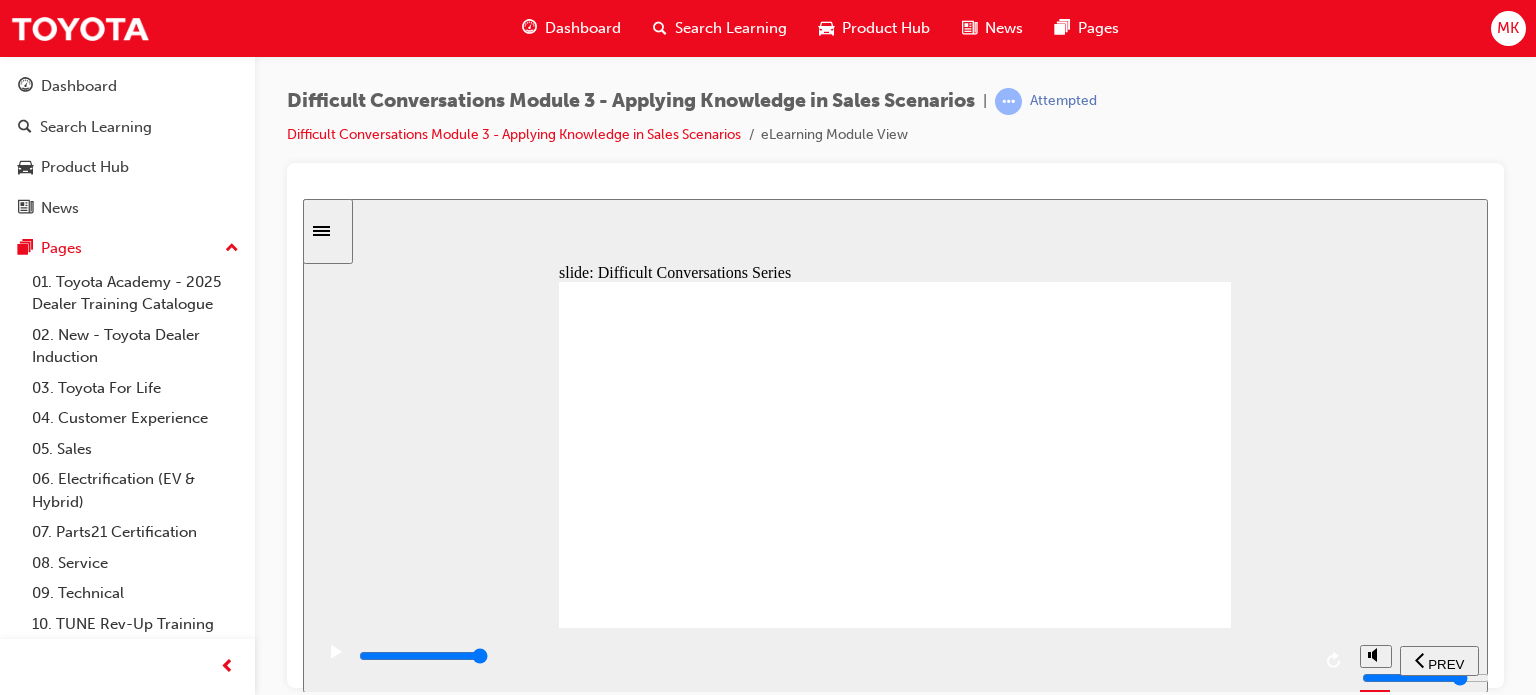 click 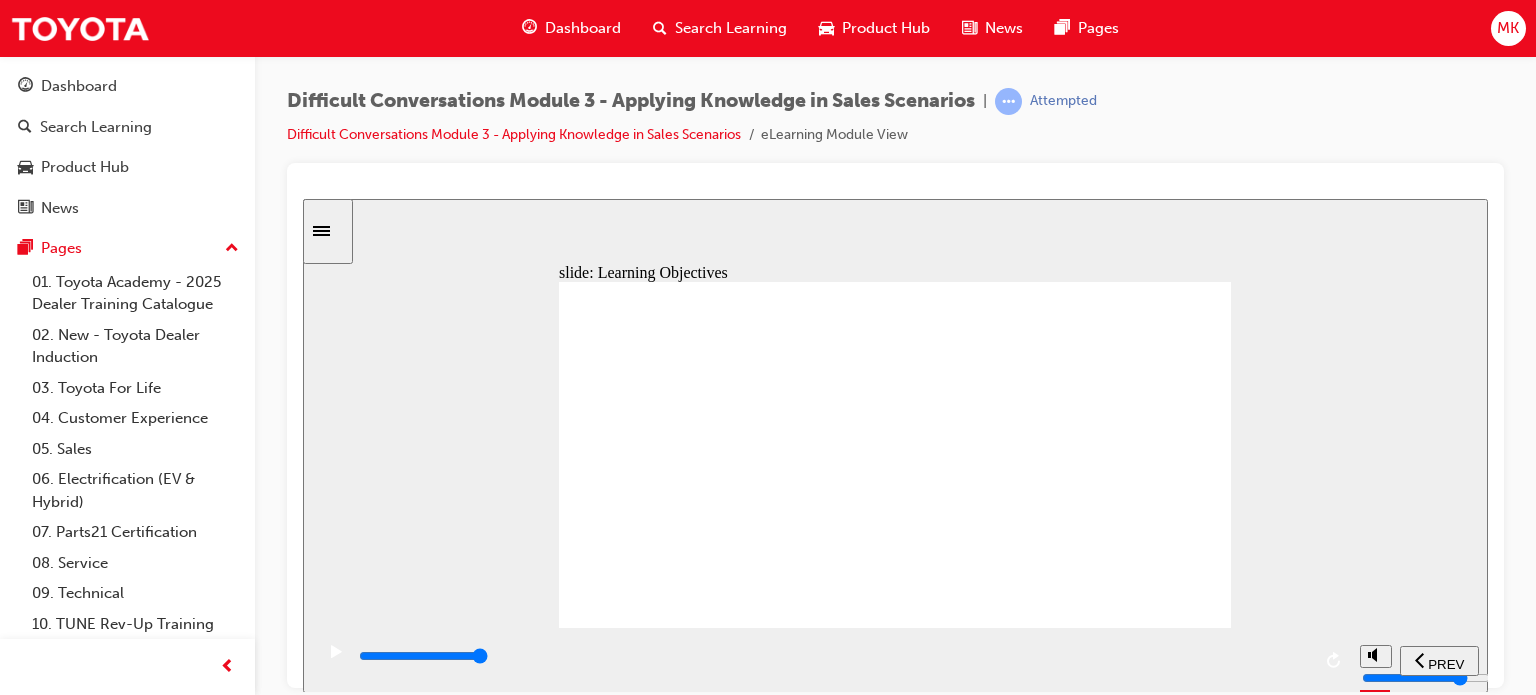 click 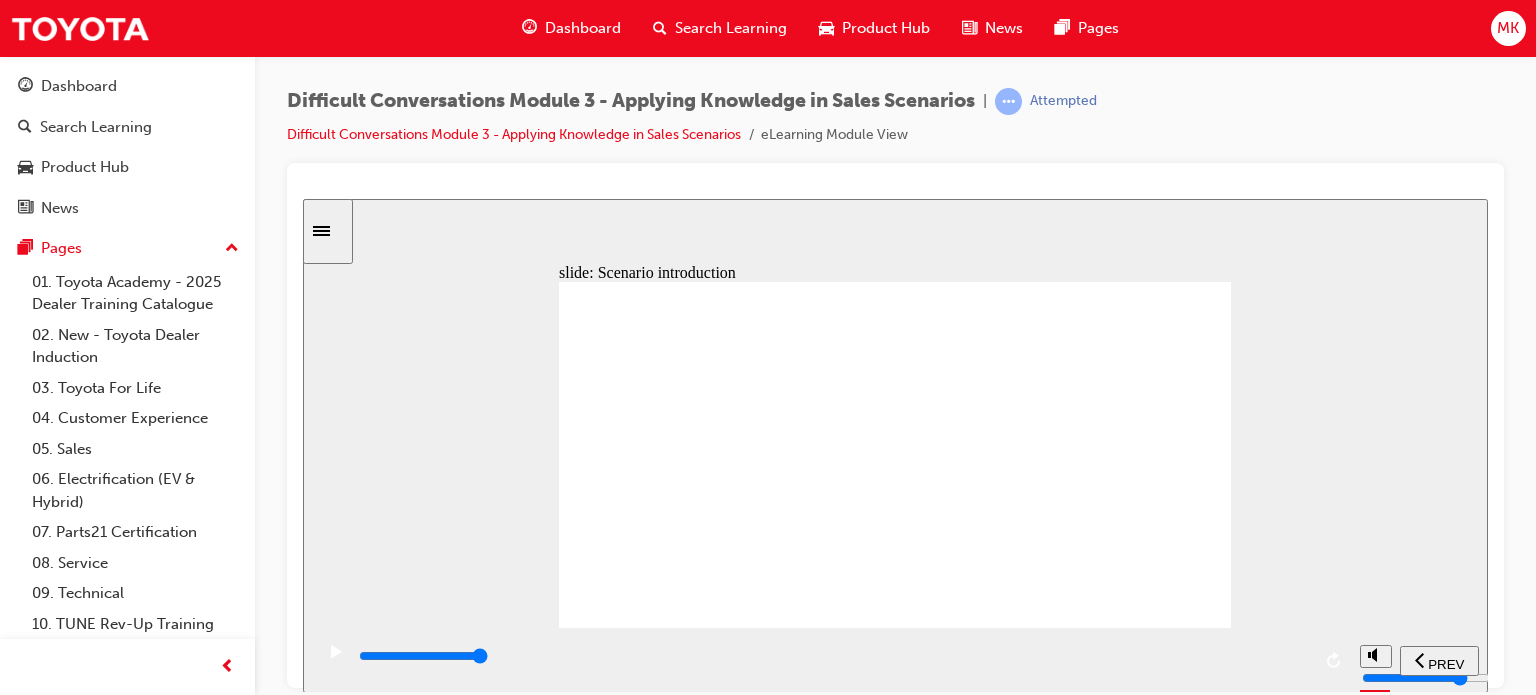 click 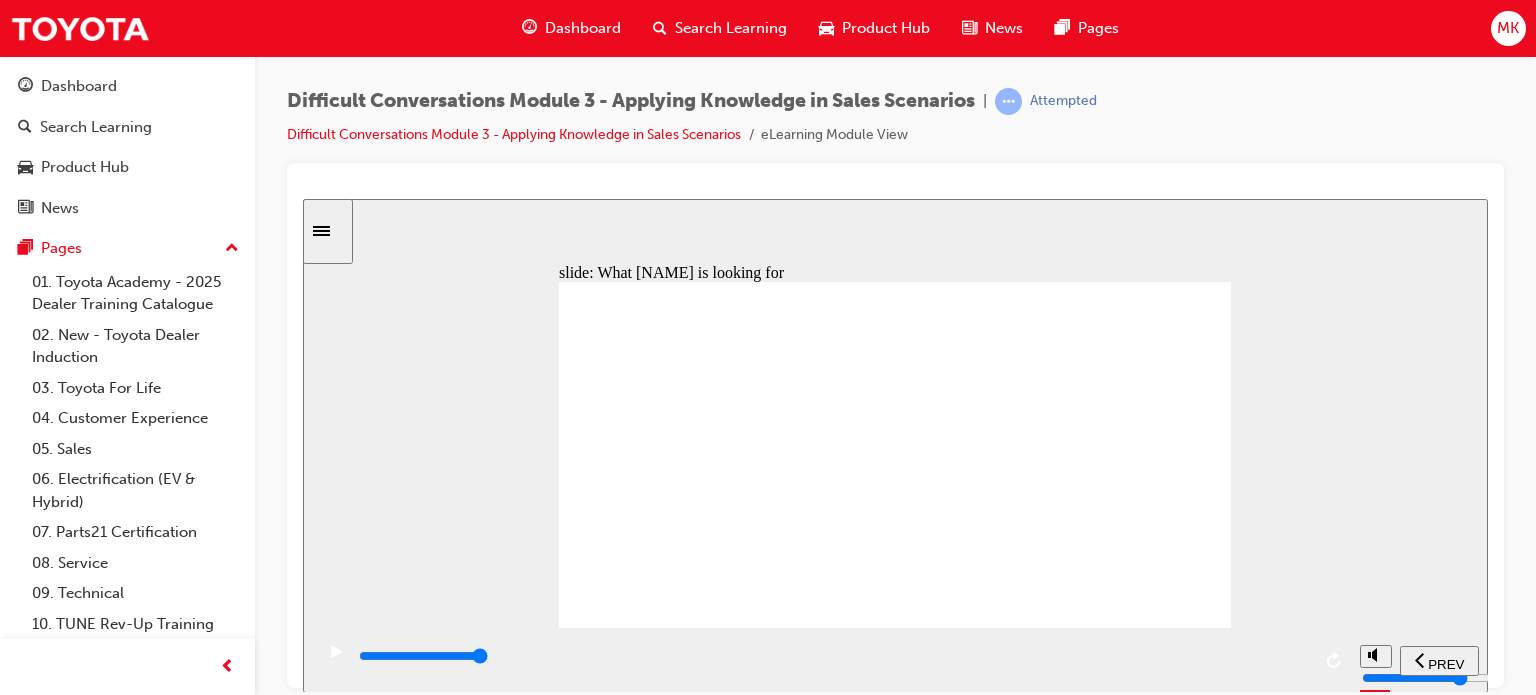 click 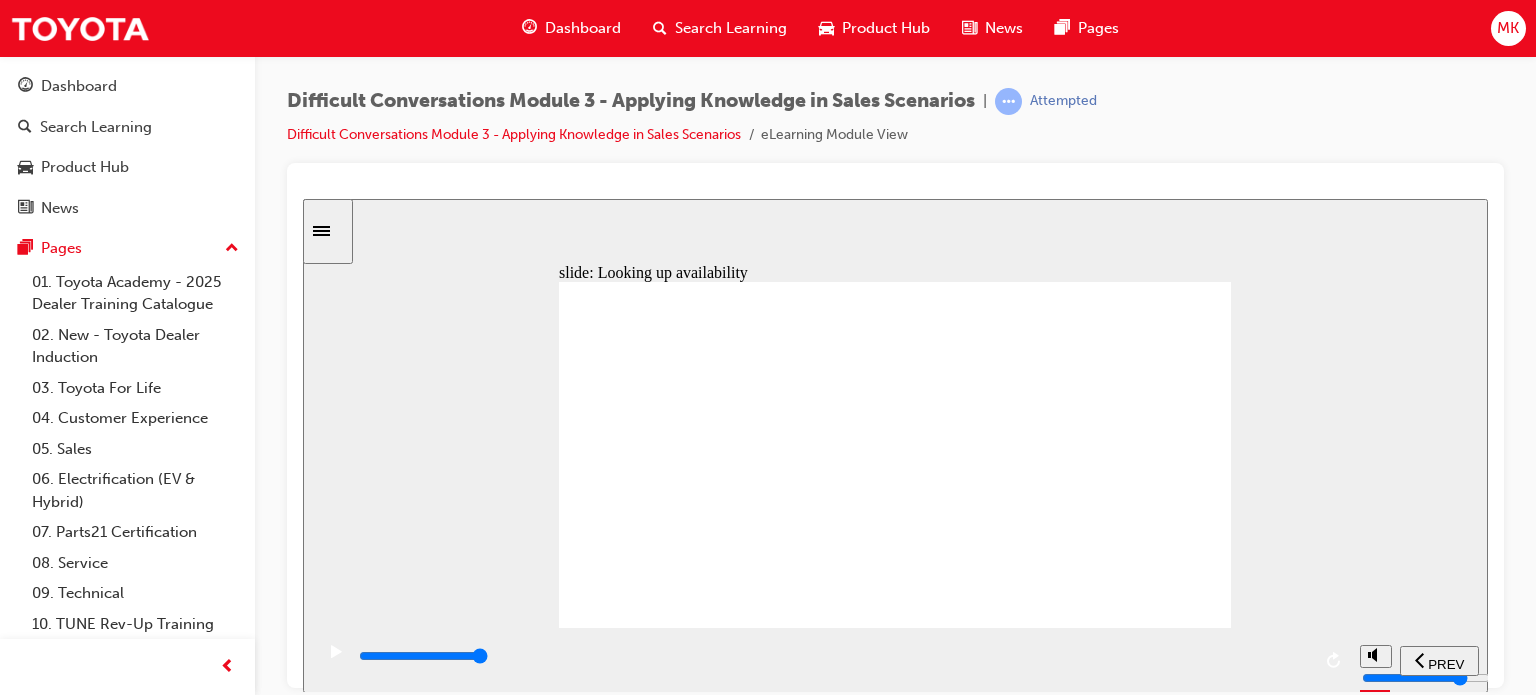 click 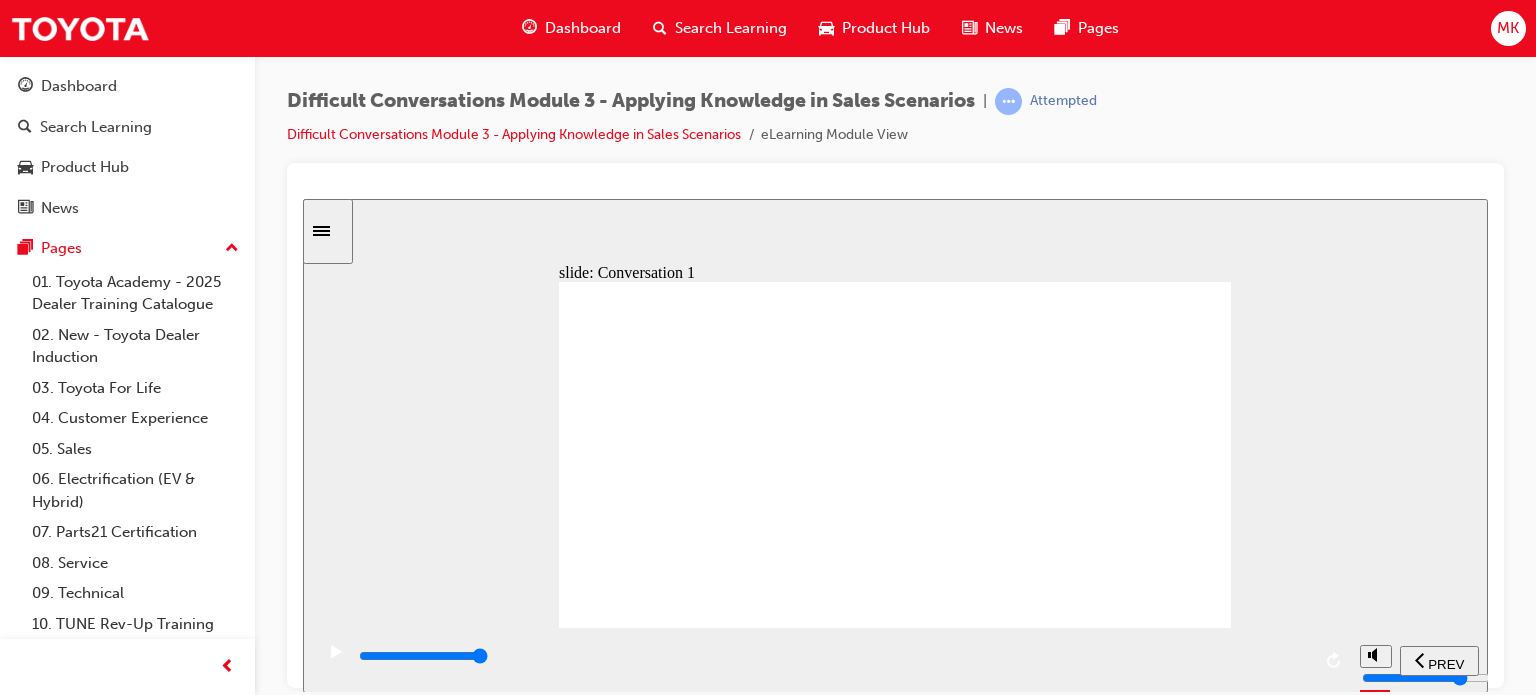click 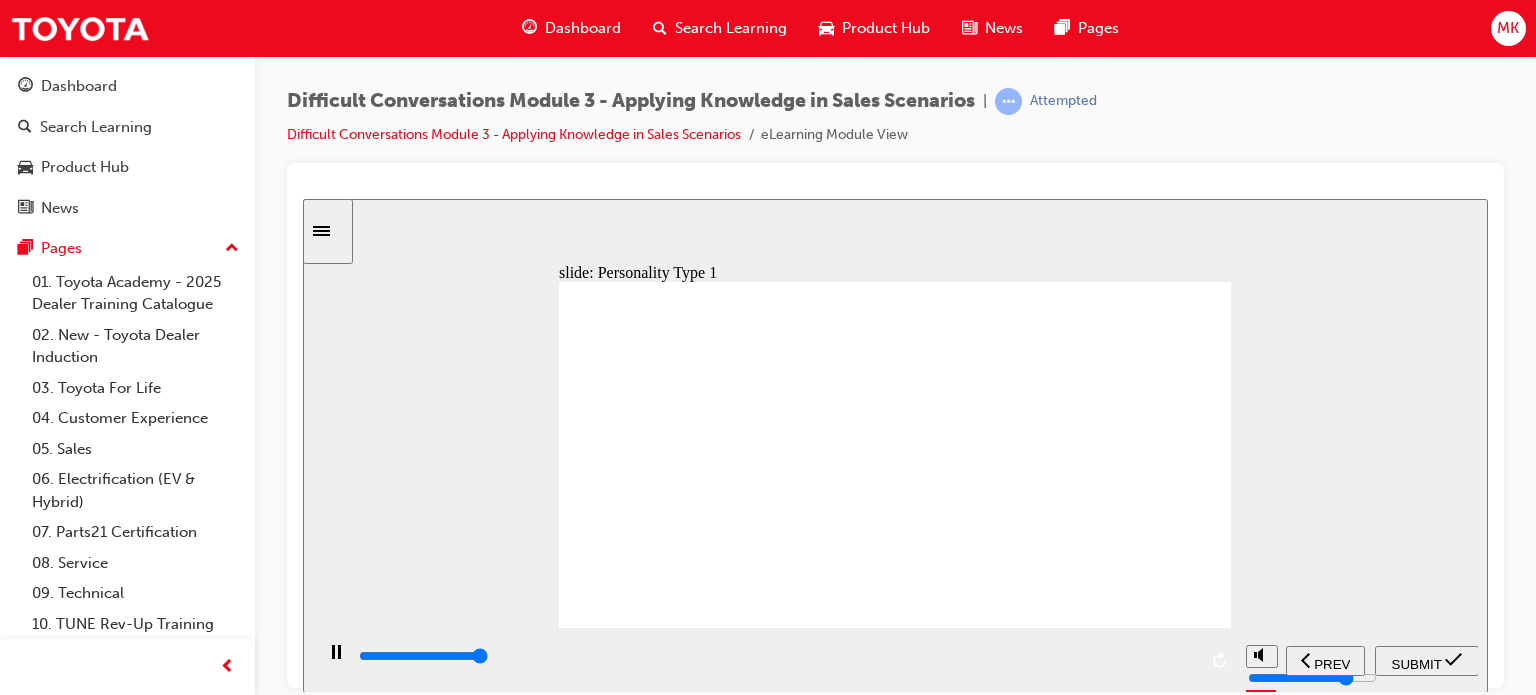 type on "24800" 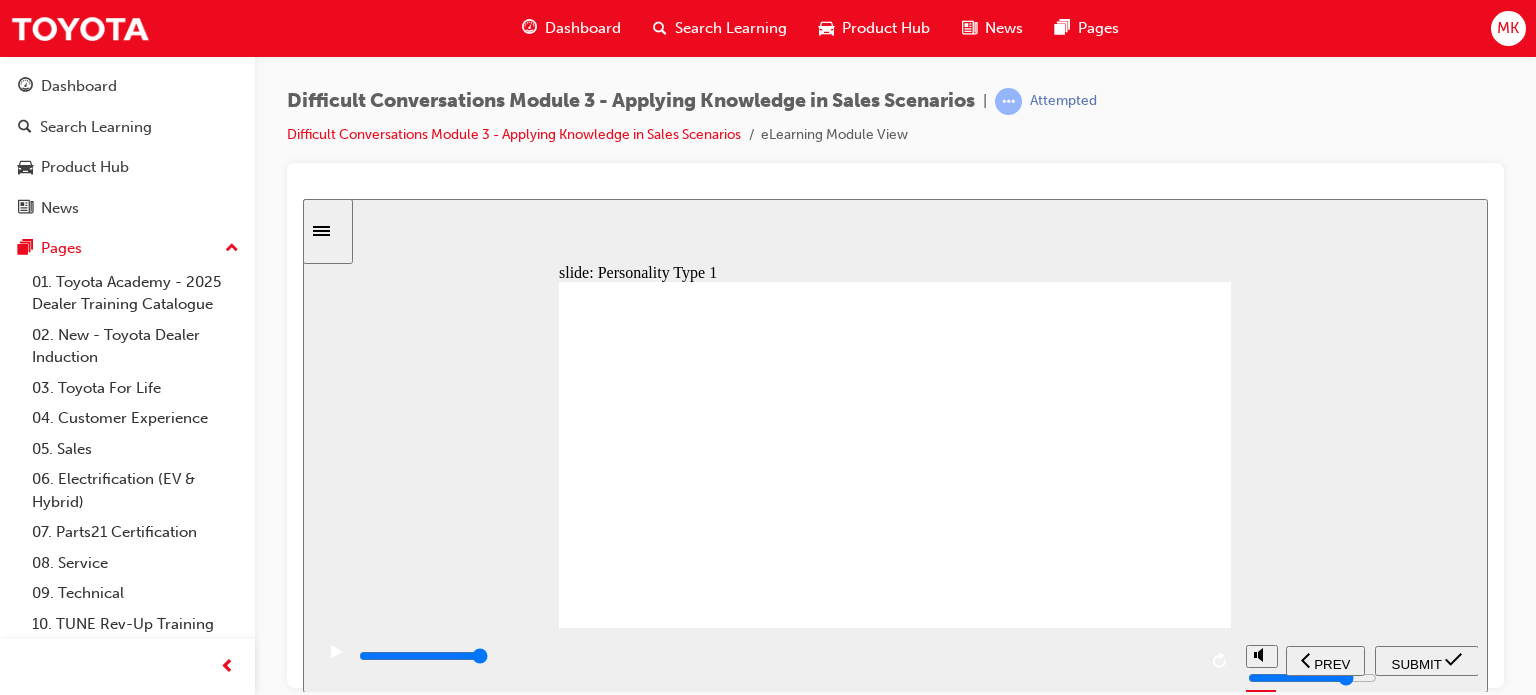 click 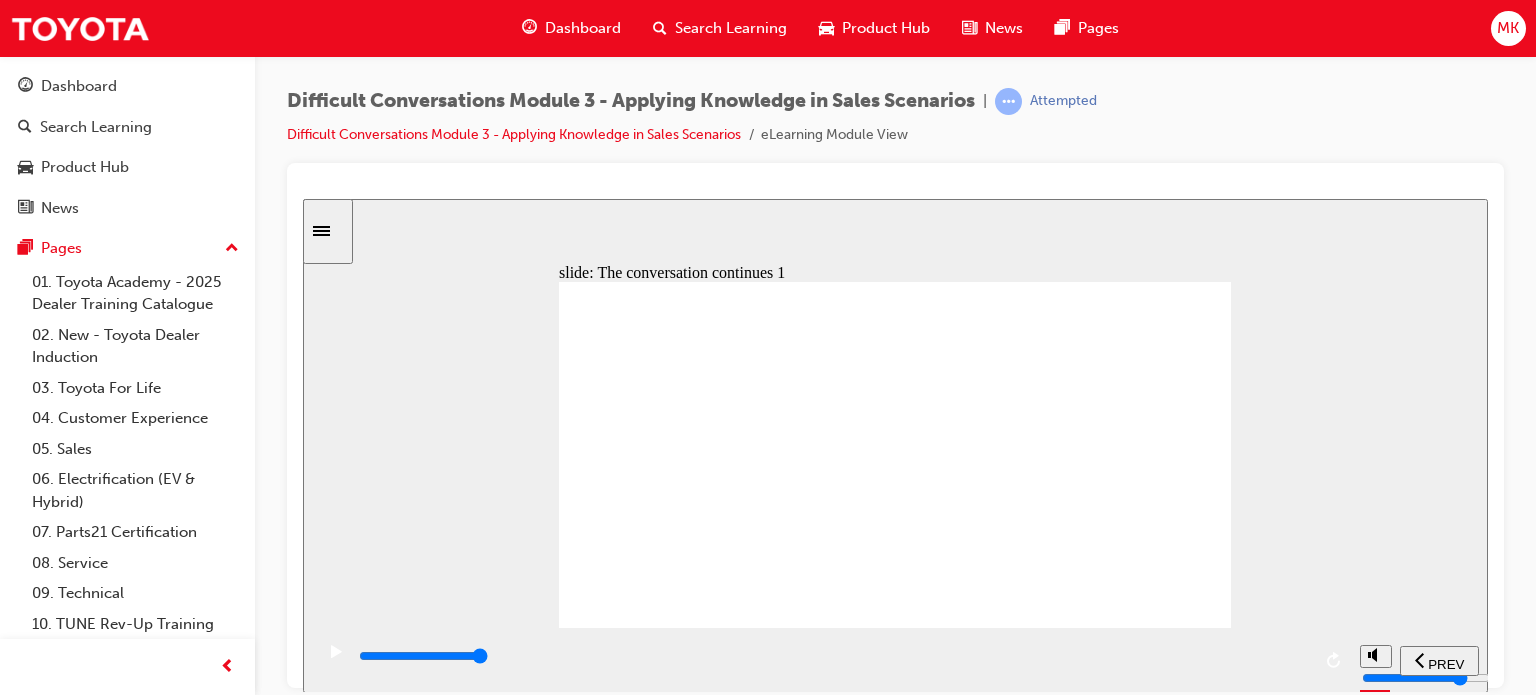 click 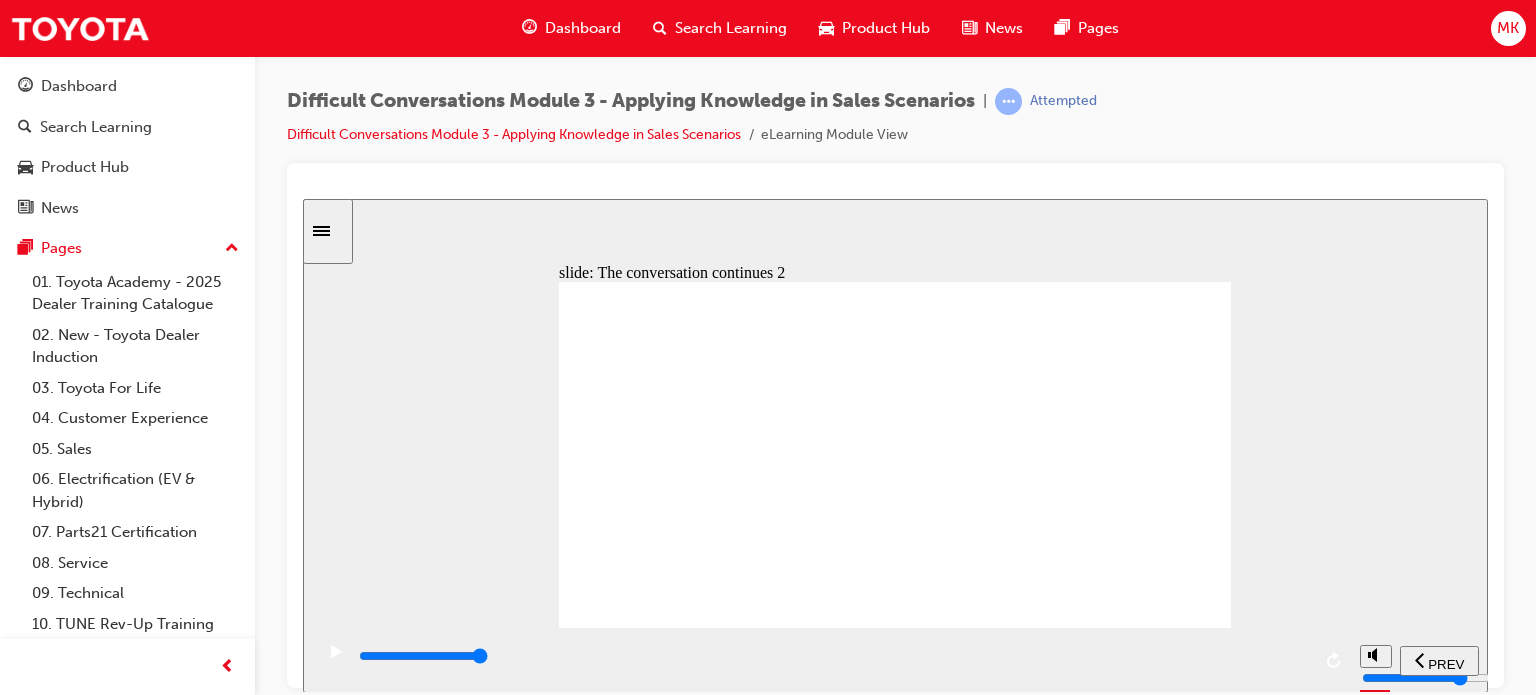 click 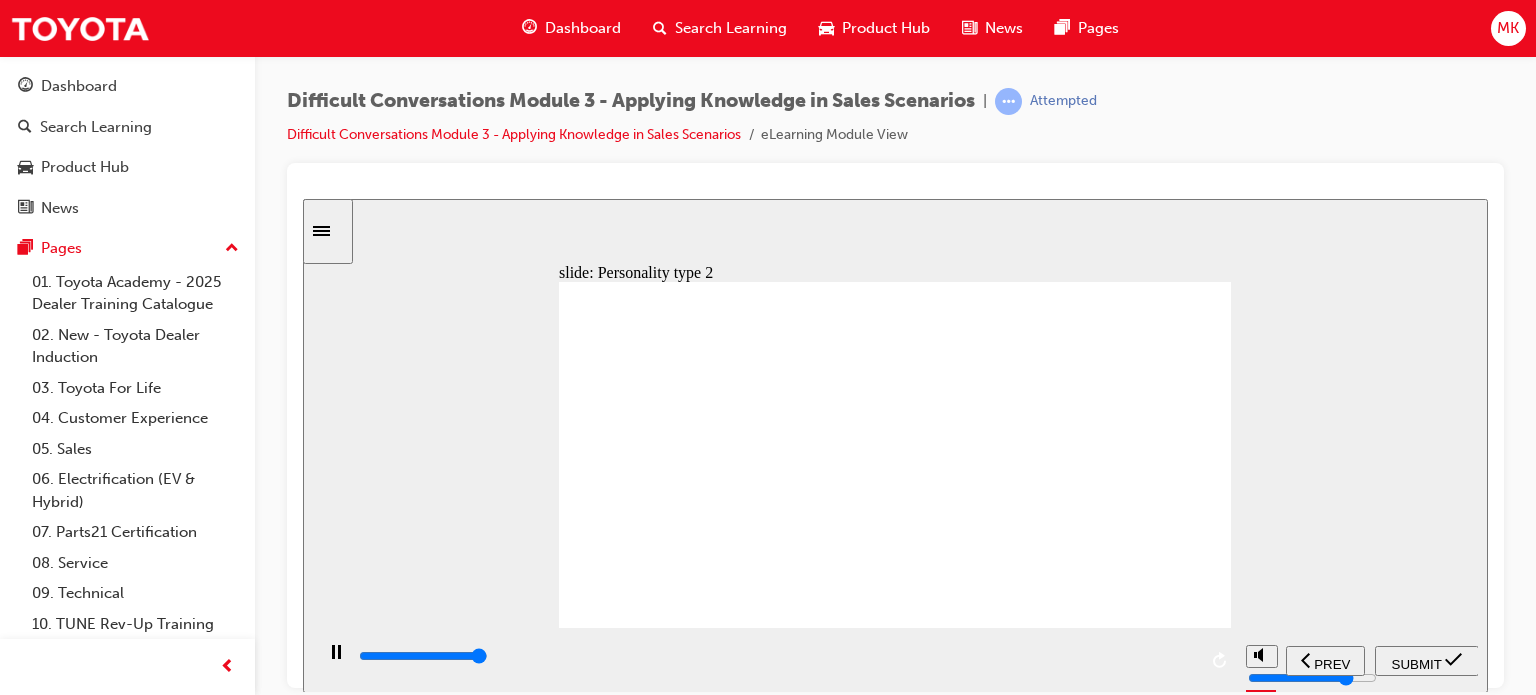type on "10200" 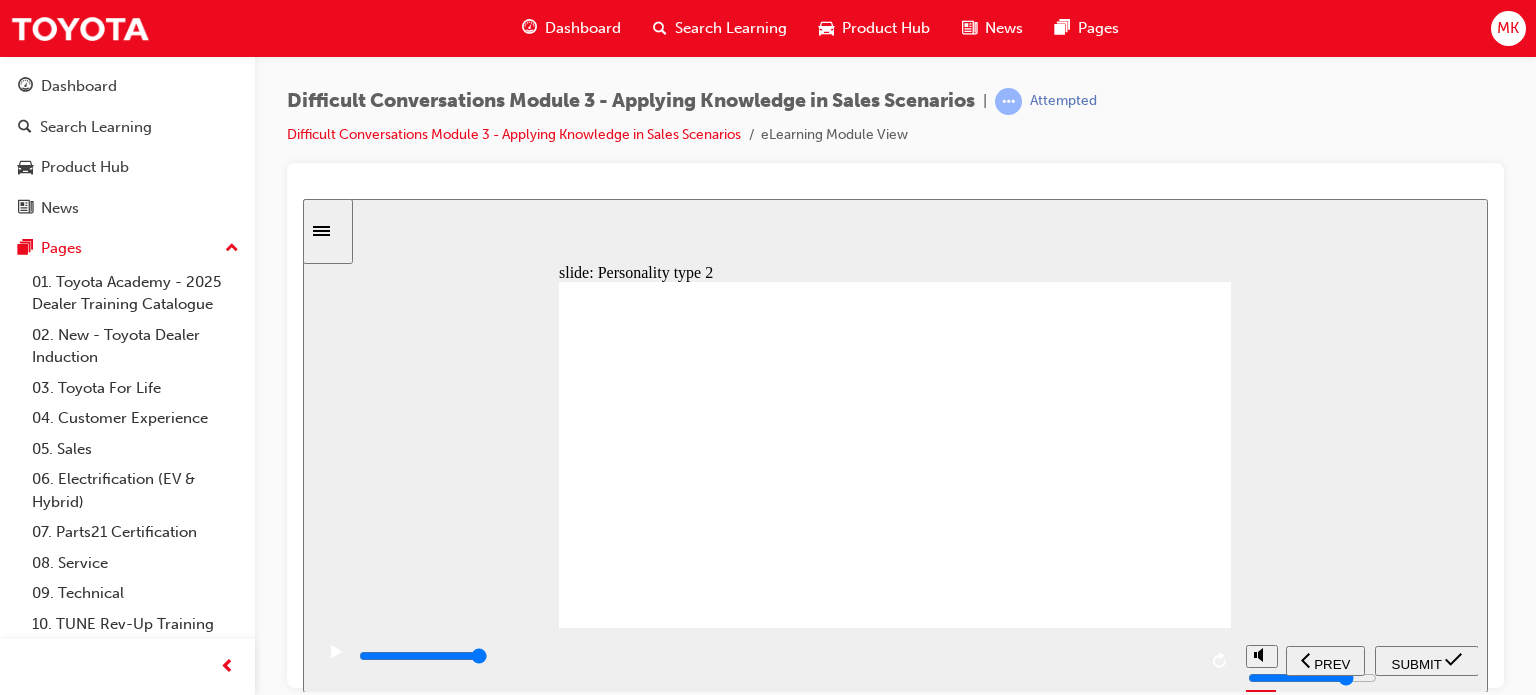 click 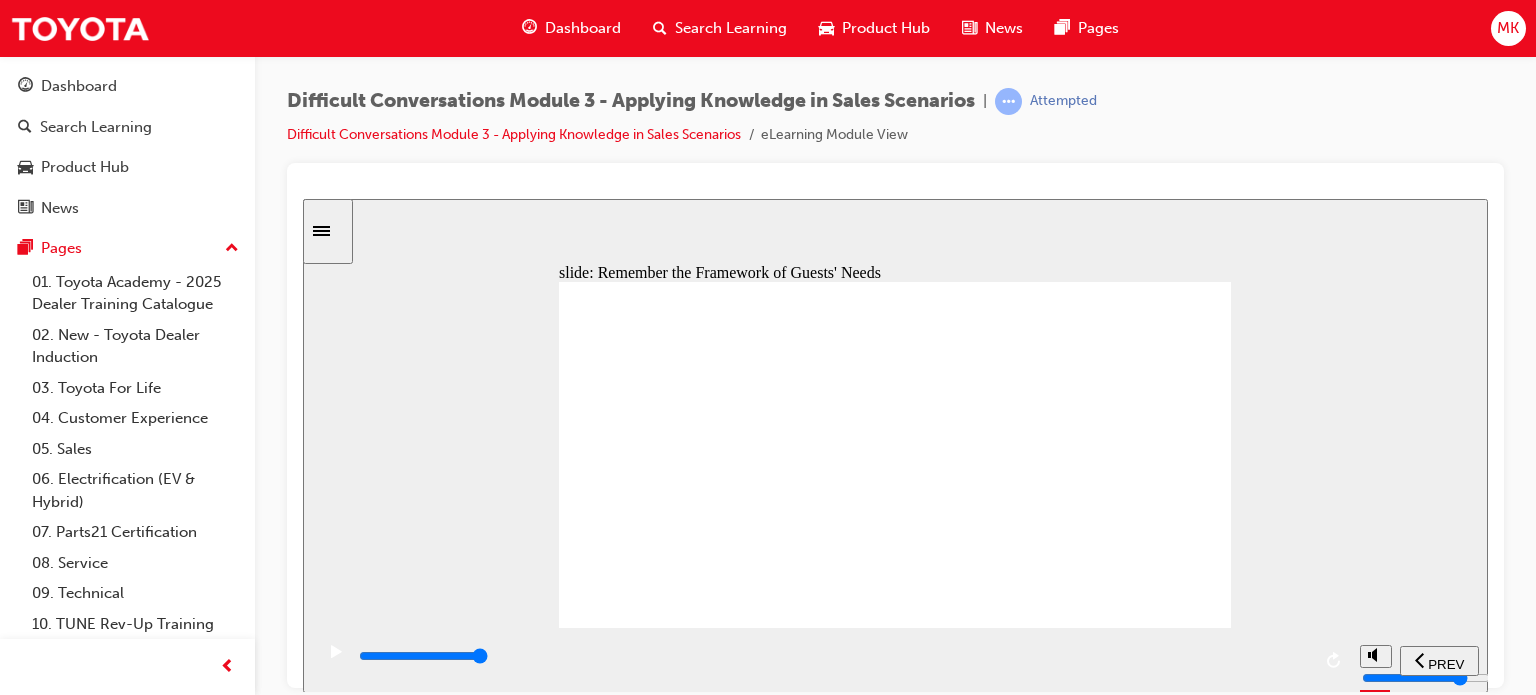 click 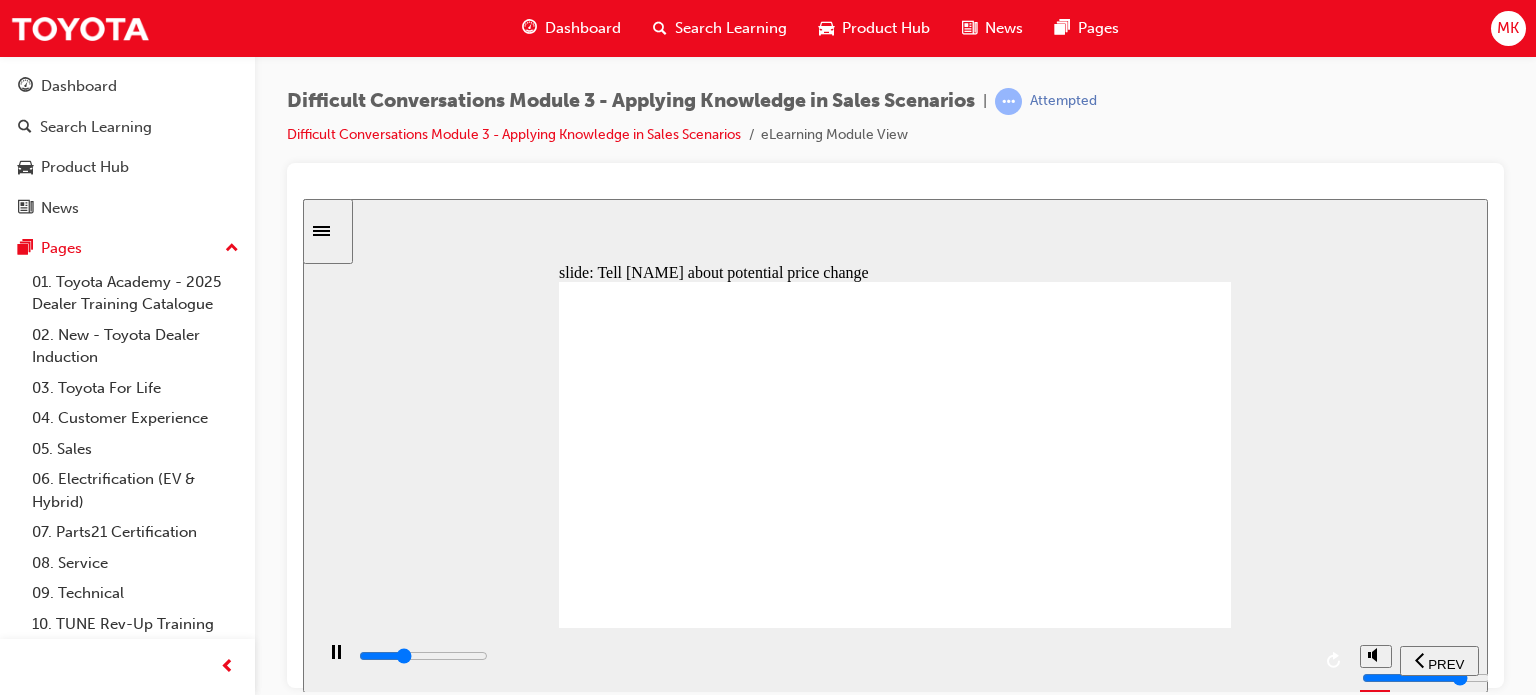 click 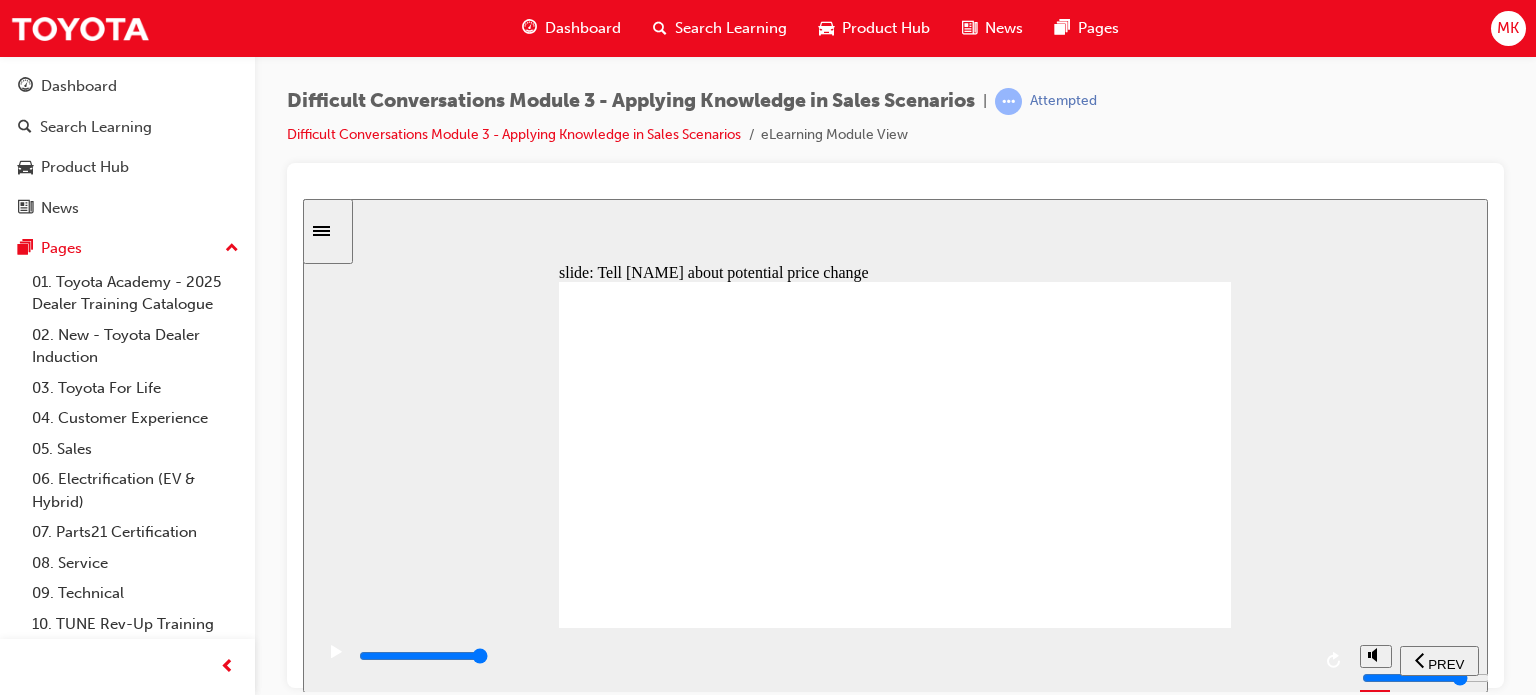click 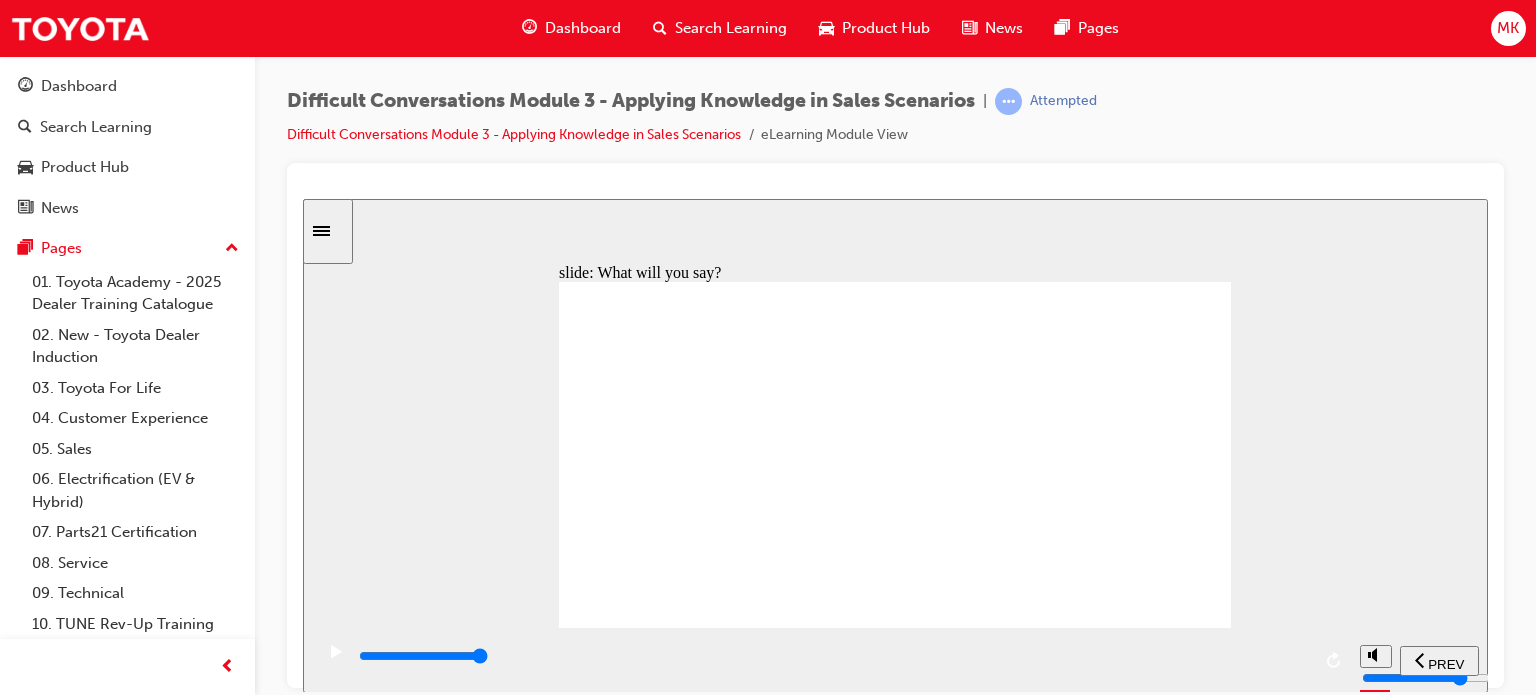 click 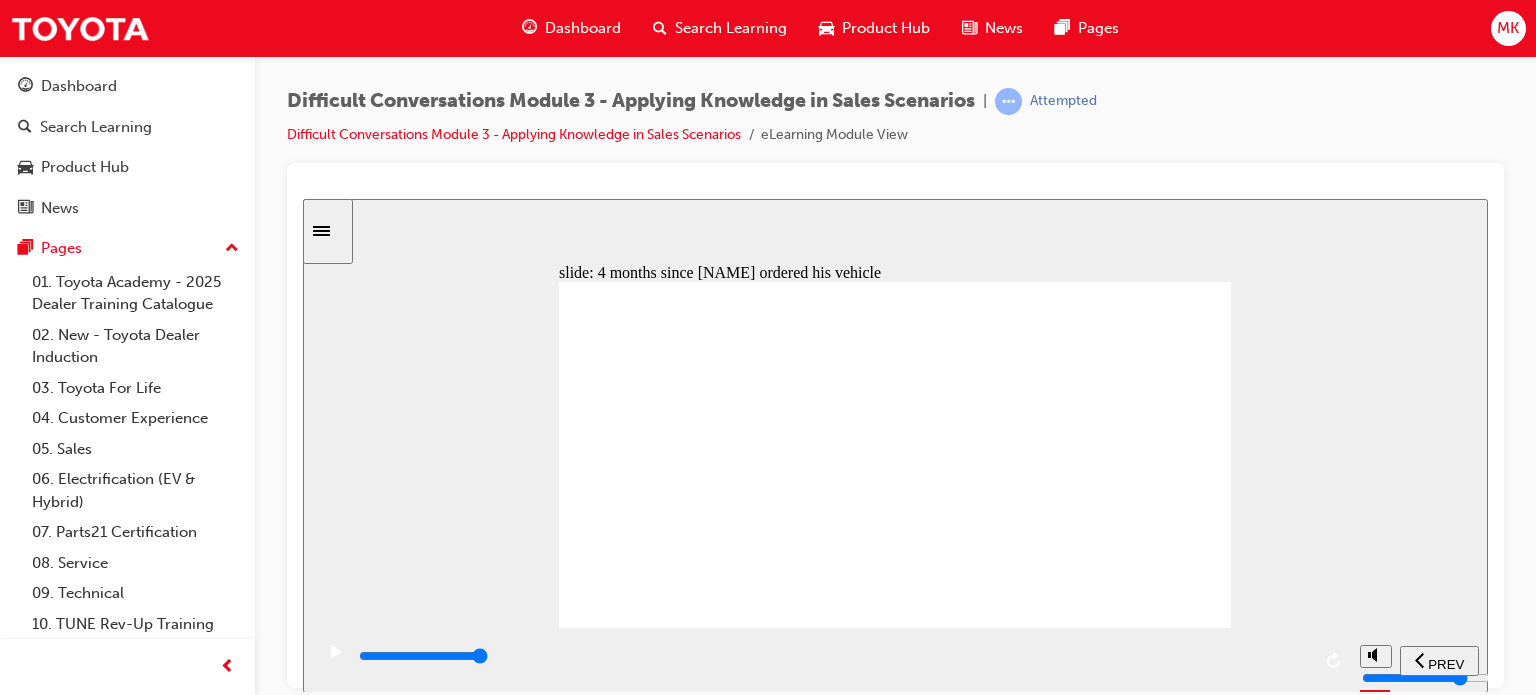 click 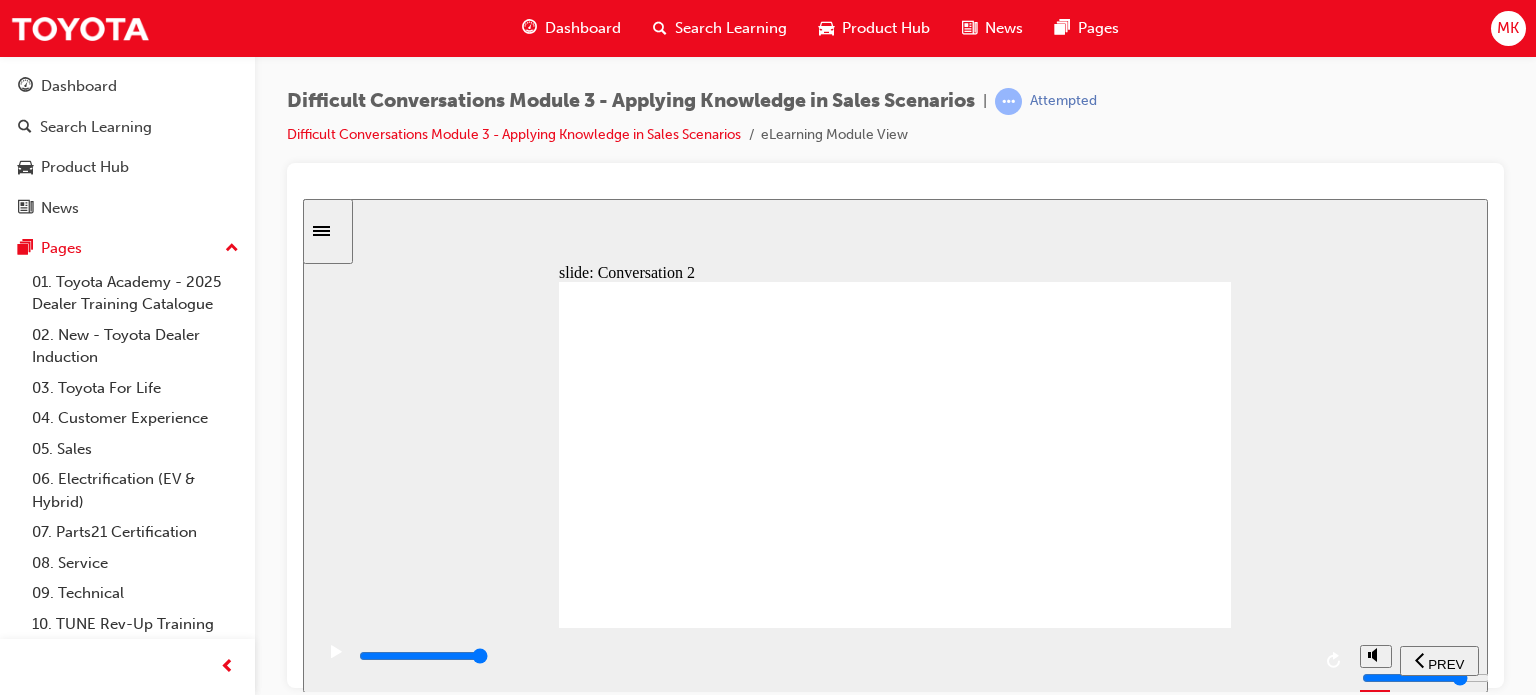 click 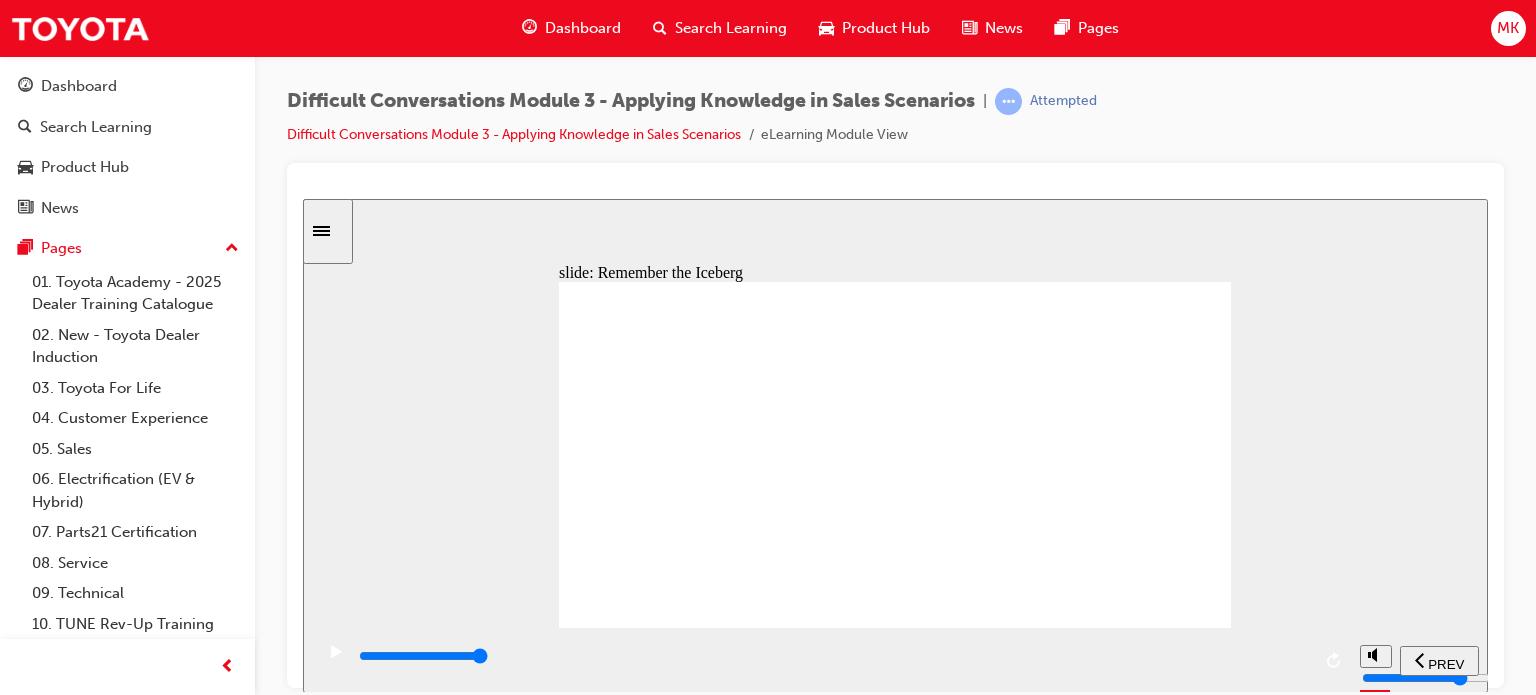 click 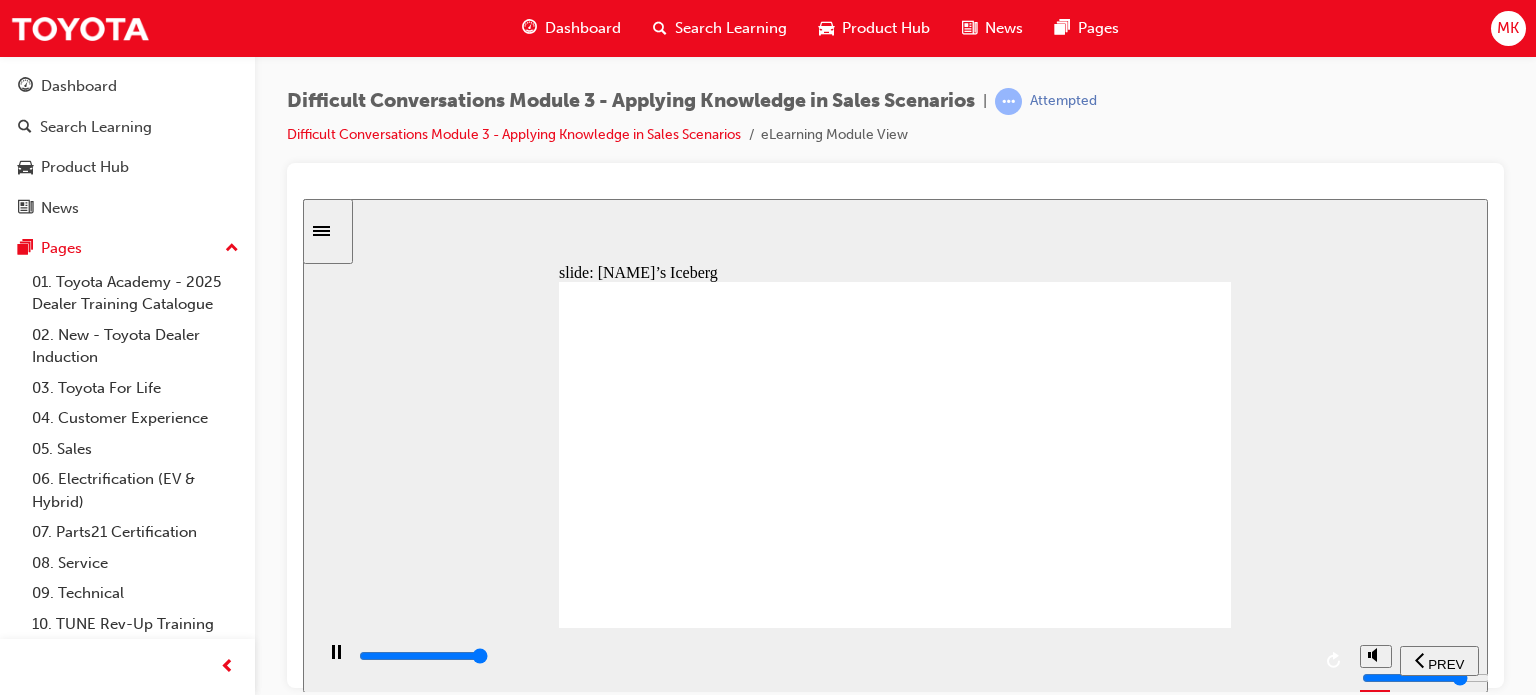 drag, startPoint x: 1085, startPoint y: 322, endPoint x: 810, endPoint y: 377, distance: 280.44608 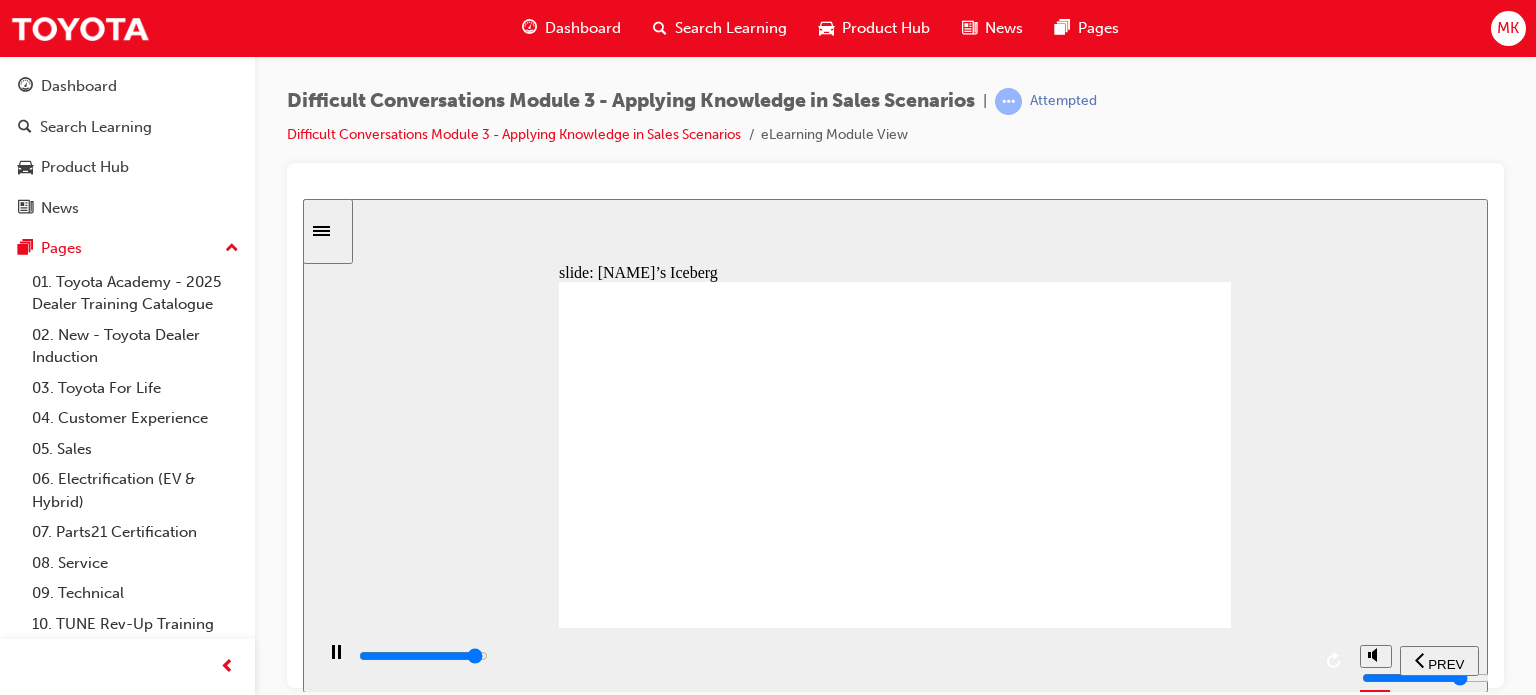 click 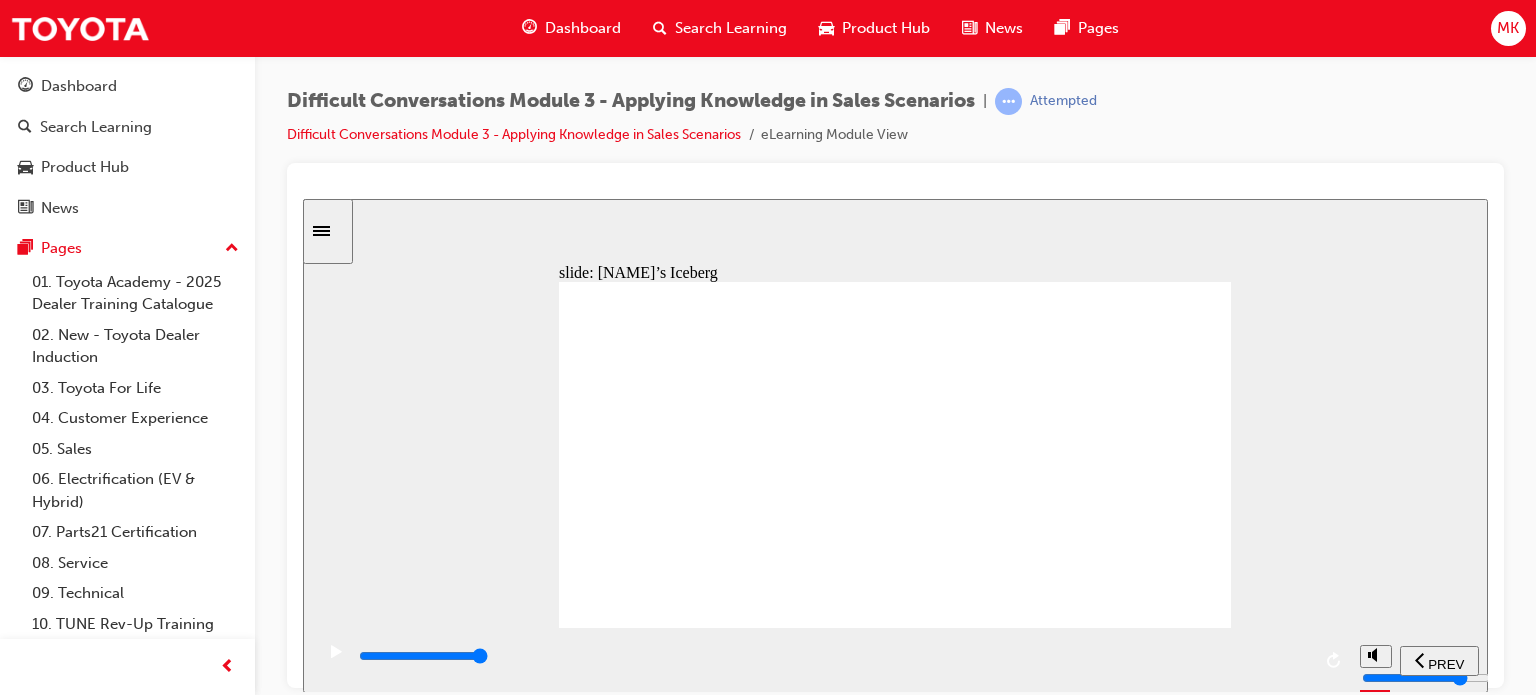 drag, startPoint x: 1129, startPoint y: 320, endPoint x: 844, endPoint y: 425, distance: 303.72684 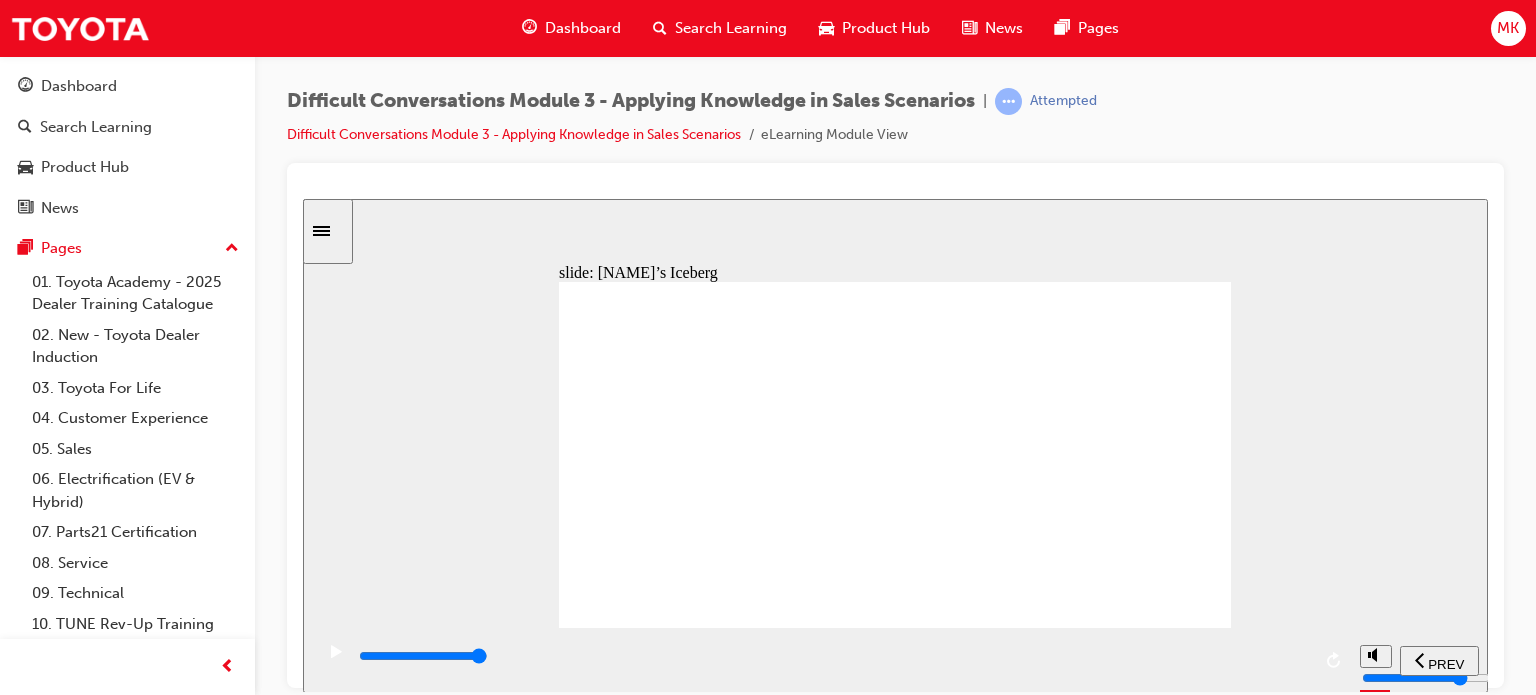 click 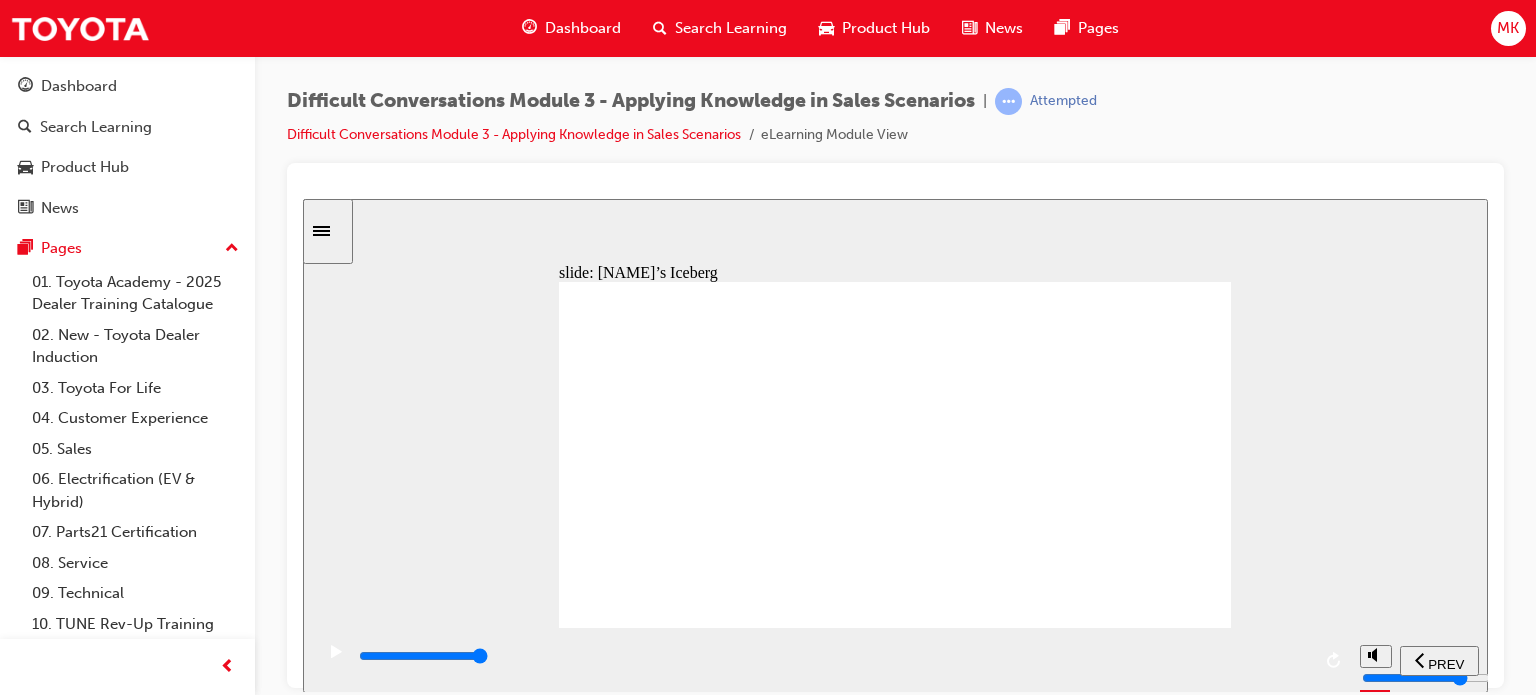 drag, startPoint x: 1147, startPoint y: 309, endPoint x: 870, endPoint y: 363, distance: 282.21445 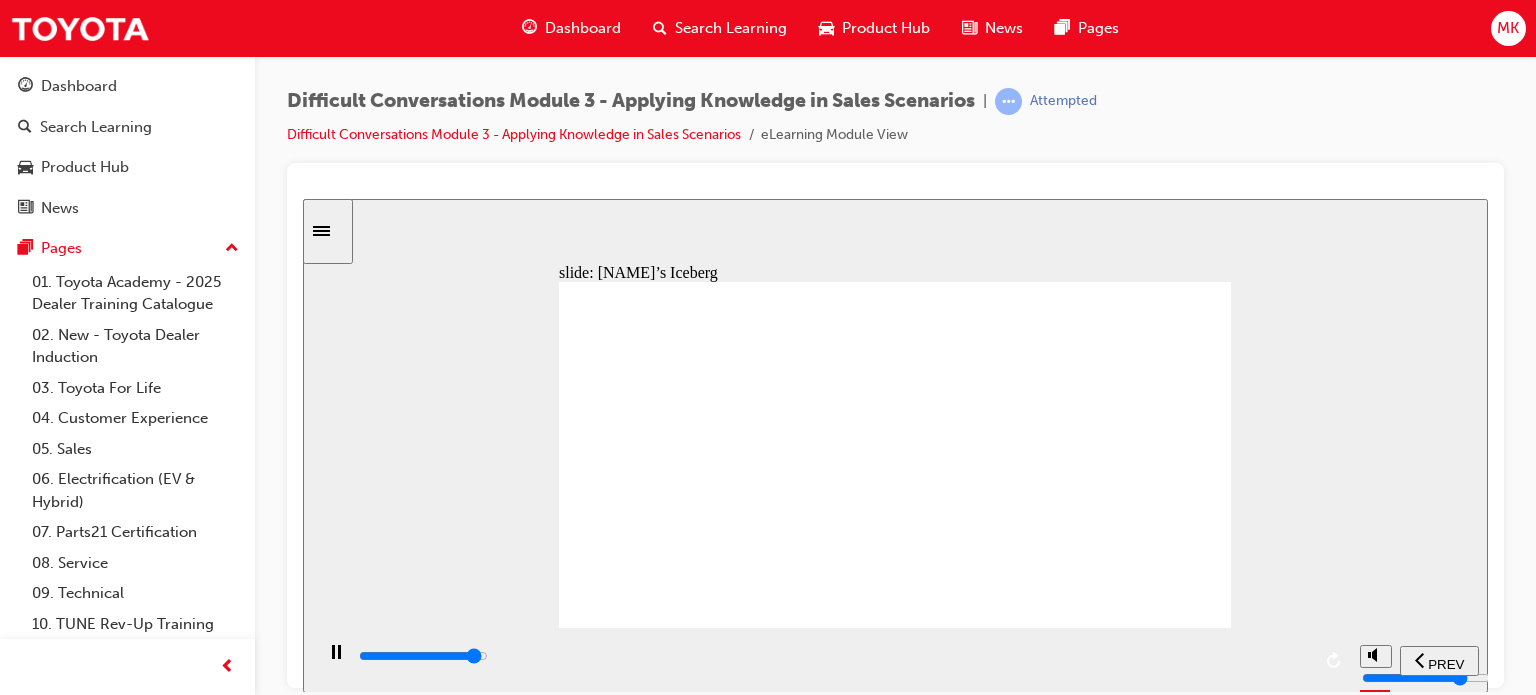 click 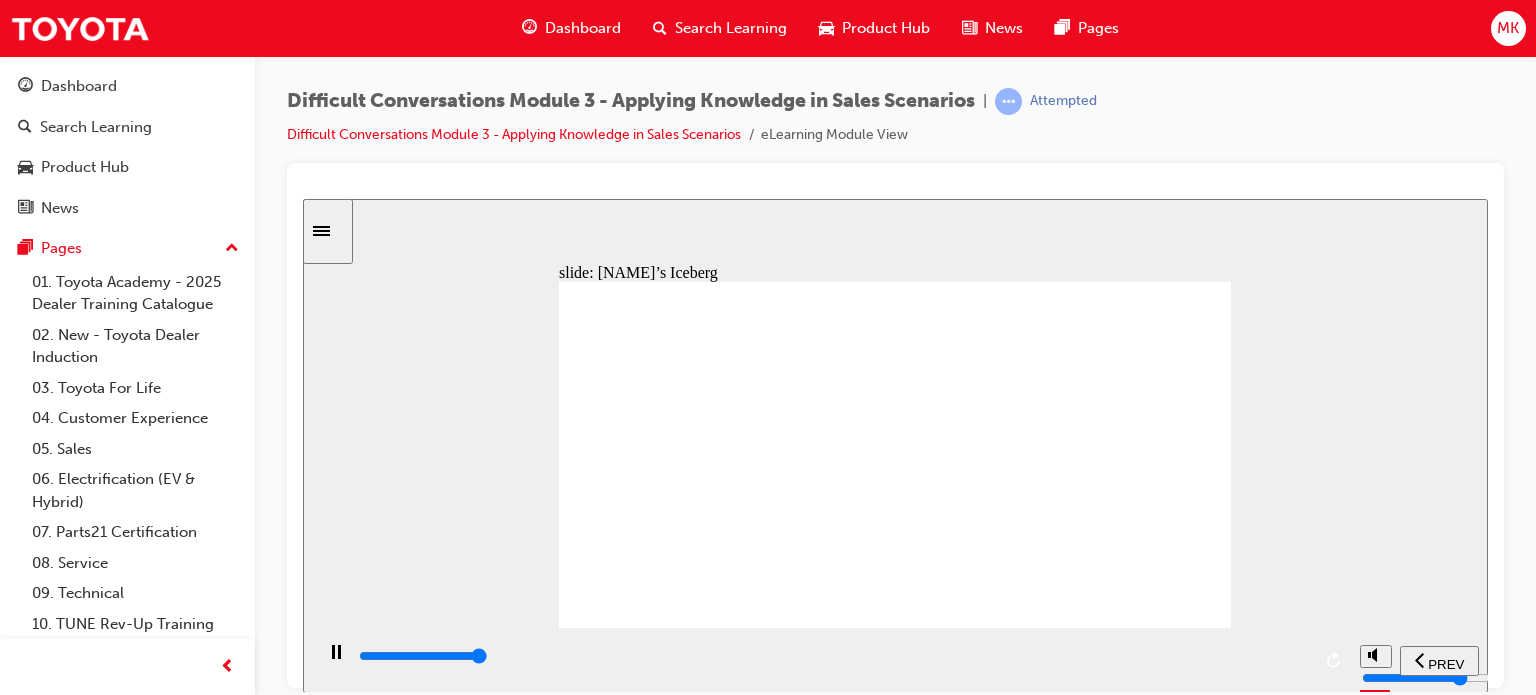 click 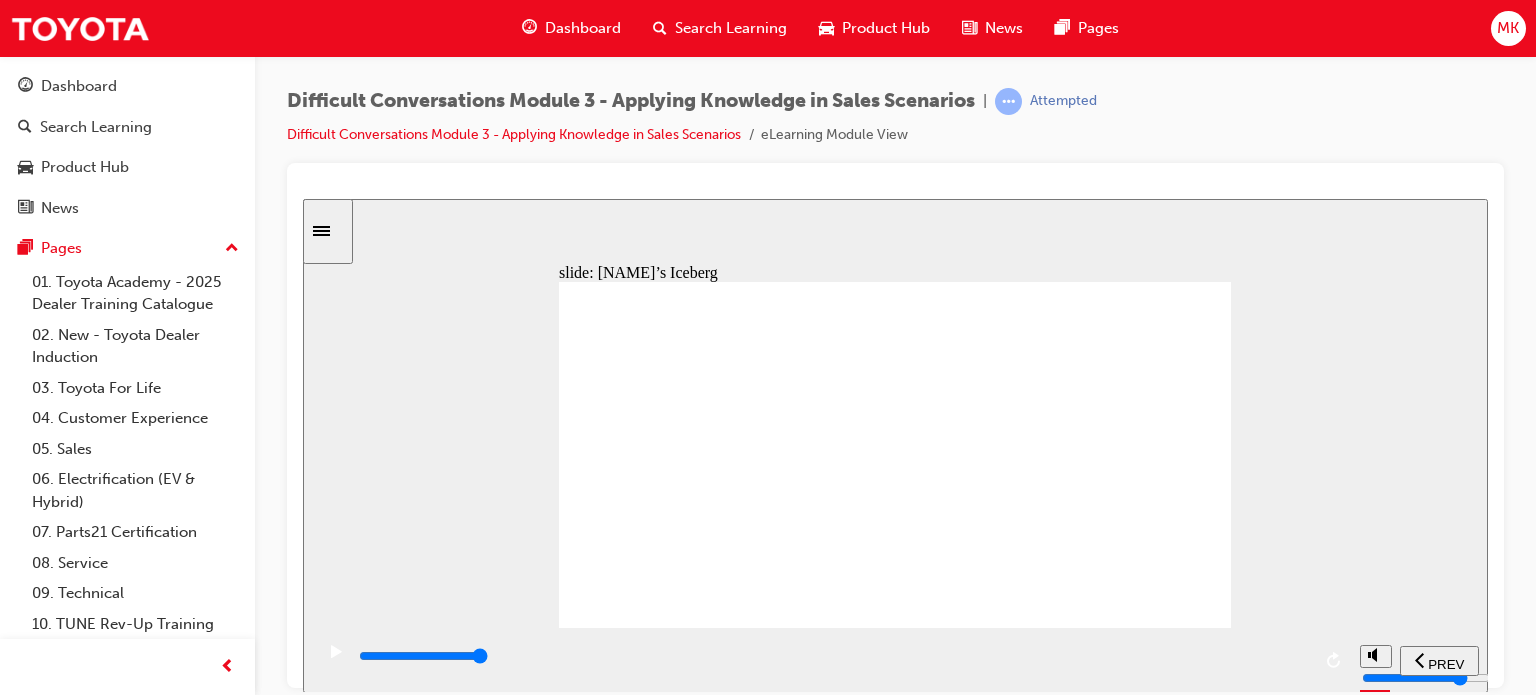 drag, startPoint x: 1138, startPoint y: 308, endPoint x: 846, endPoint y: 413, distance: 310.3047 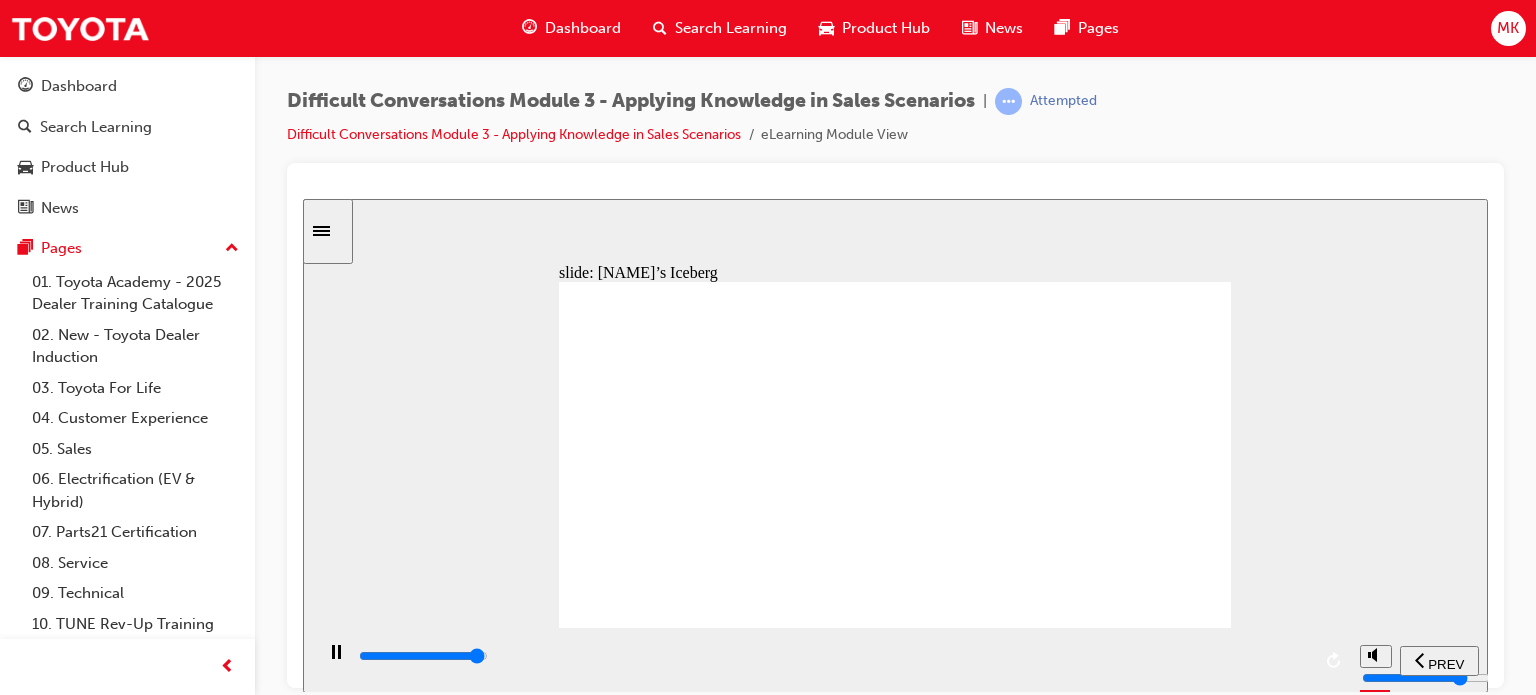 click 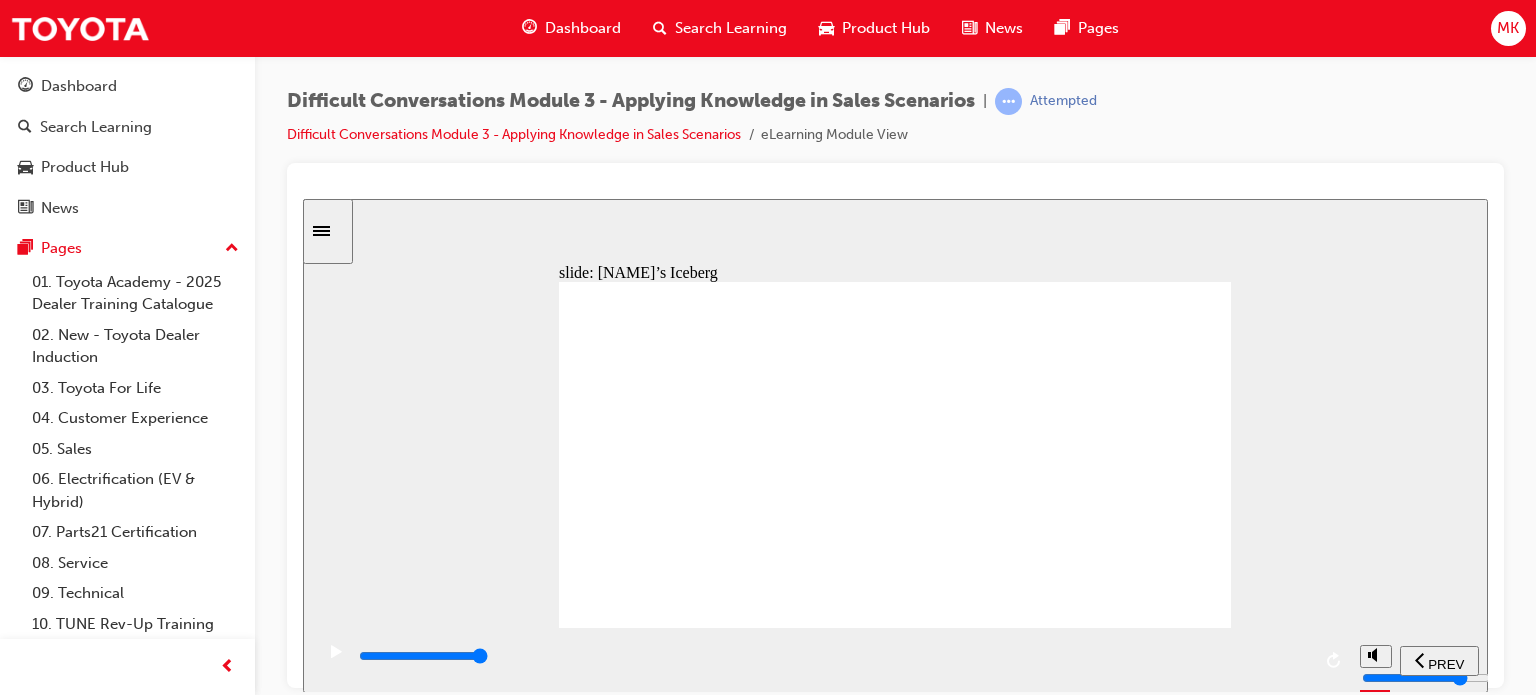 drag, startPoint x: 1111, startPoint y: 312, endPoint x: 812, endPoint y: 427, distance: 320.35294 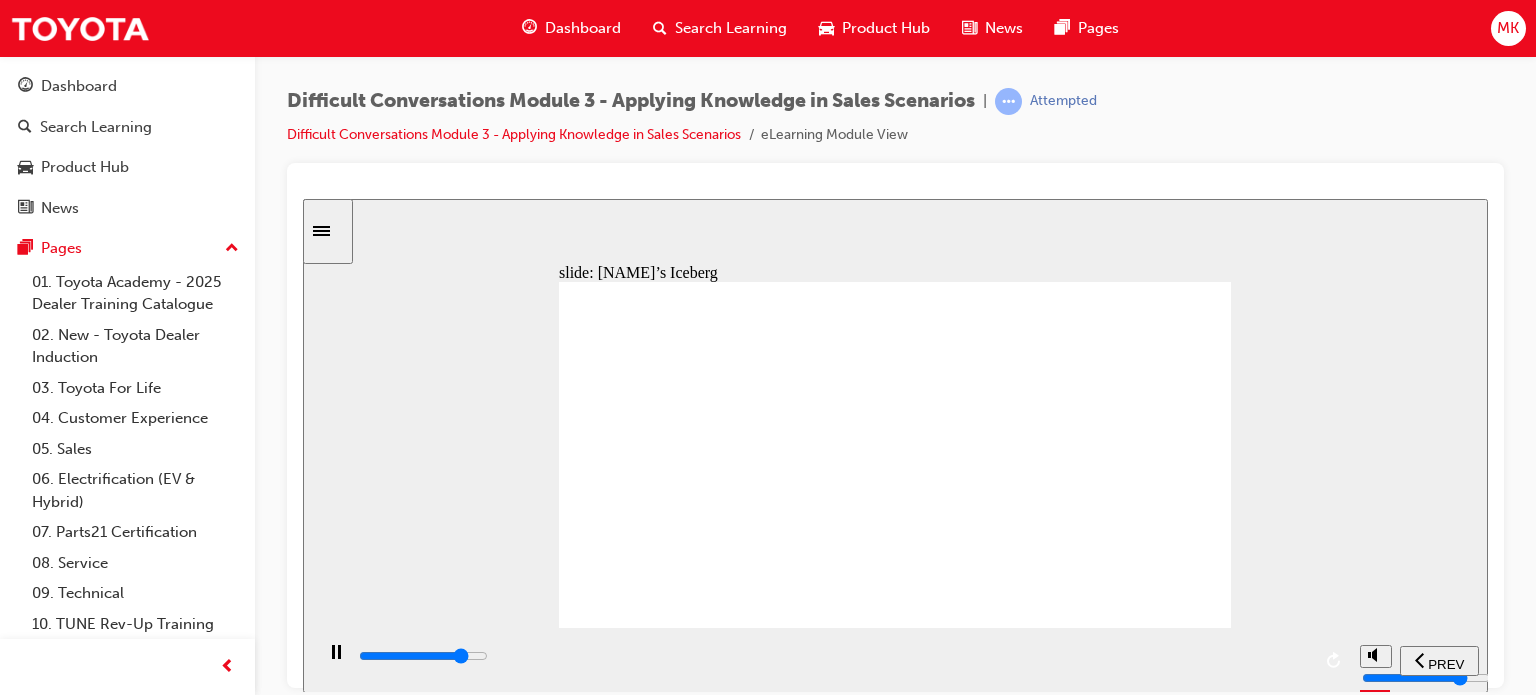 drag, startPoint x: 1191, startPoint y: 469, endPoint x: 1052, endPoint y: 465, distance: 139.05754 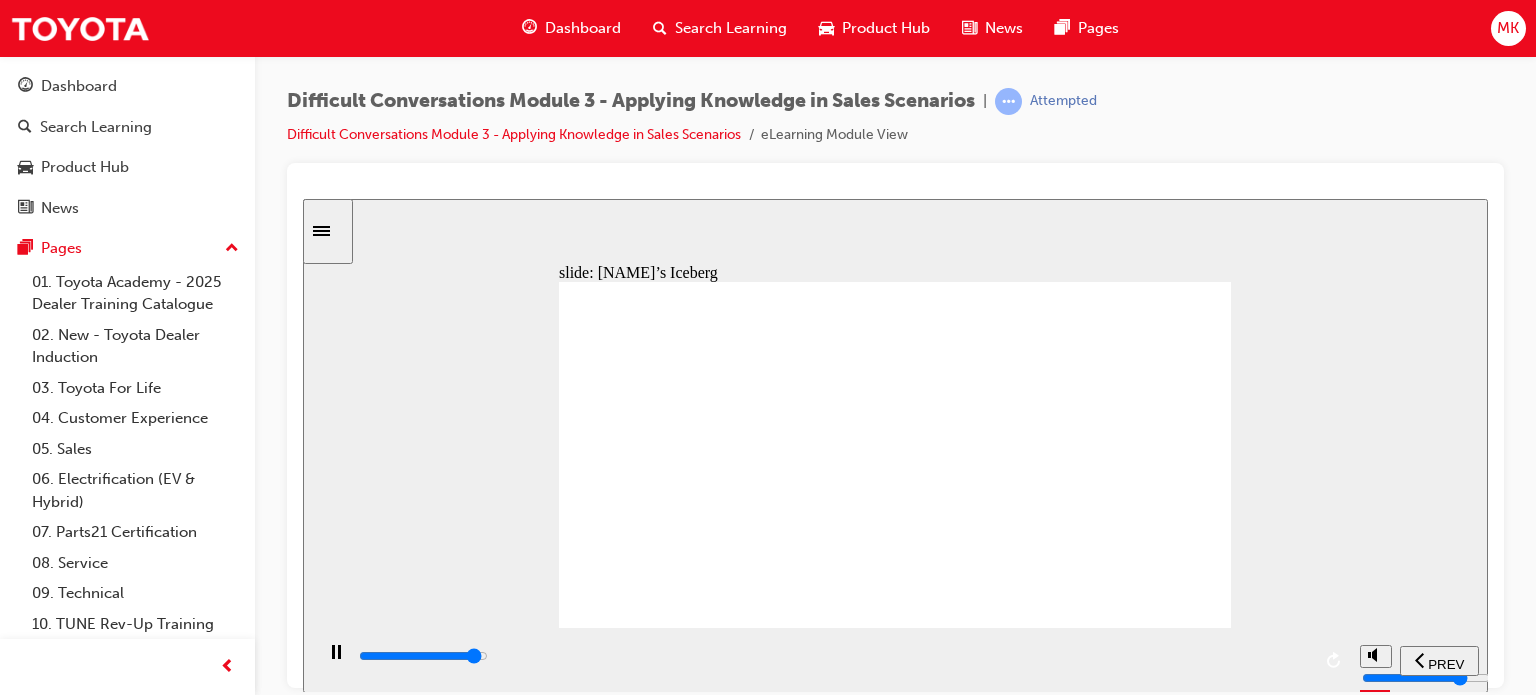 click 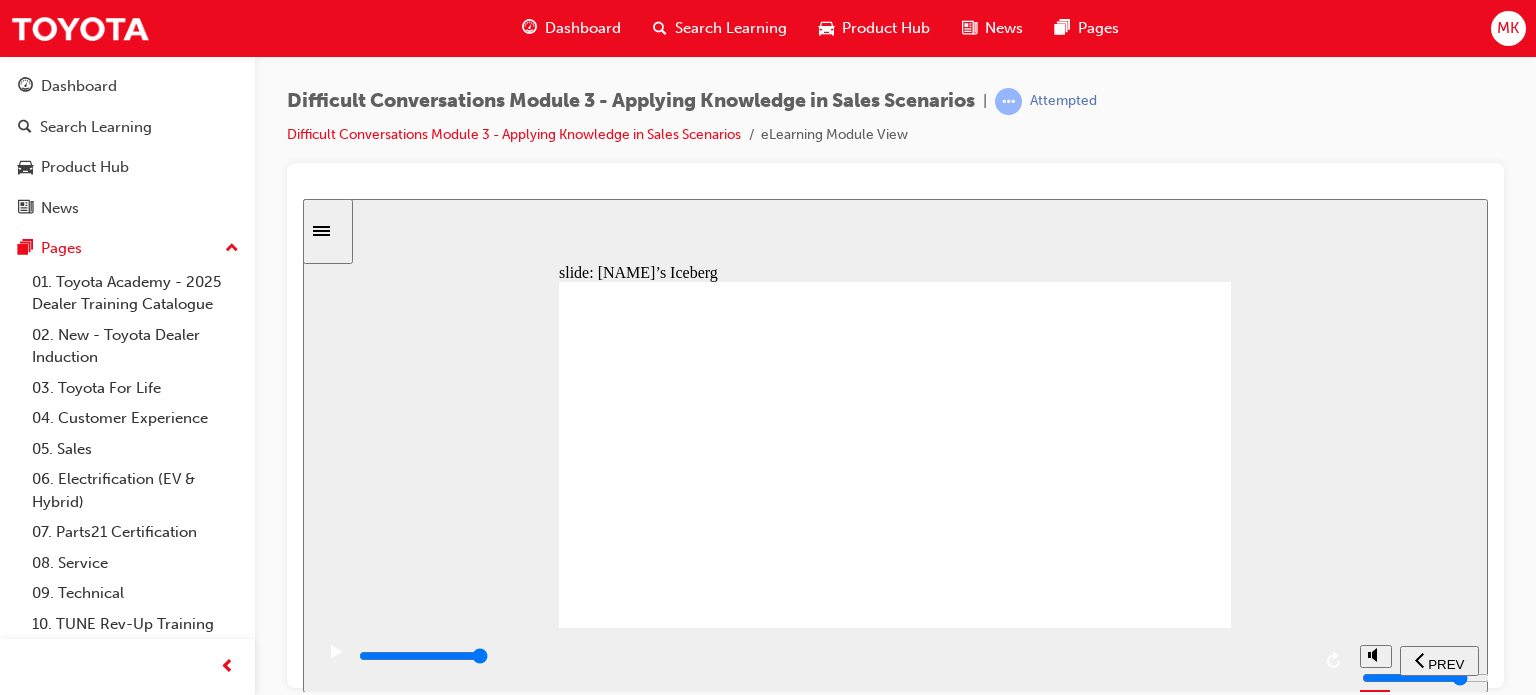 drag, startPoint x: 1130, startPoint y: 321, endPoint x: 833, endPoint y: 376, distance: 302.04965 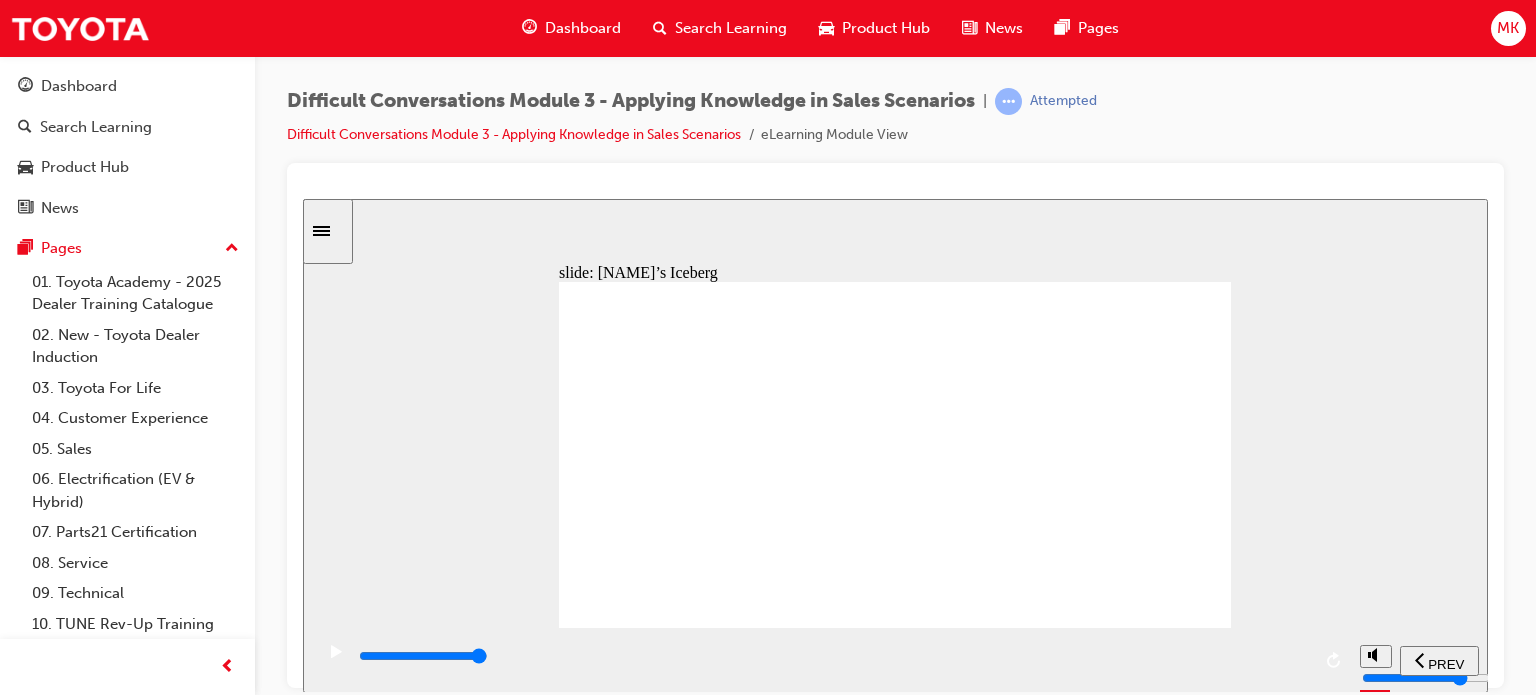click 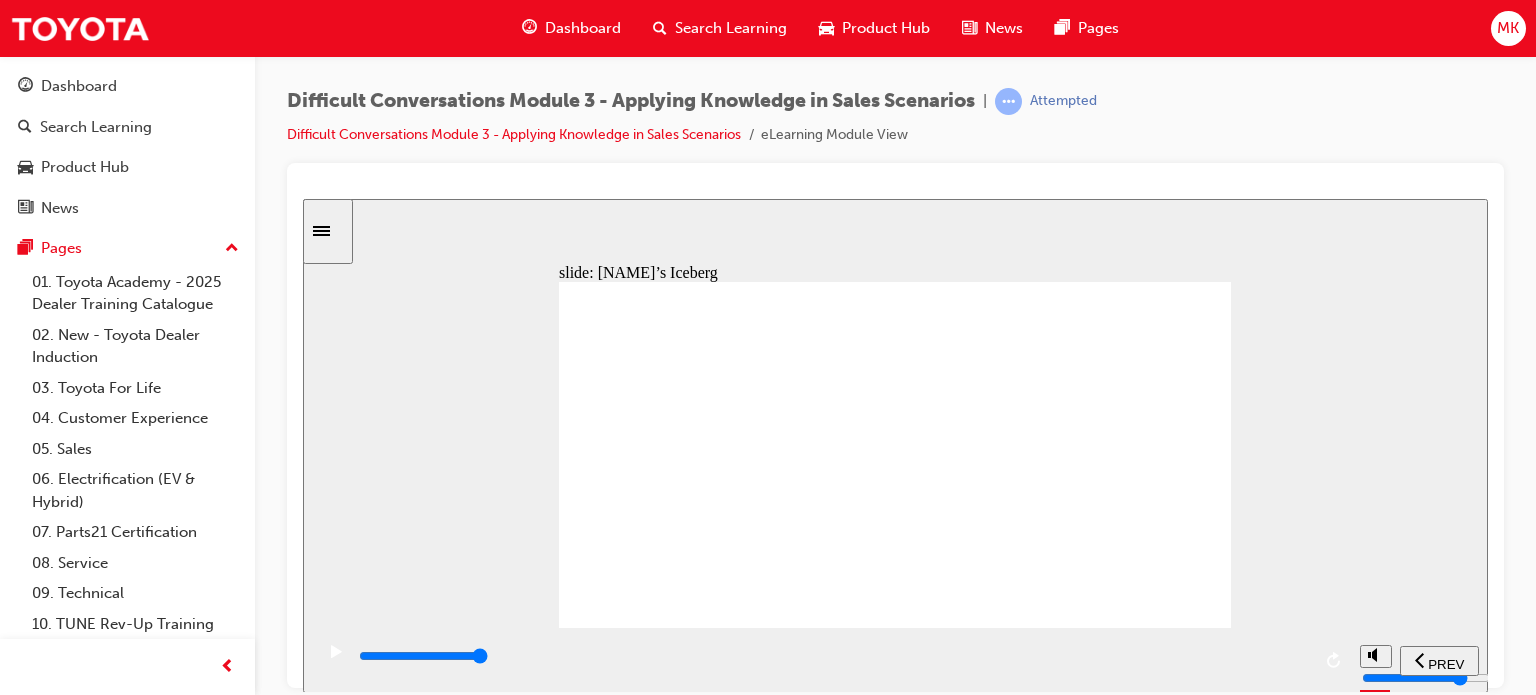 drag, startPoint x: 1109, startPoint y: 313, endPoint x: 680, endPoint y: 473, distance: 457.8657 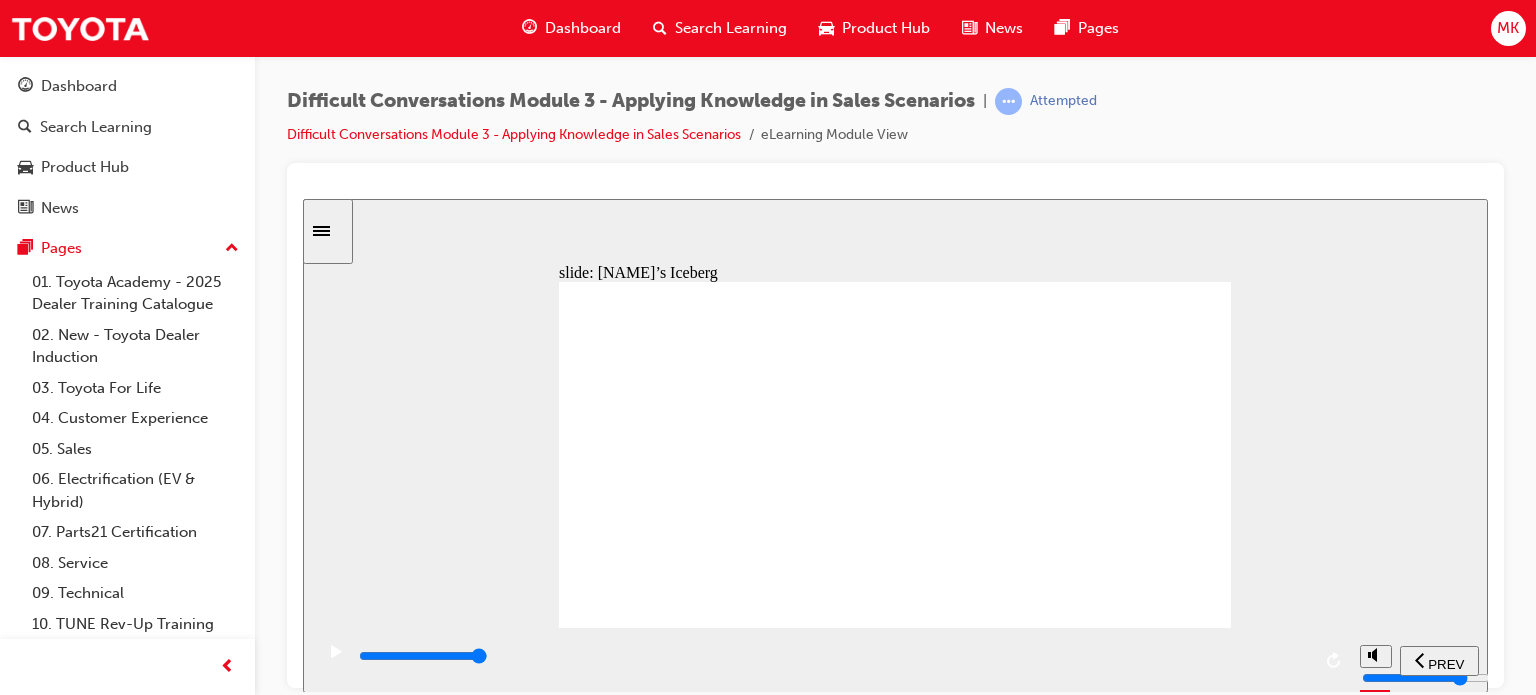 click 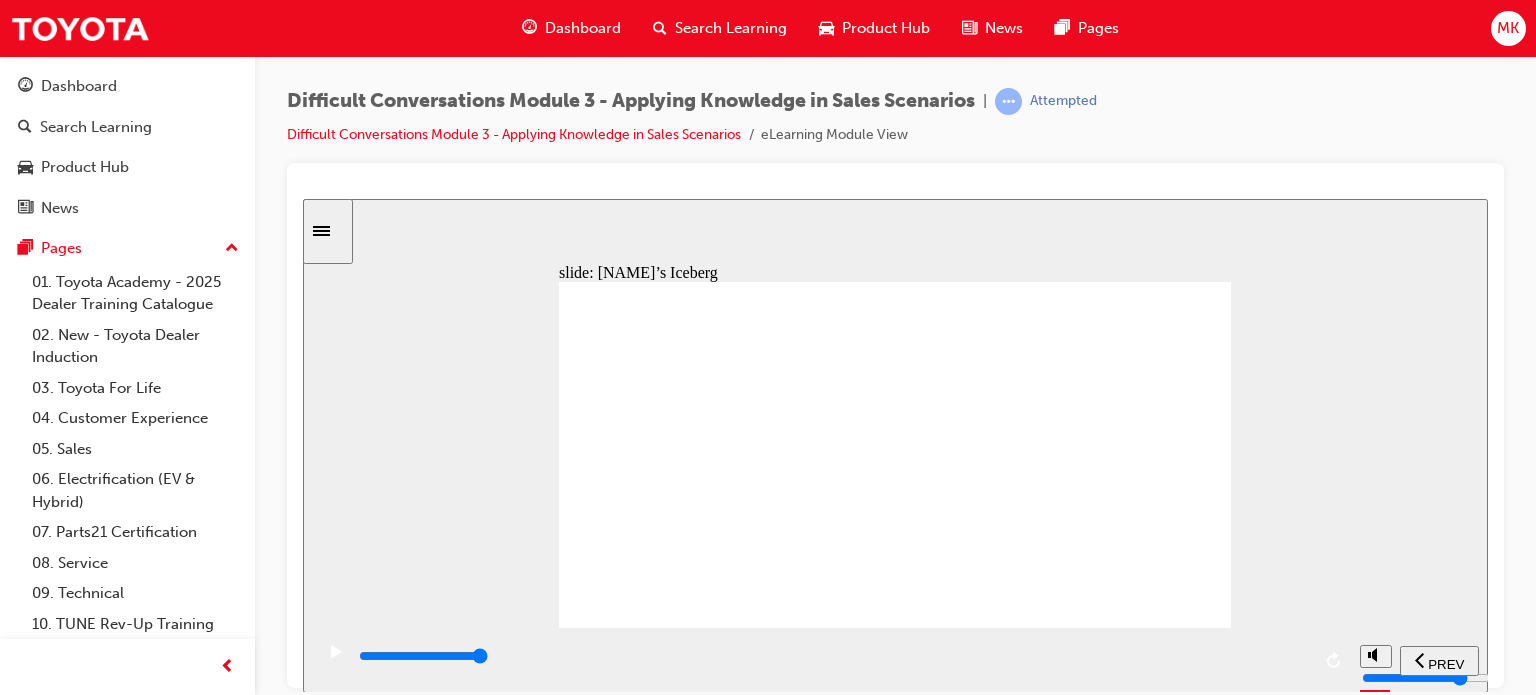drag, startPoint x: 1113, startPoint y: 327, endPoint x: 832, endPoint y: 378, distance: 285.5906 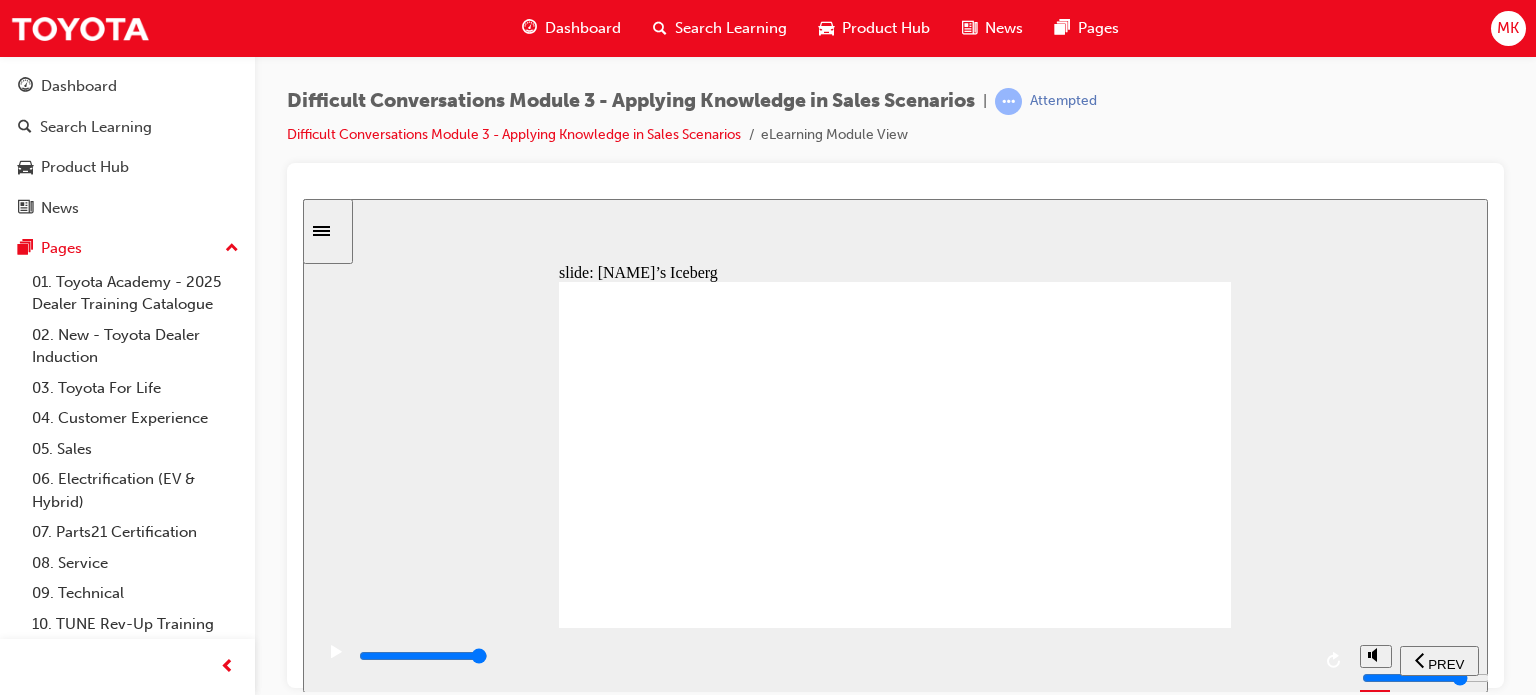 click 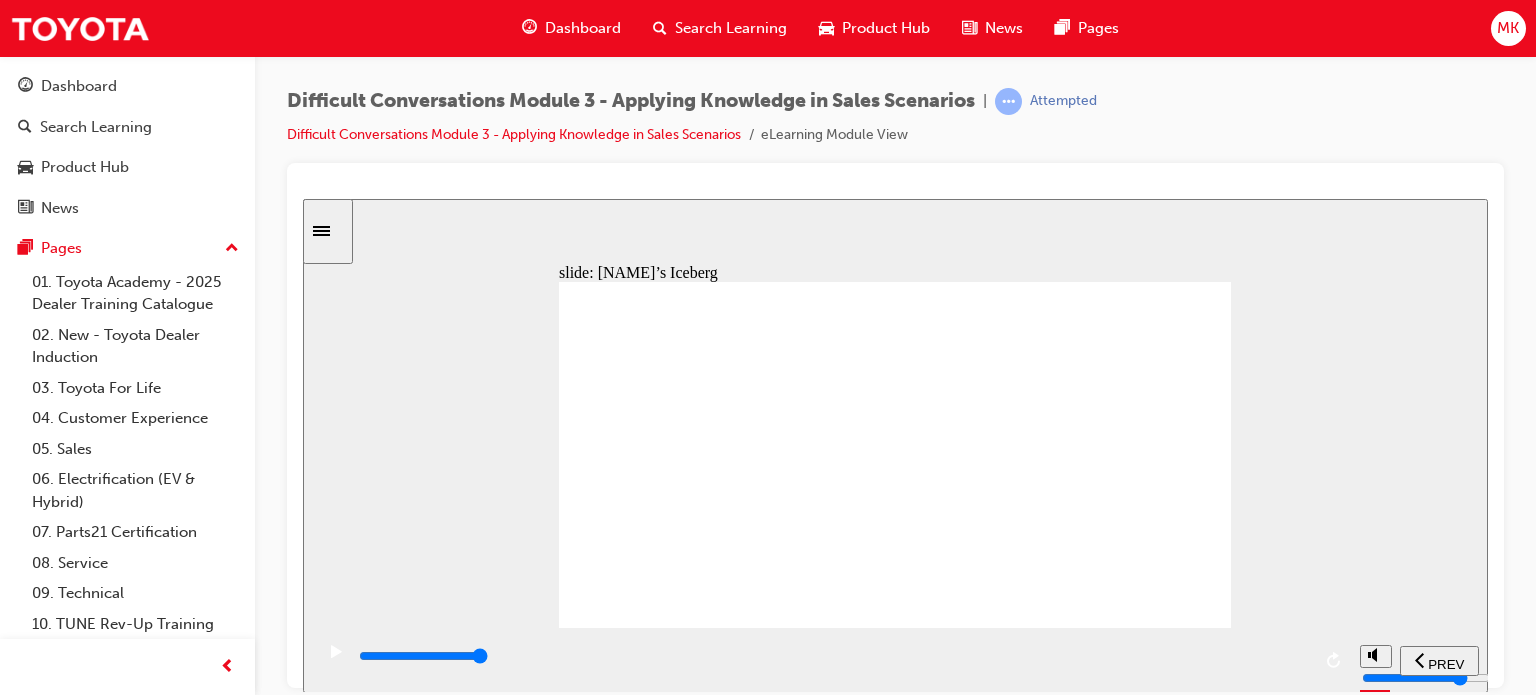 click 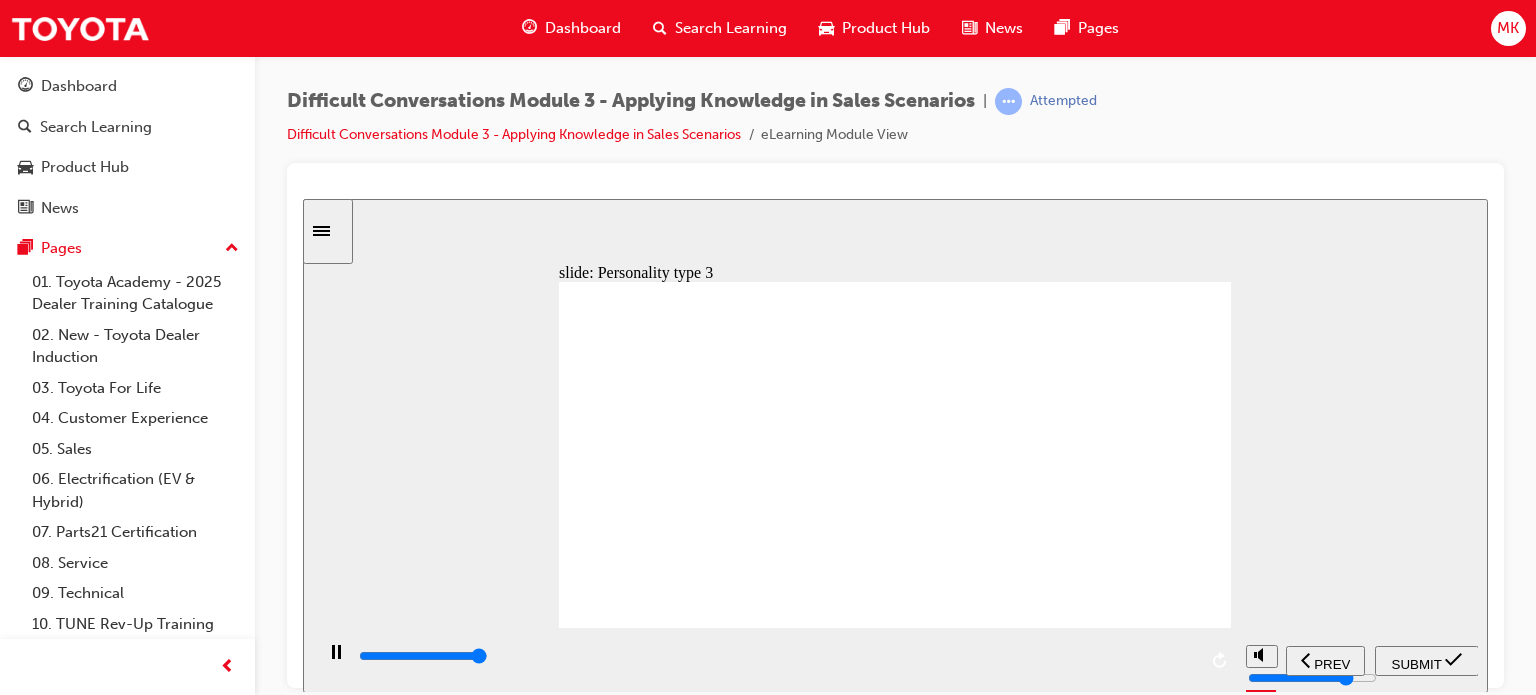 type on "9000" 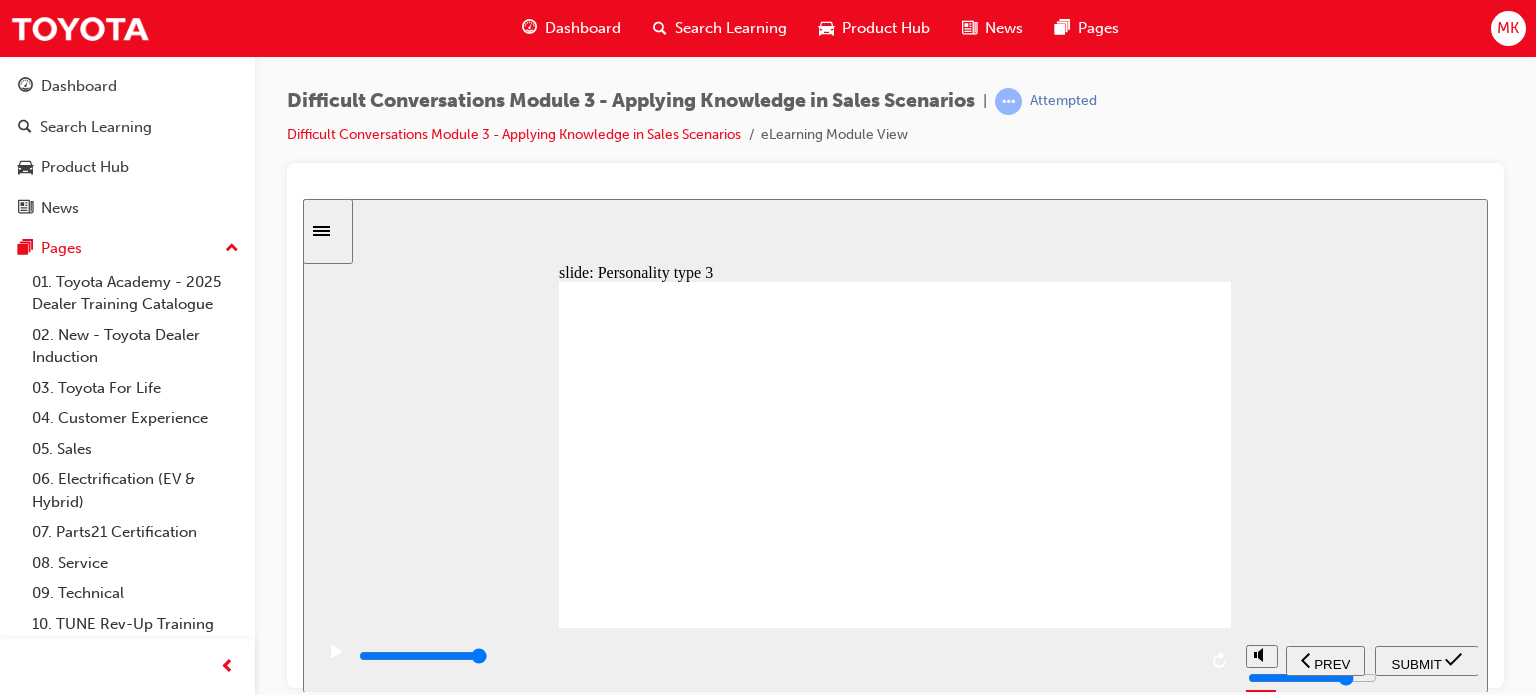 click 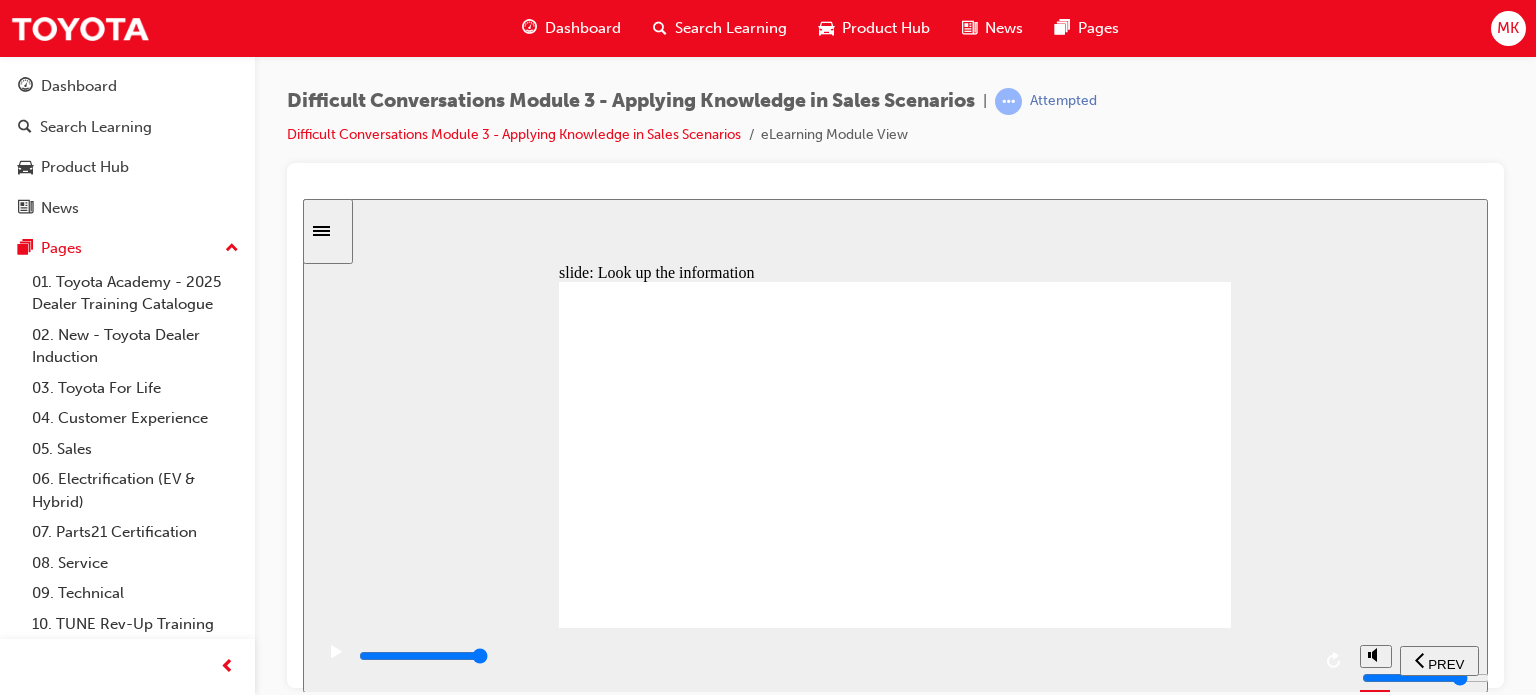 click 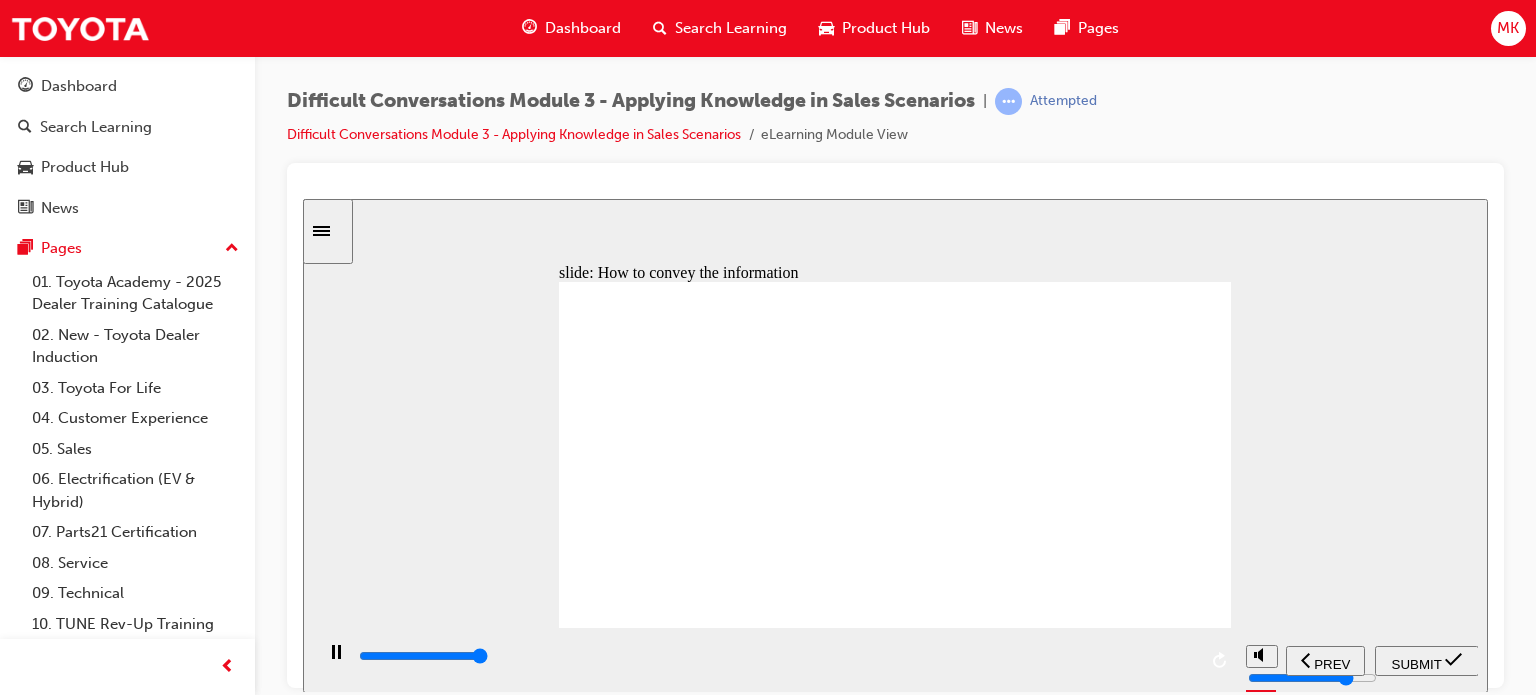 type on "9800" 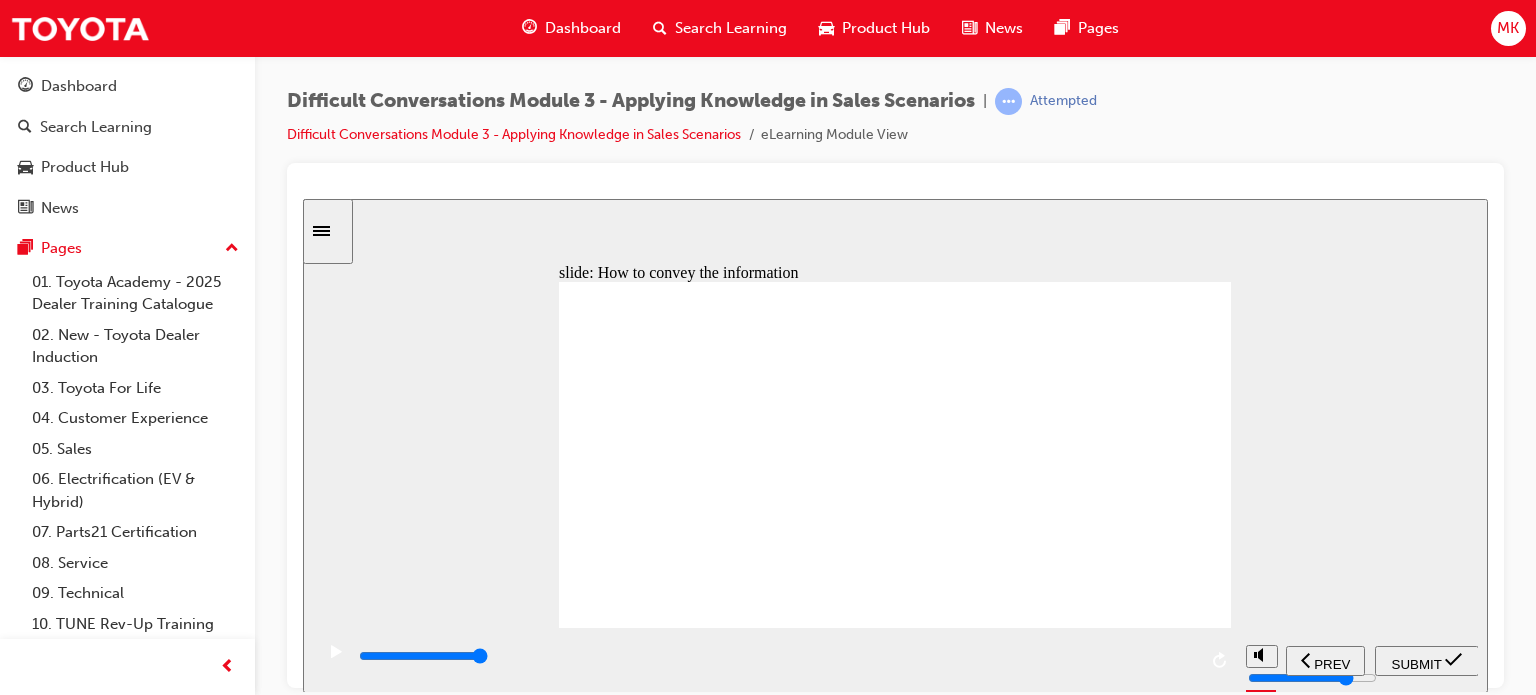click 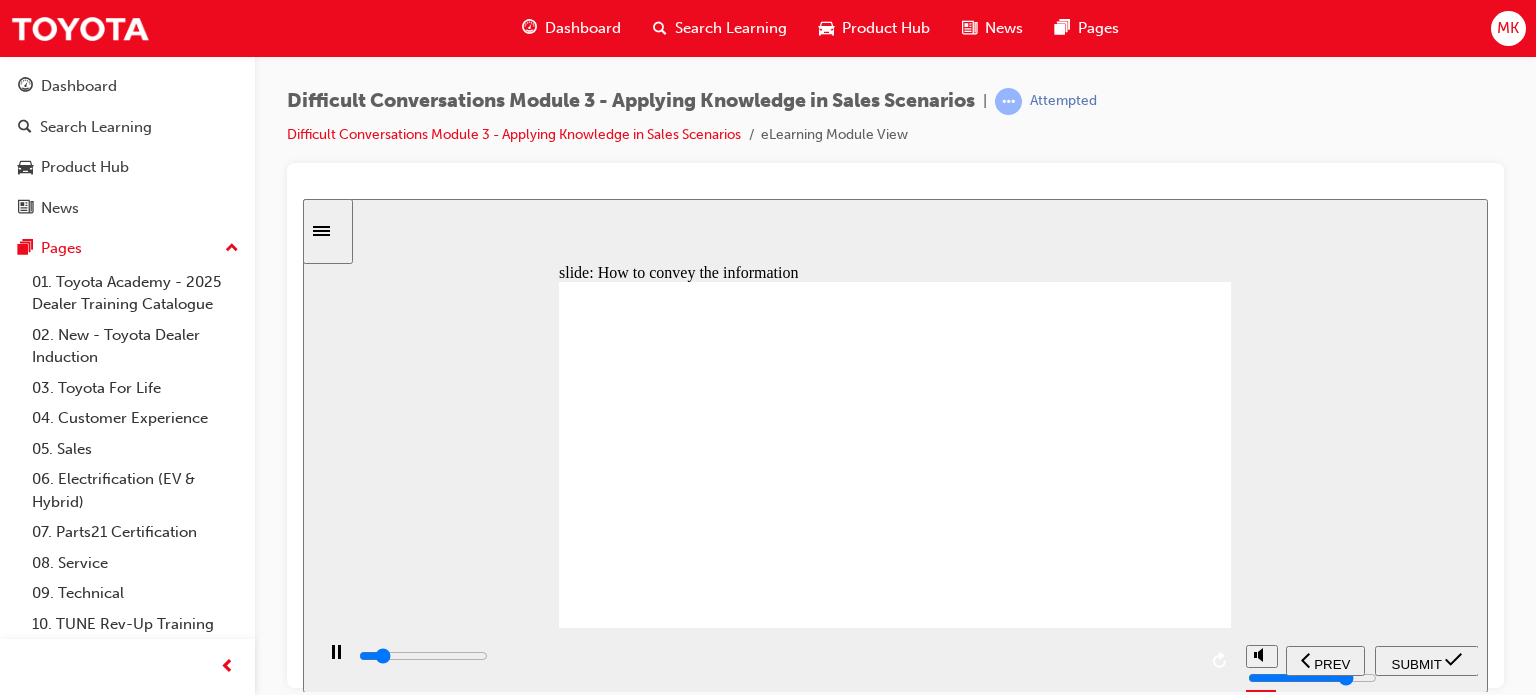 click 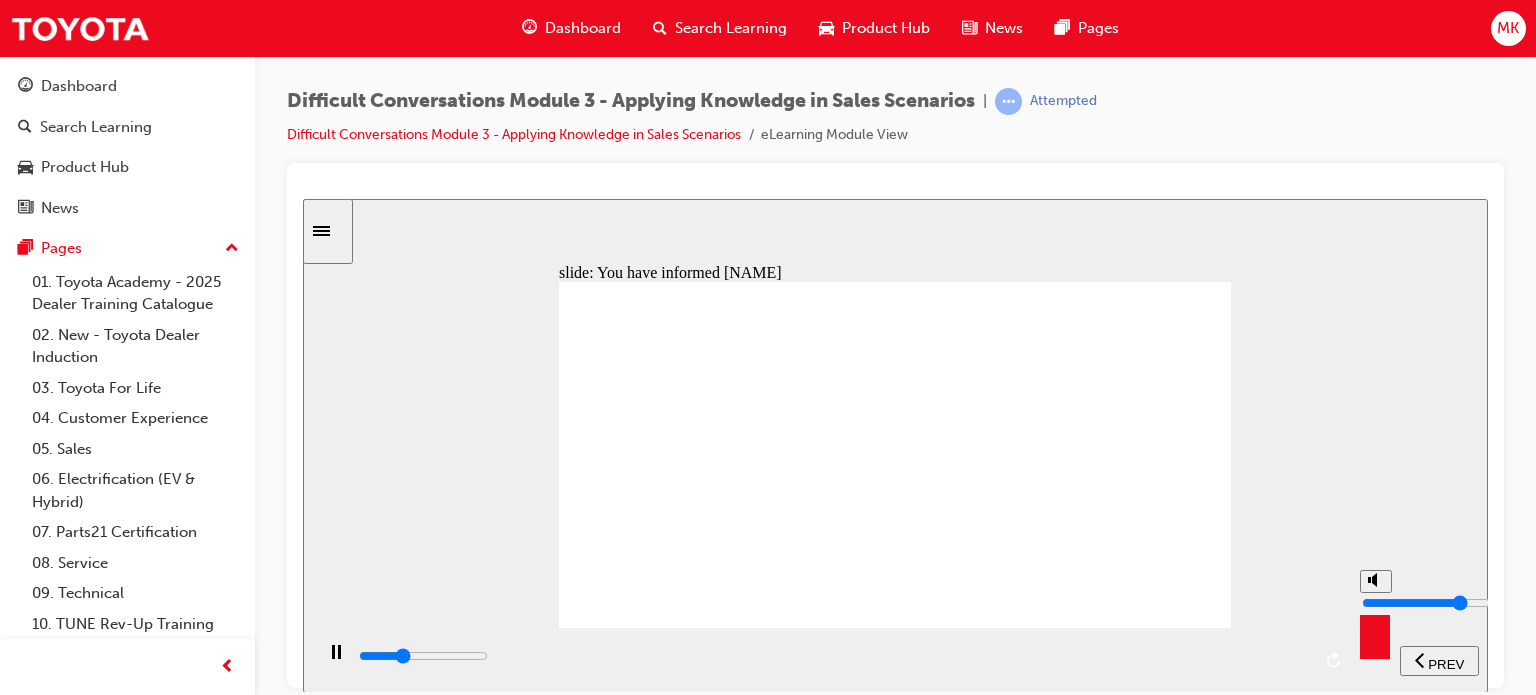 type on "4800" 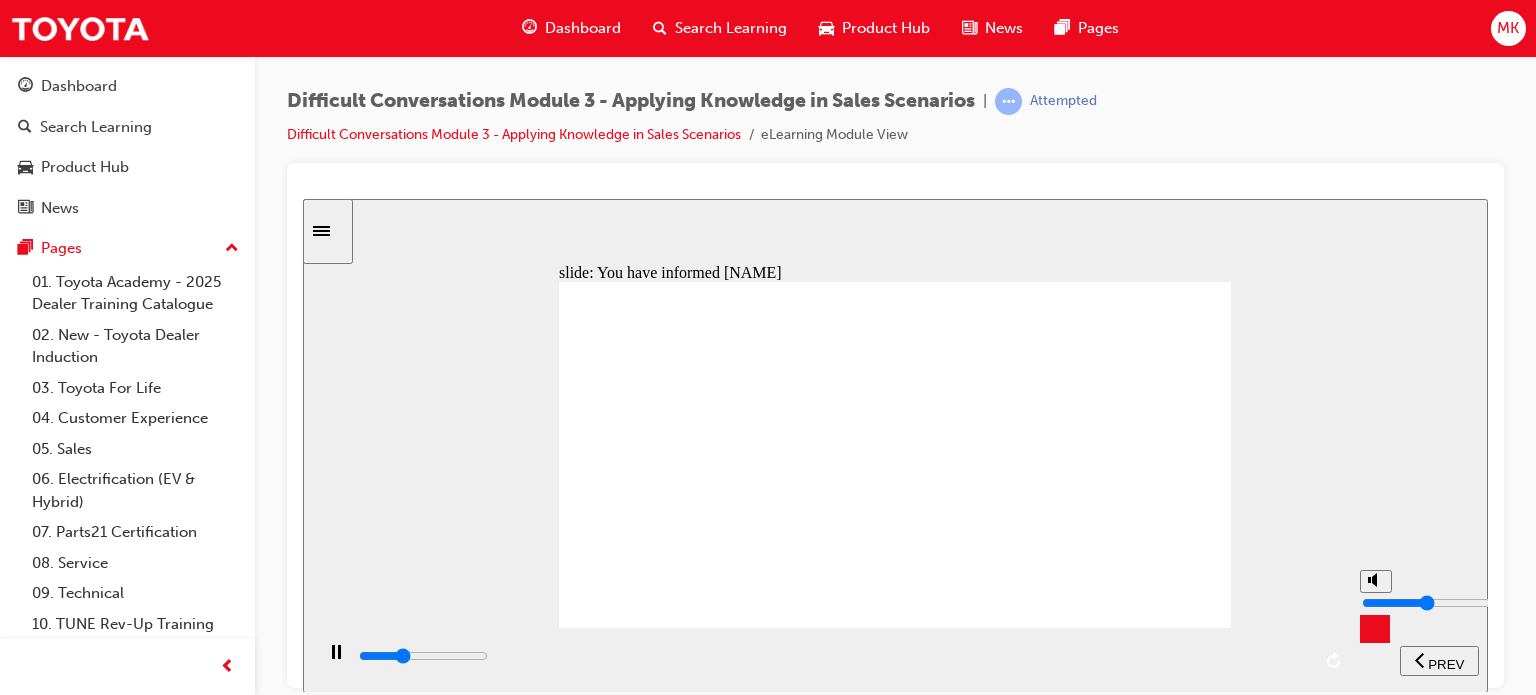 type on "4900" 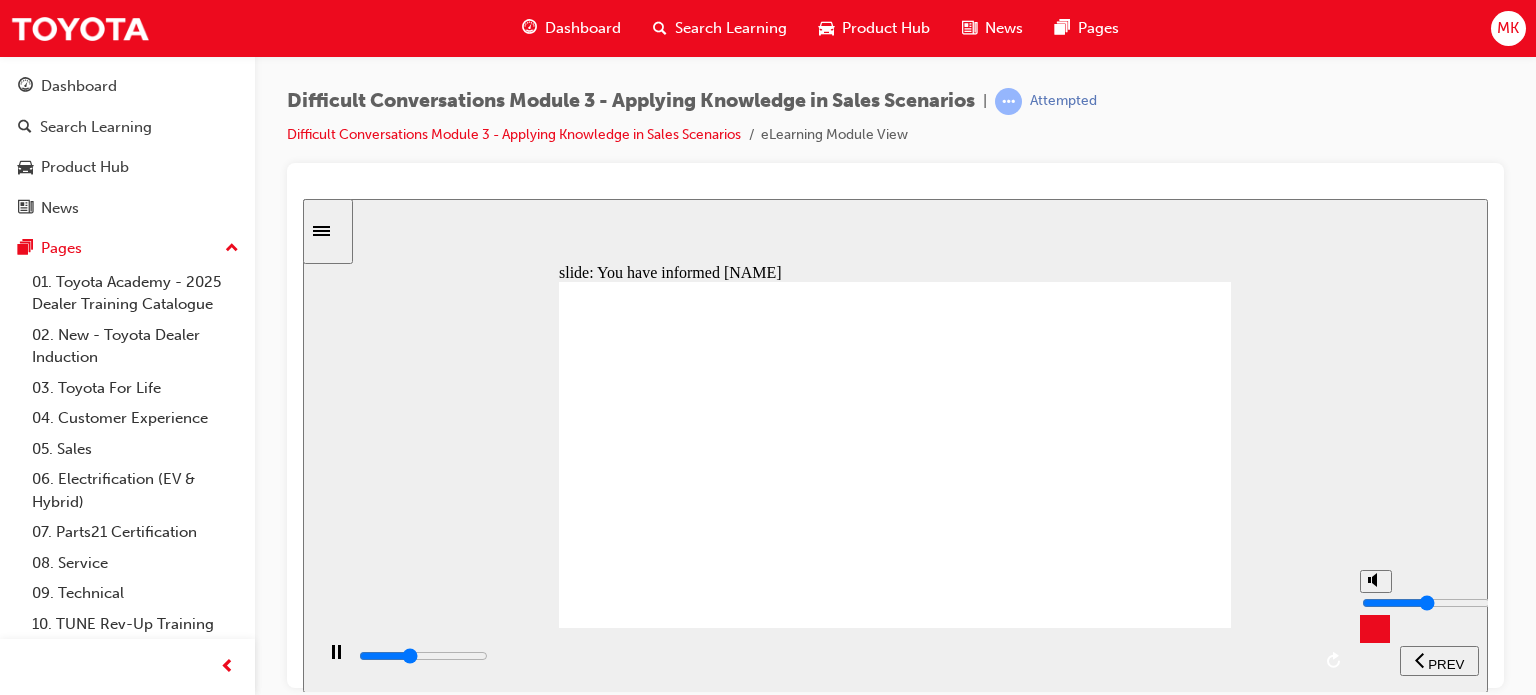 type on "5800" 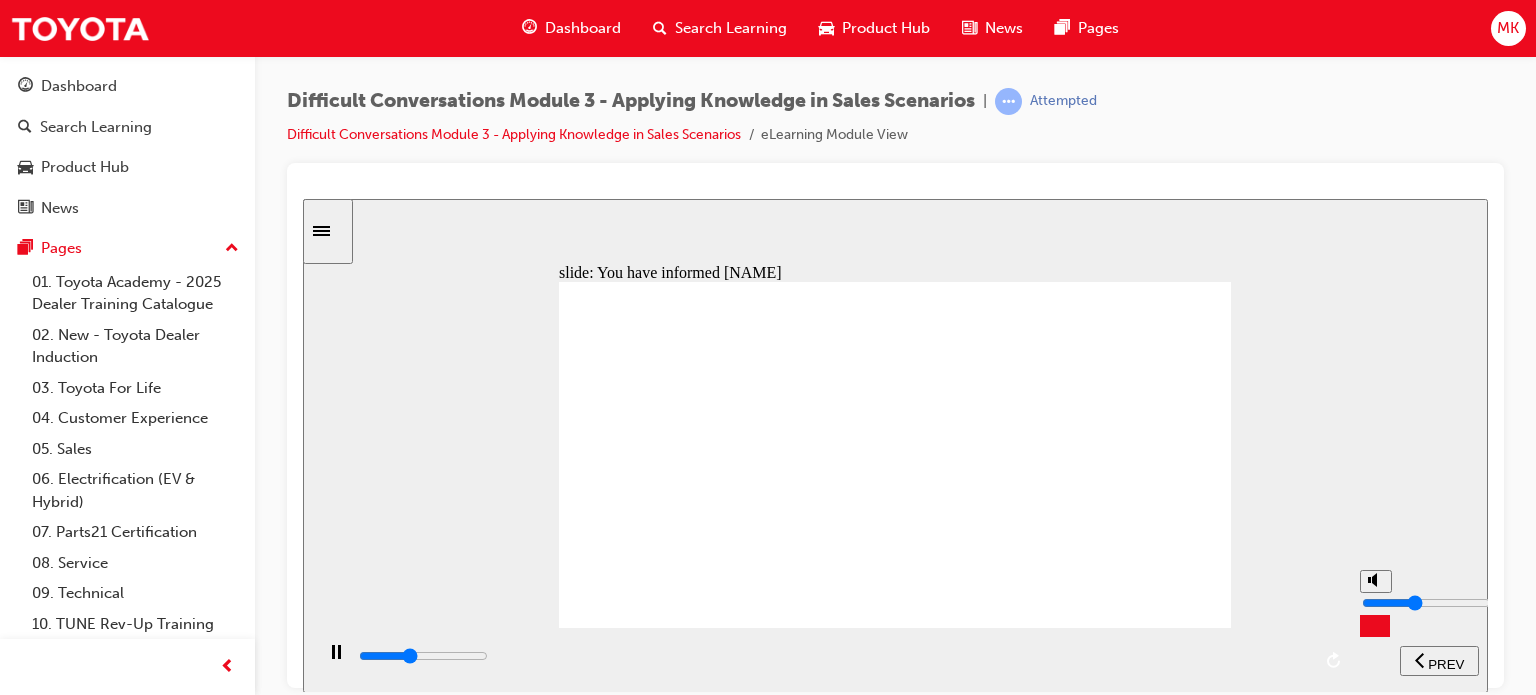 type on "5800" 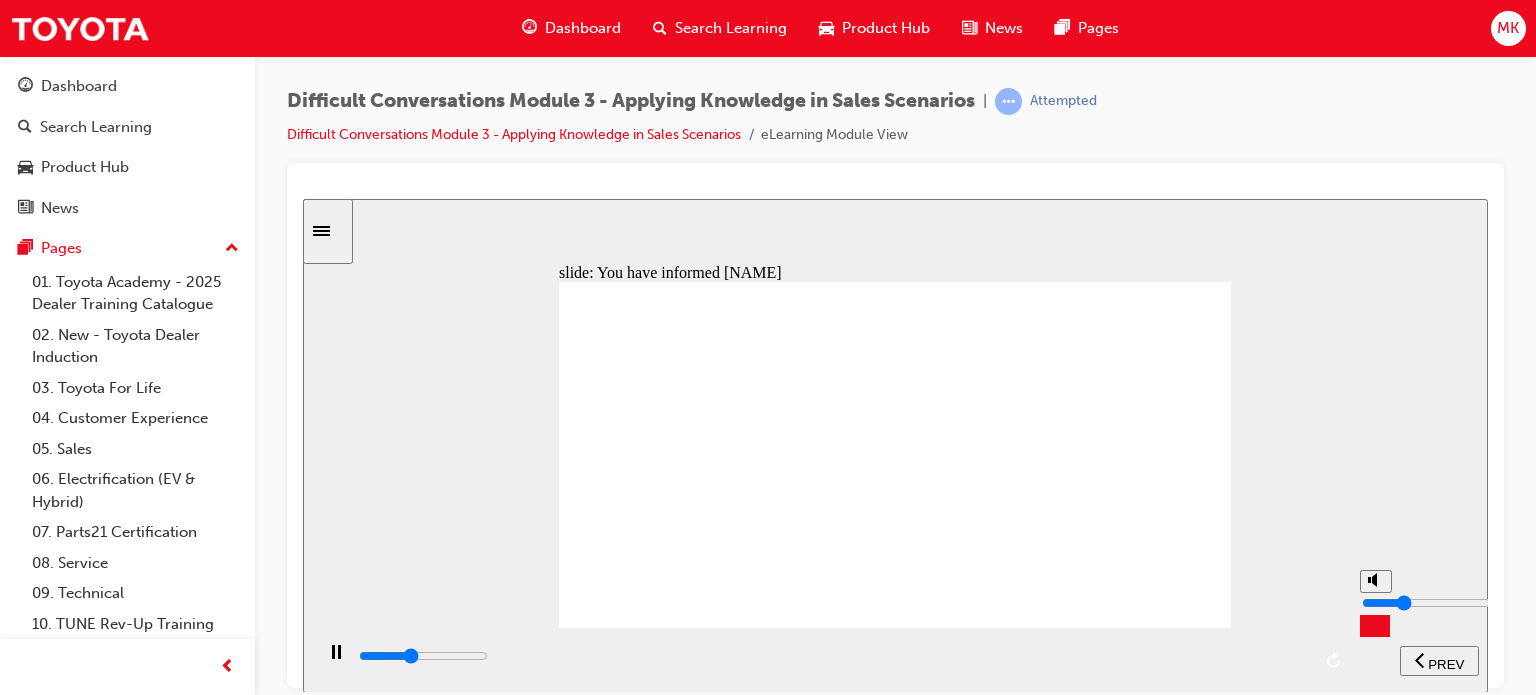 type on "6000" 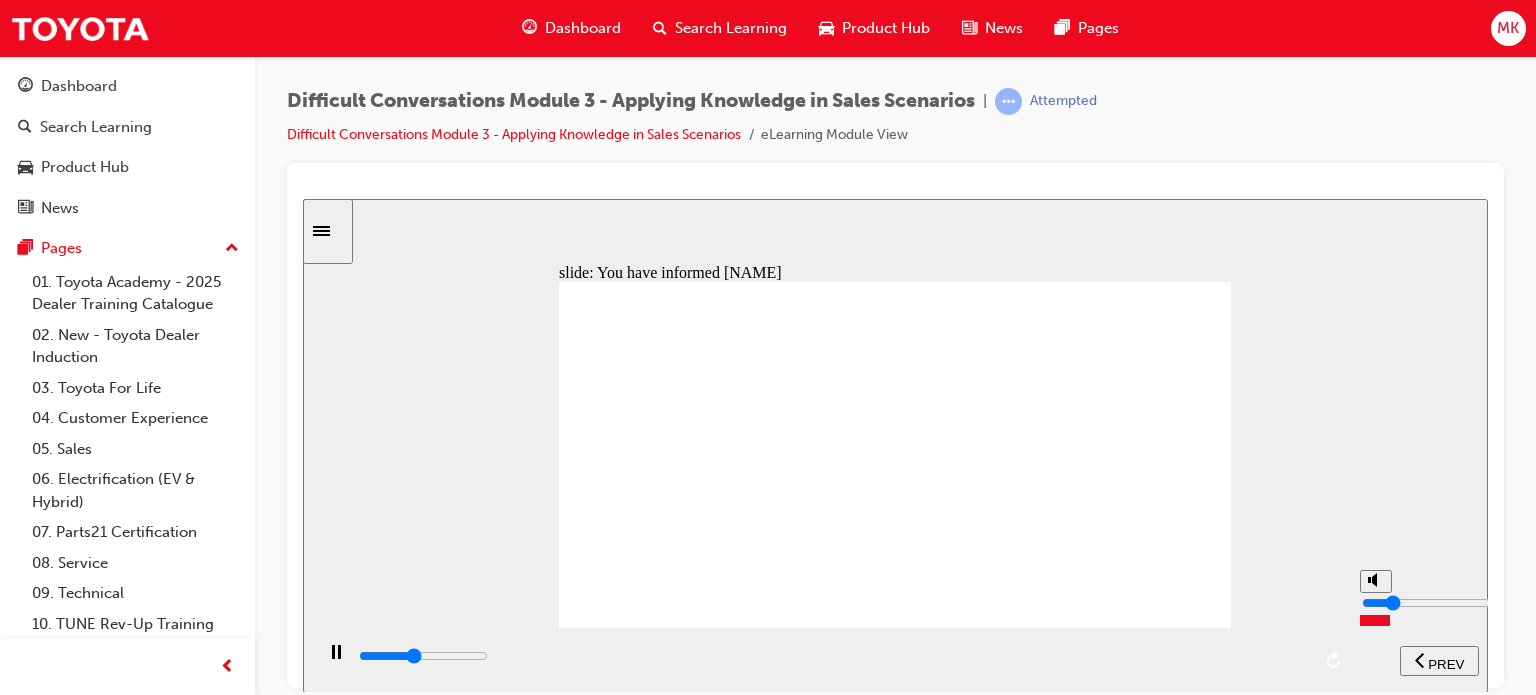 type on "6400" 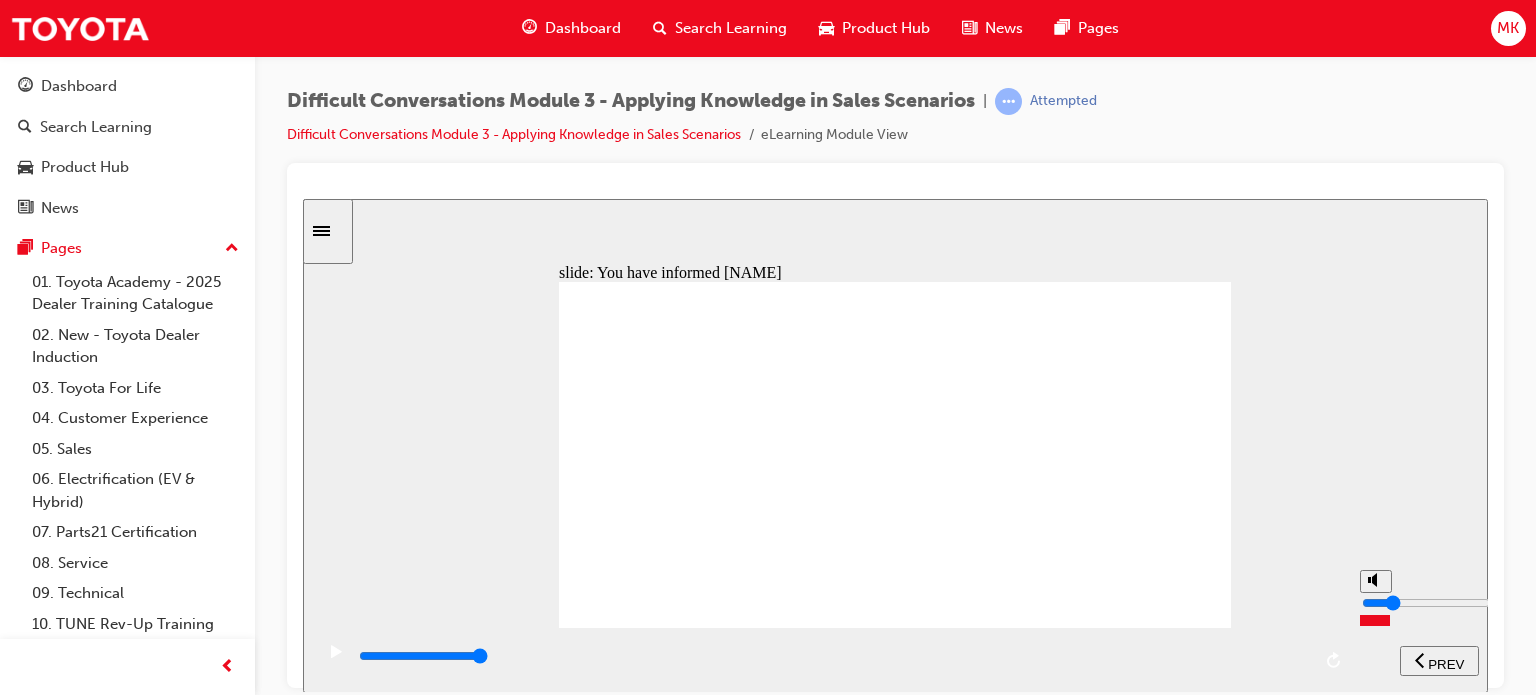 click 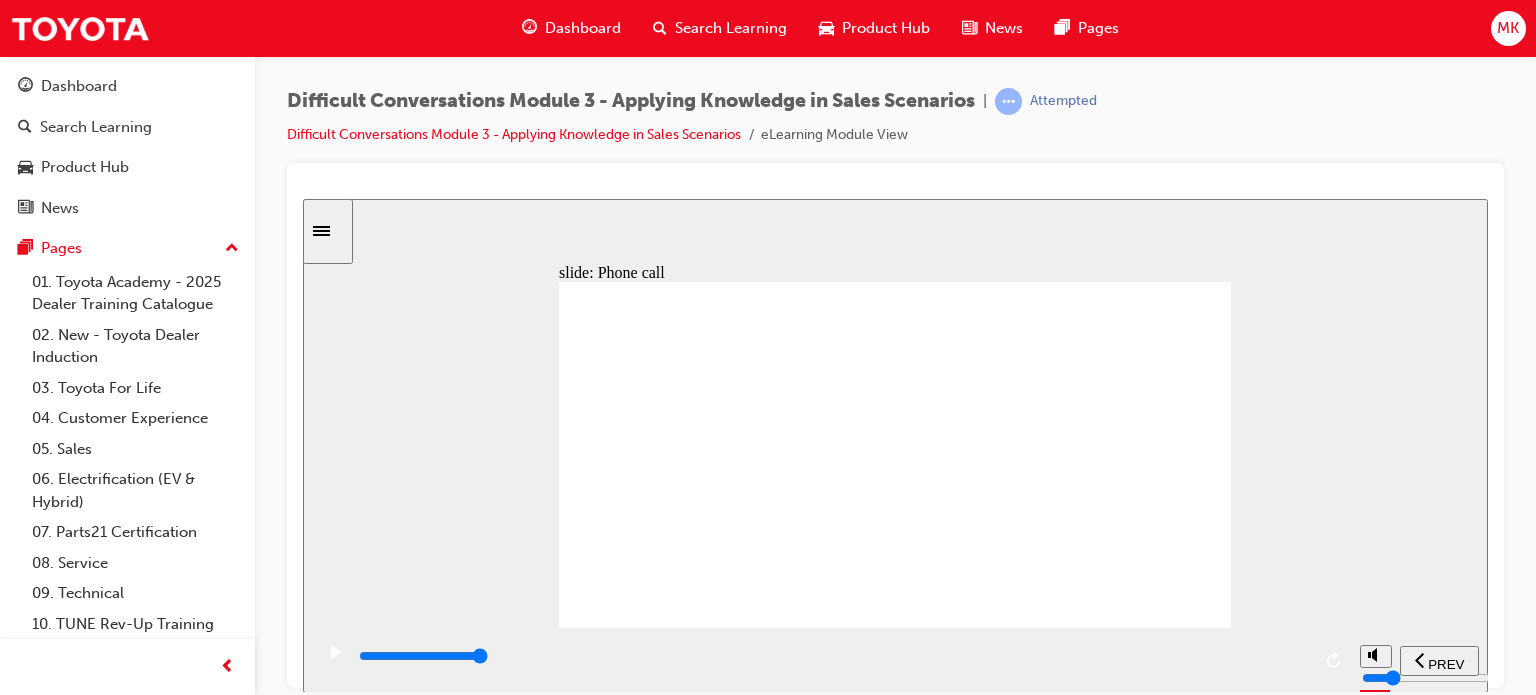 click 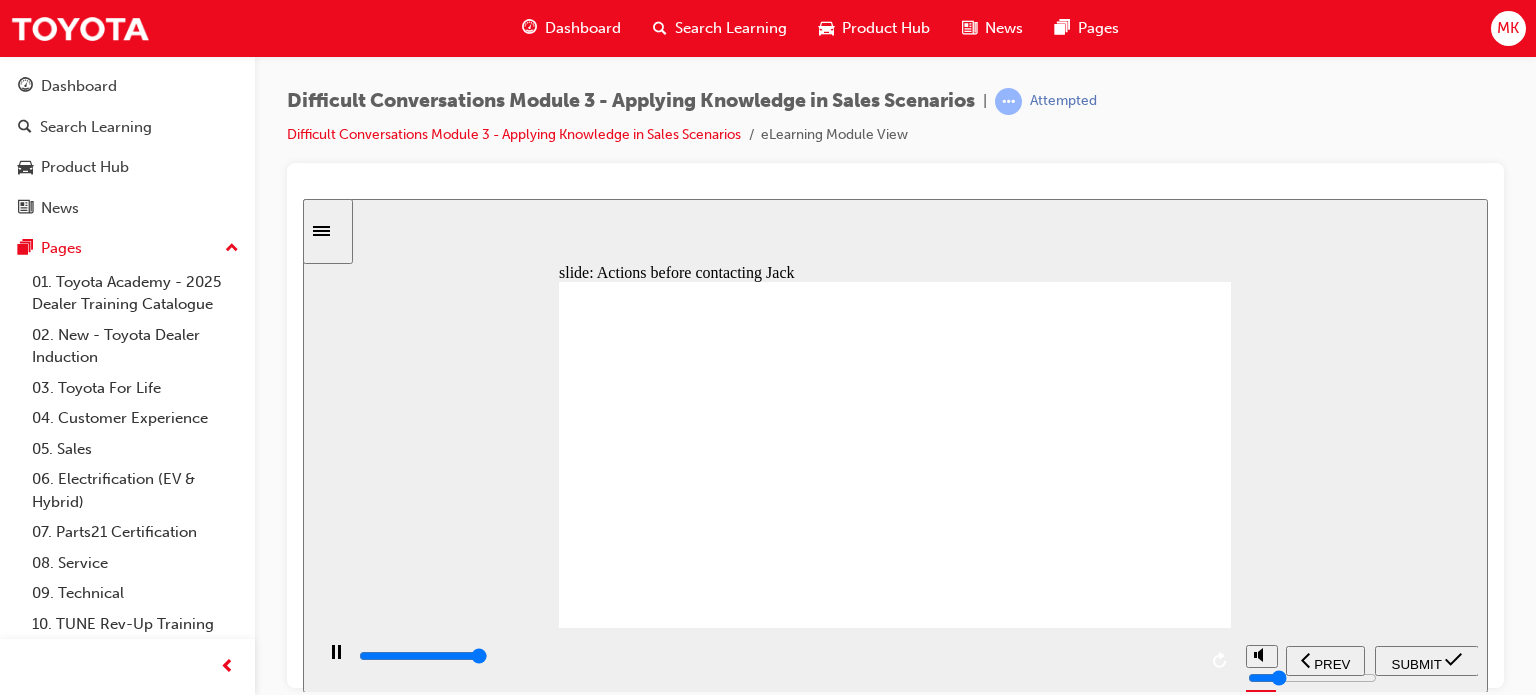 type on "10900" 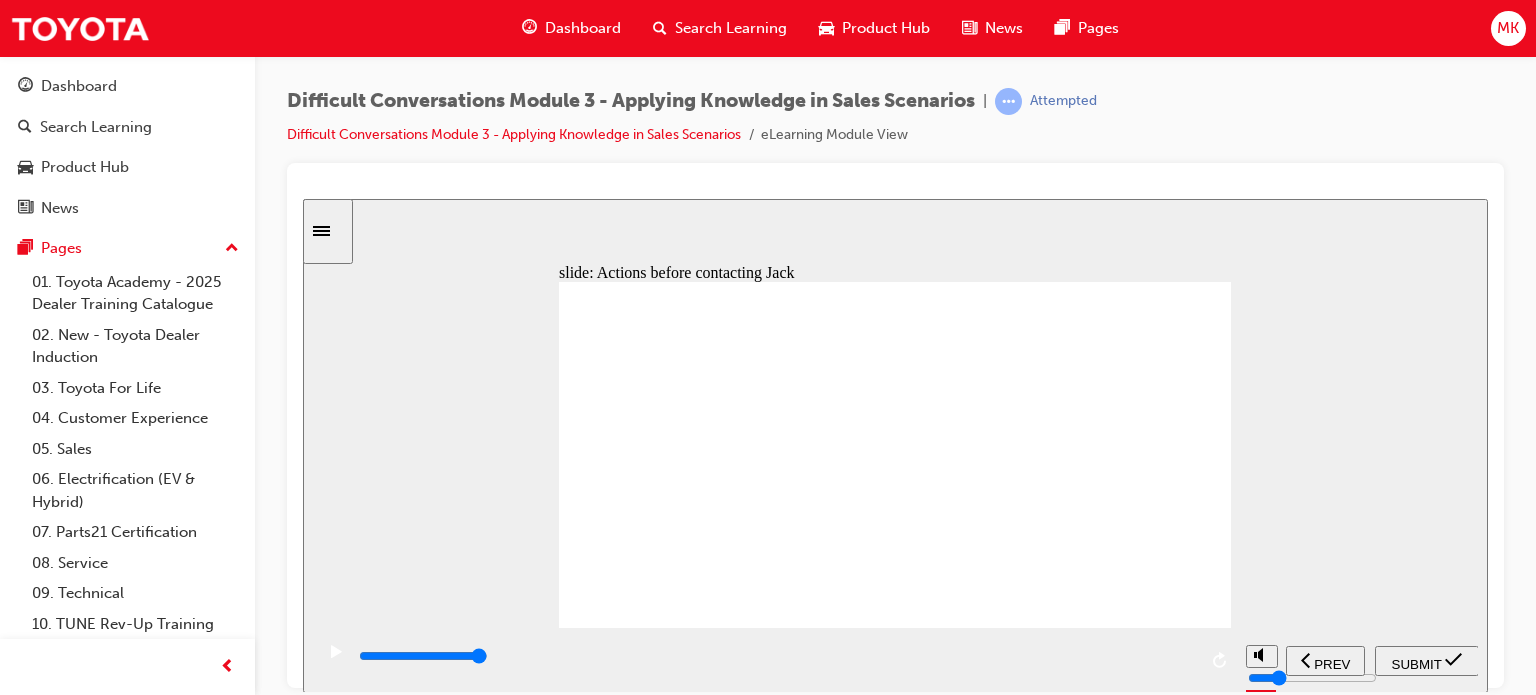 click 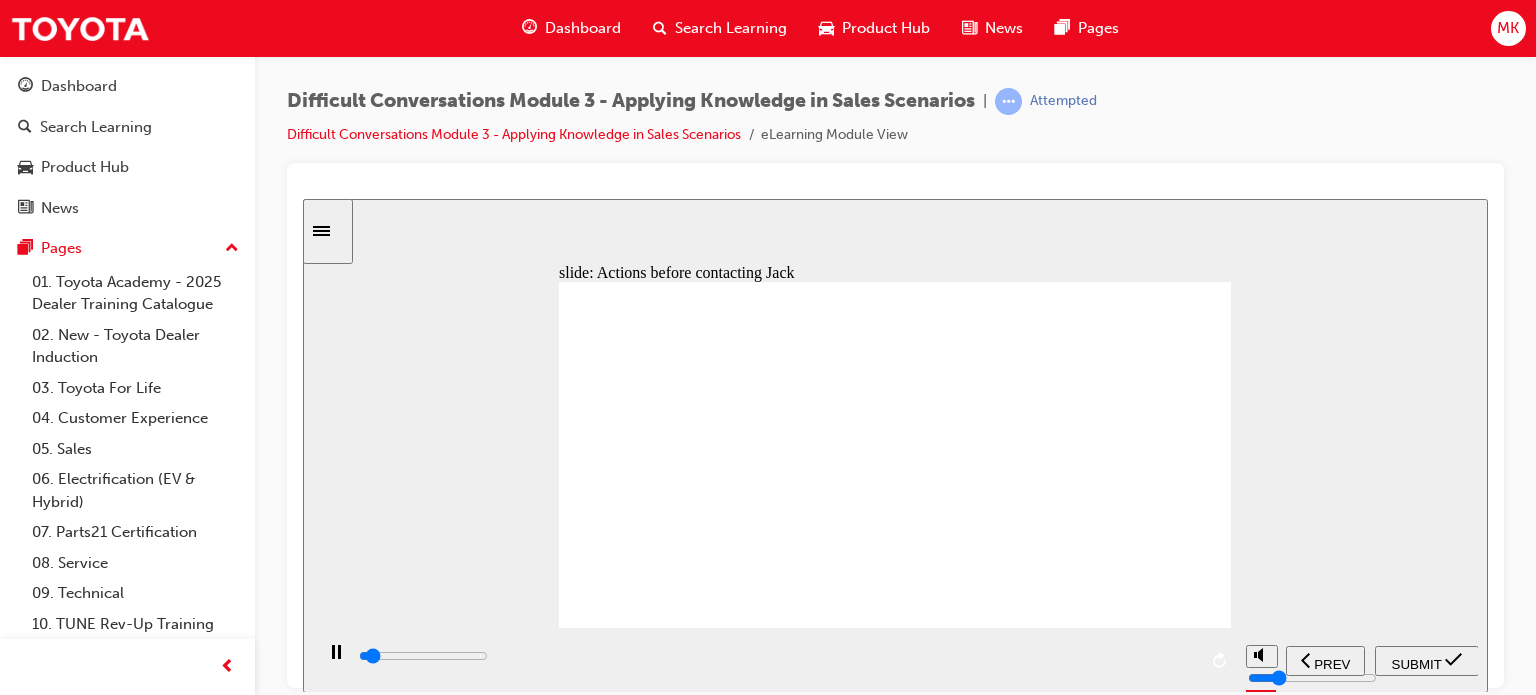 type on "1500" 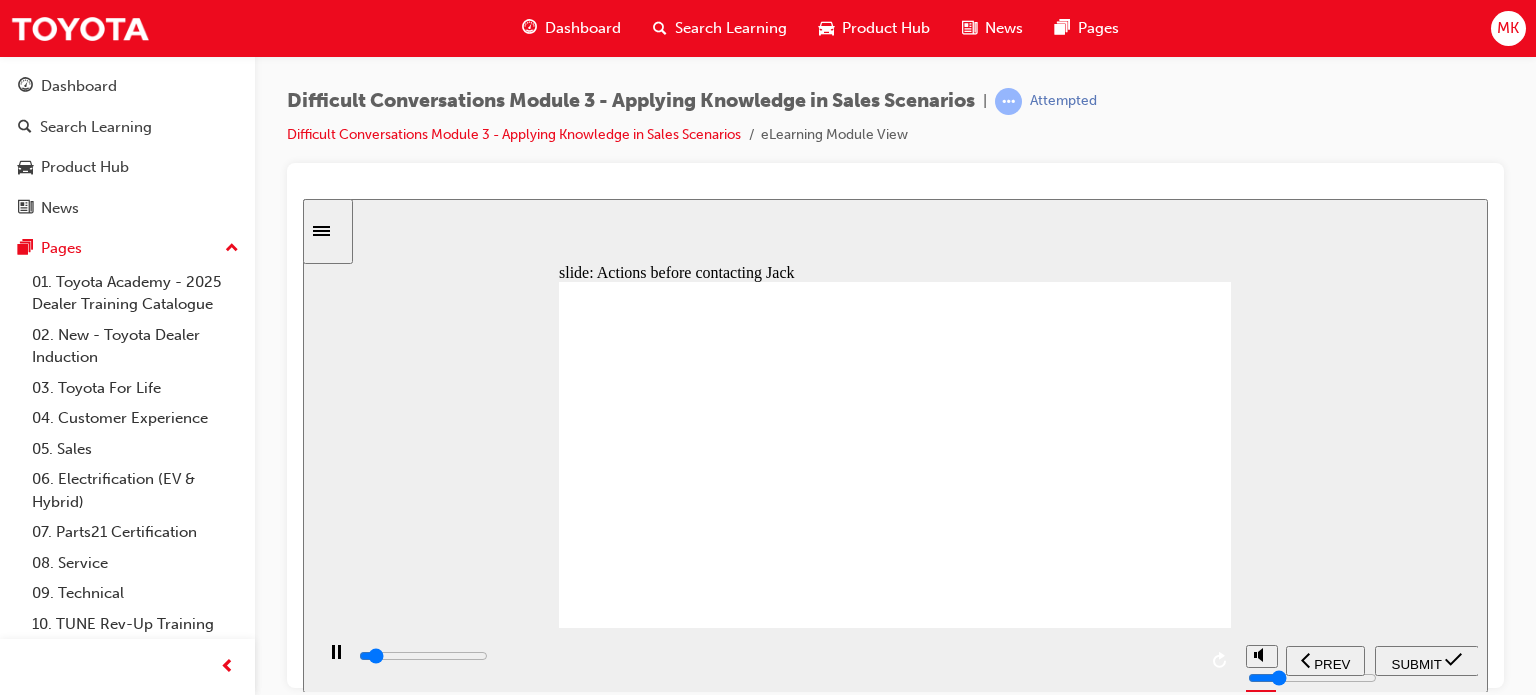 scroll, scrollTop: 0, scrollLeft: 0, axis: both 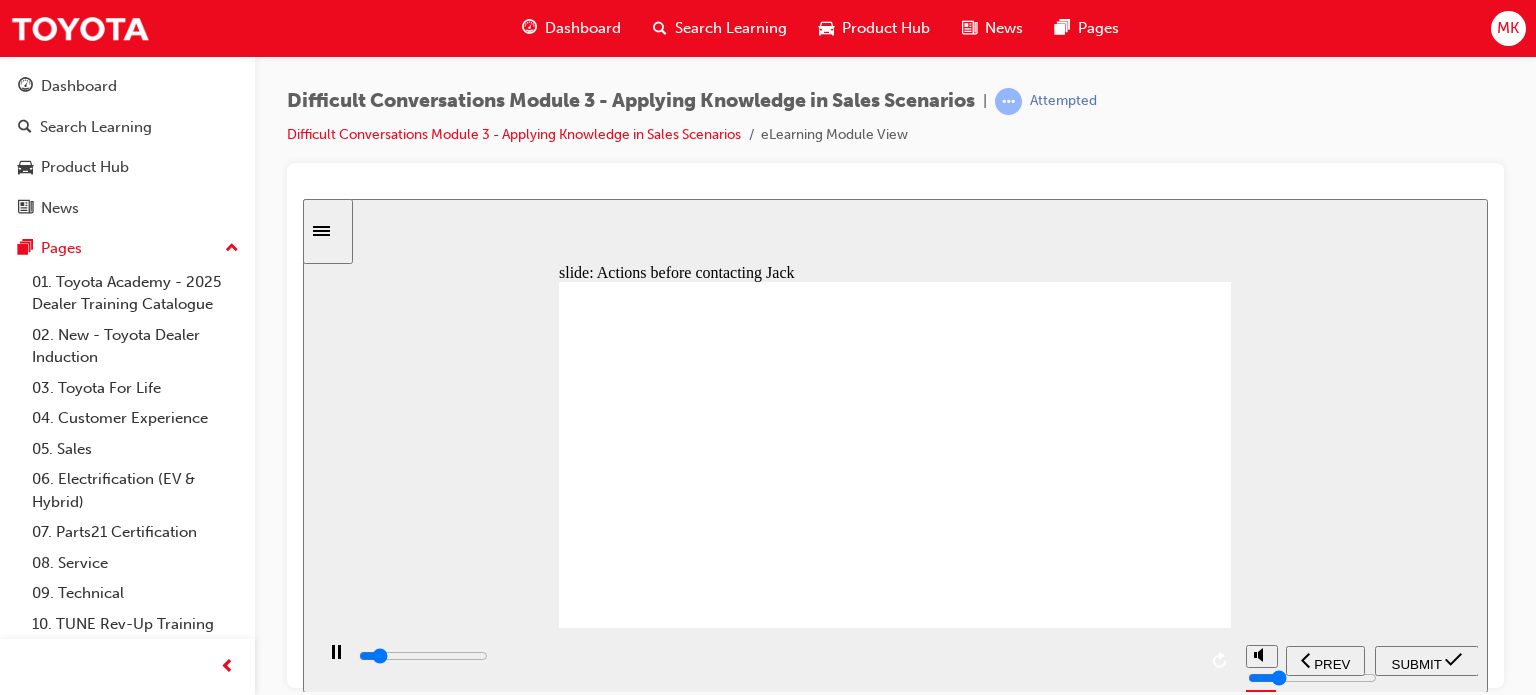 click 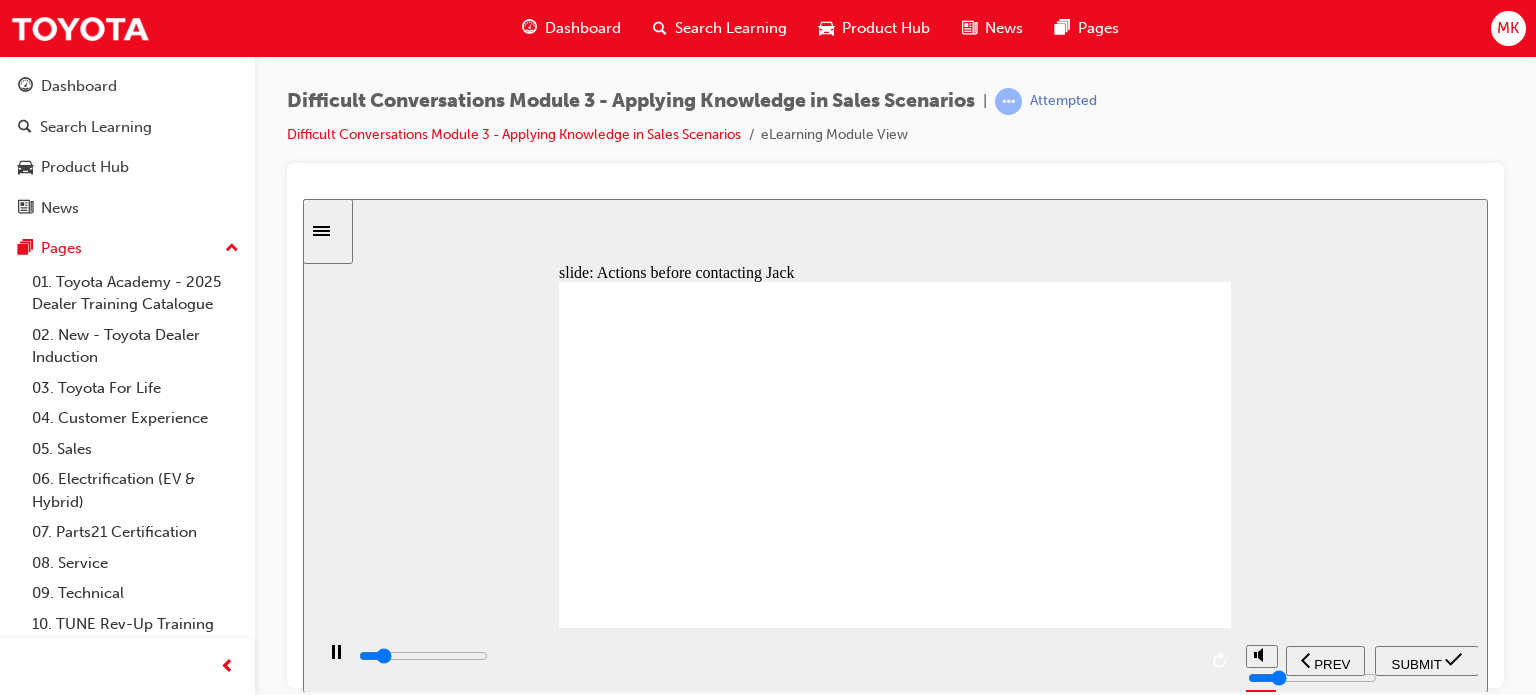 click 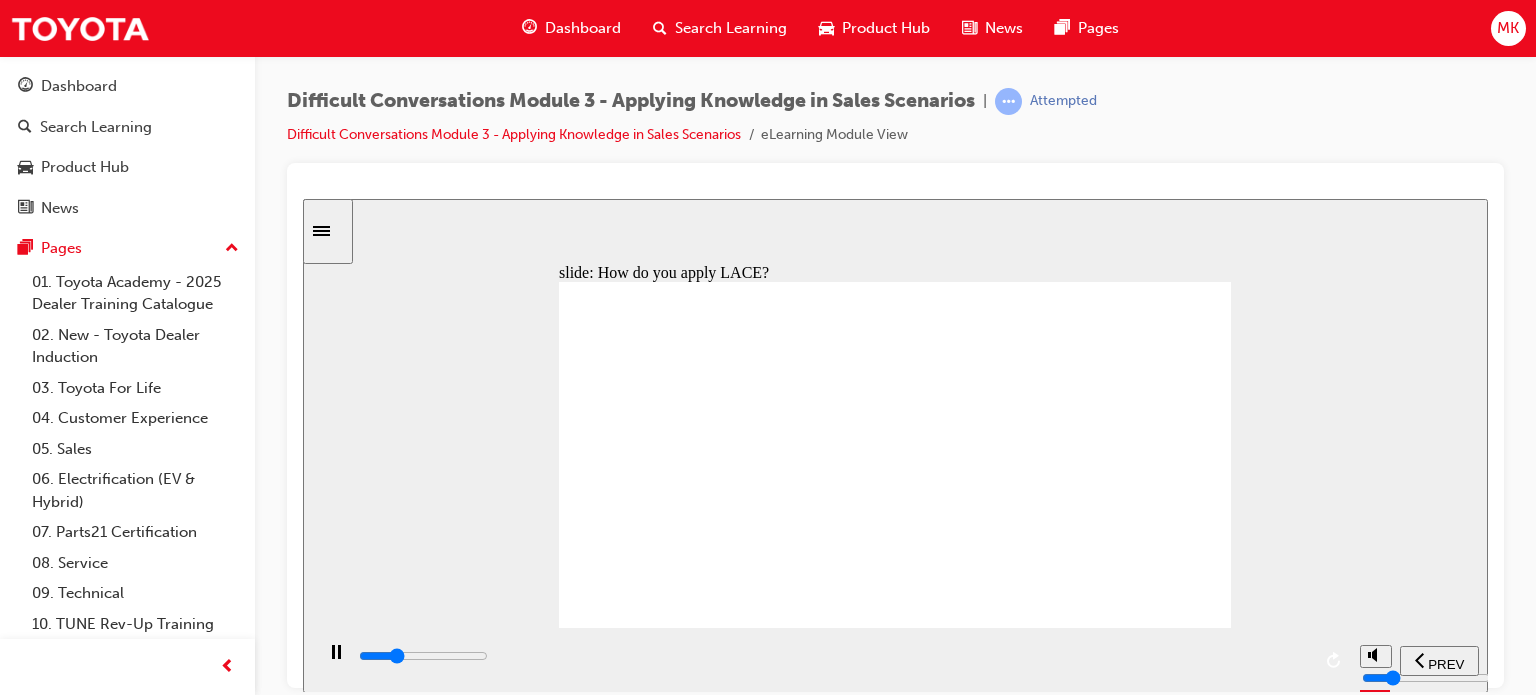 type on "5500" 